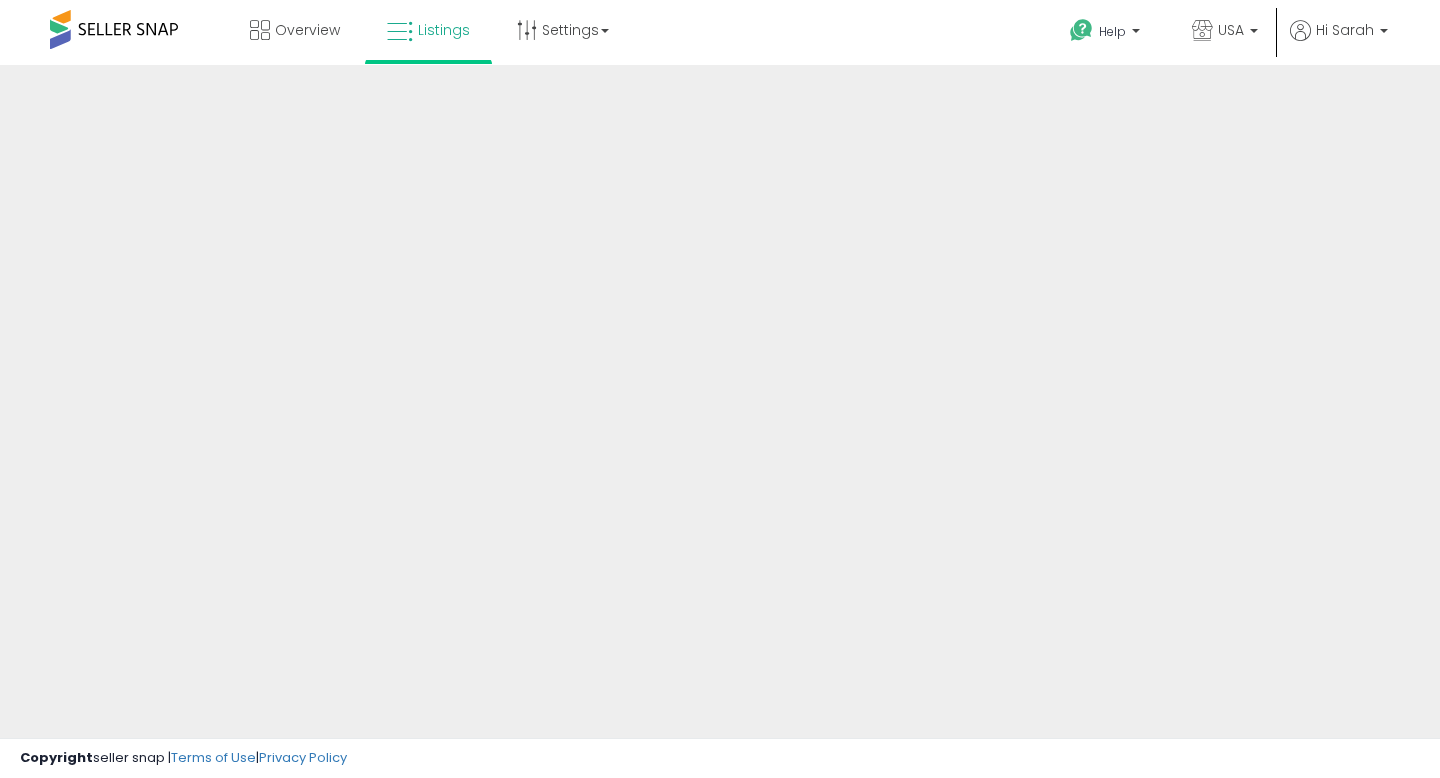 scroll, scrollTop: 0, scrollLeft: 0, axis: both 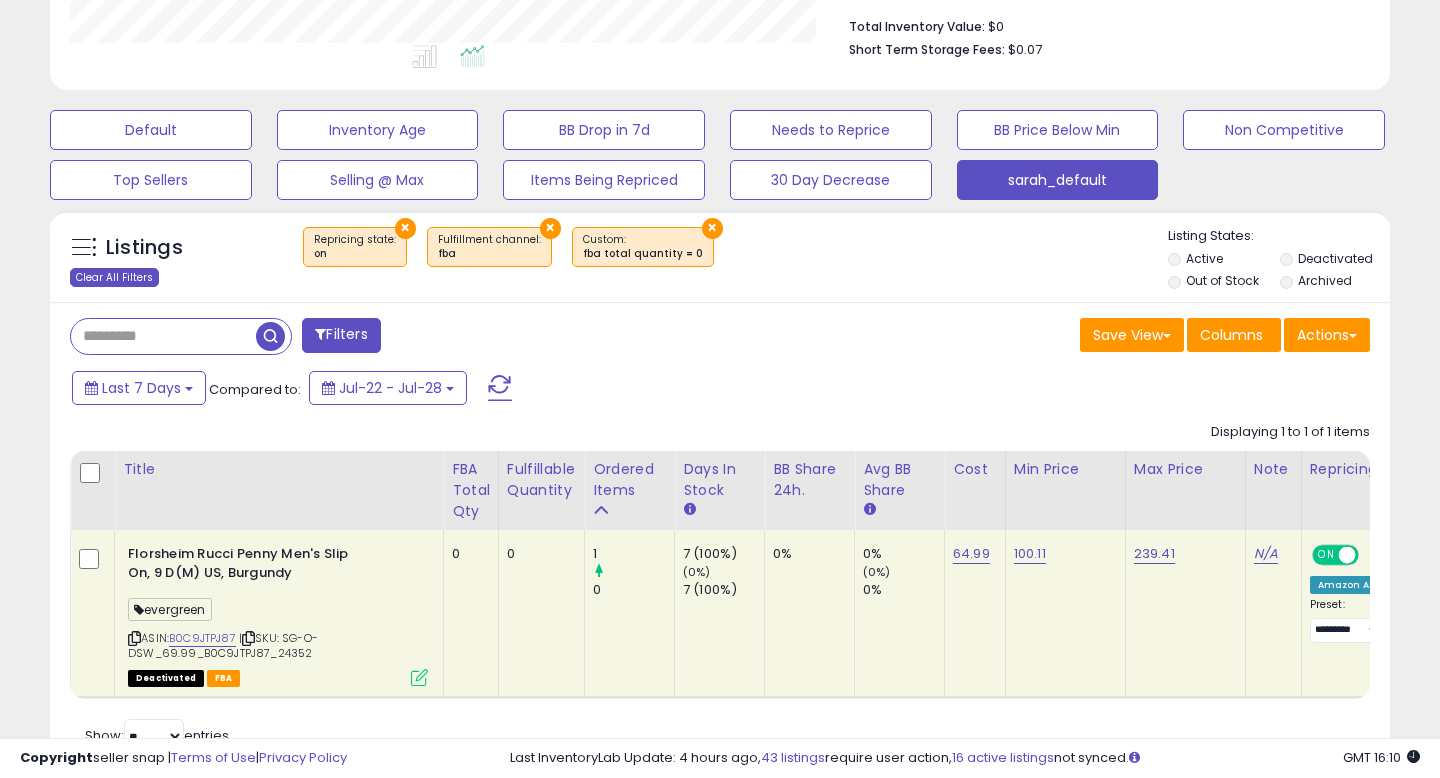 click on "Clear All Filters" at bounding box center (114, 277) 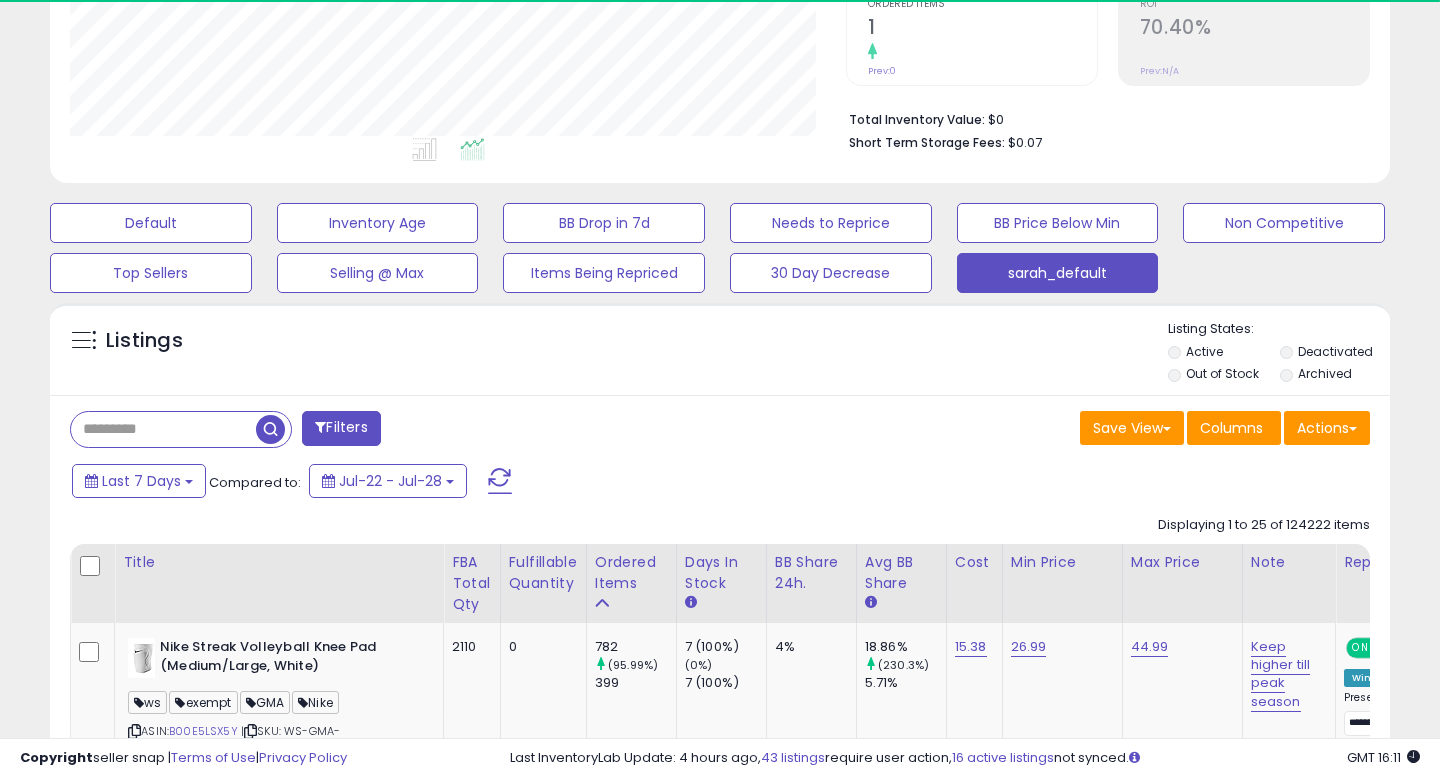 scroll, scrollTop: 520, scrollLeft: 0, axis: vertical 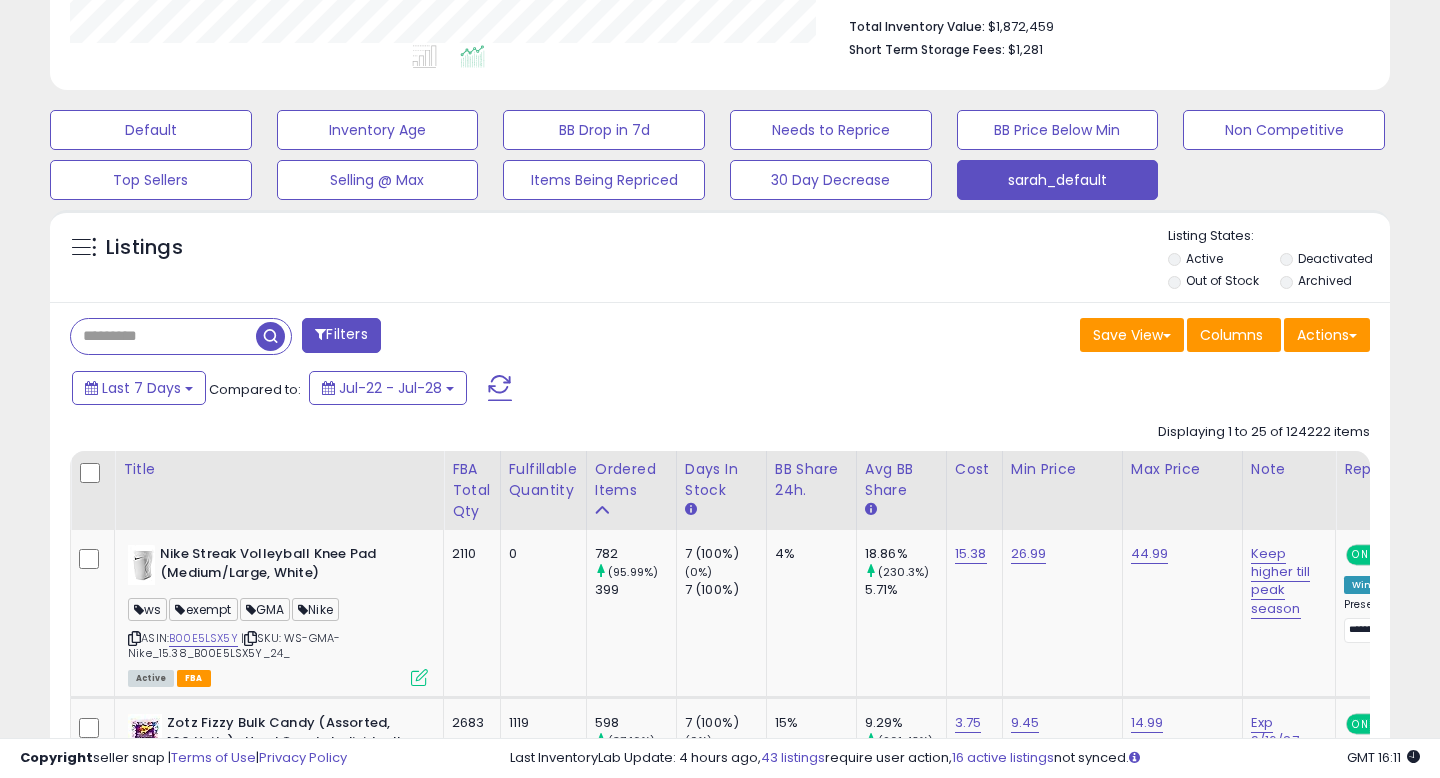 click on "Listings" at bounding box center (720, 261) 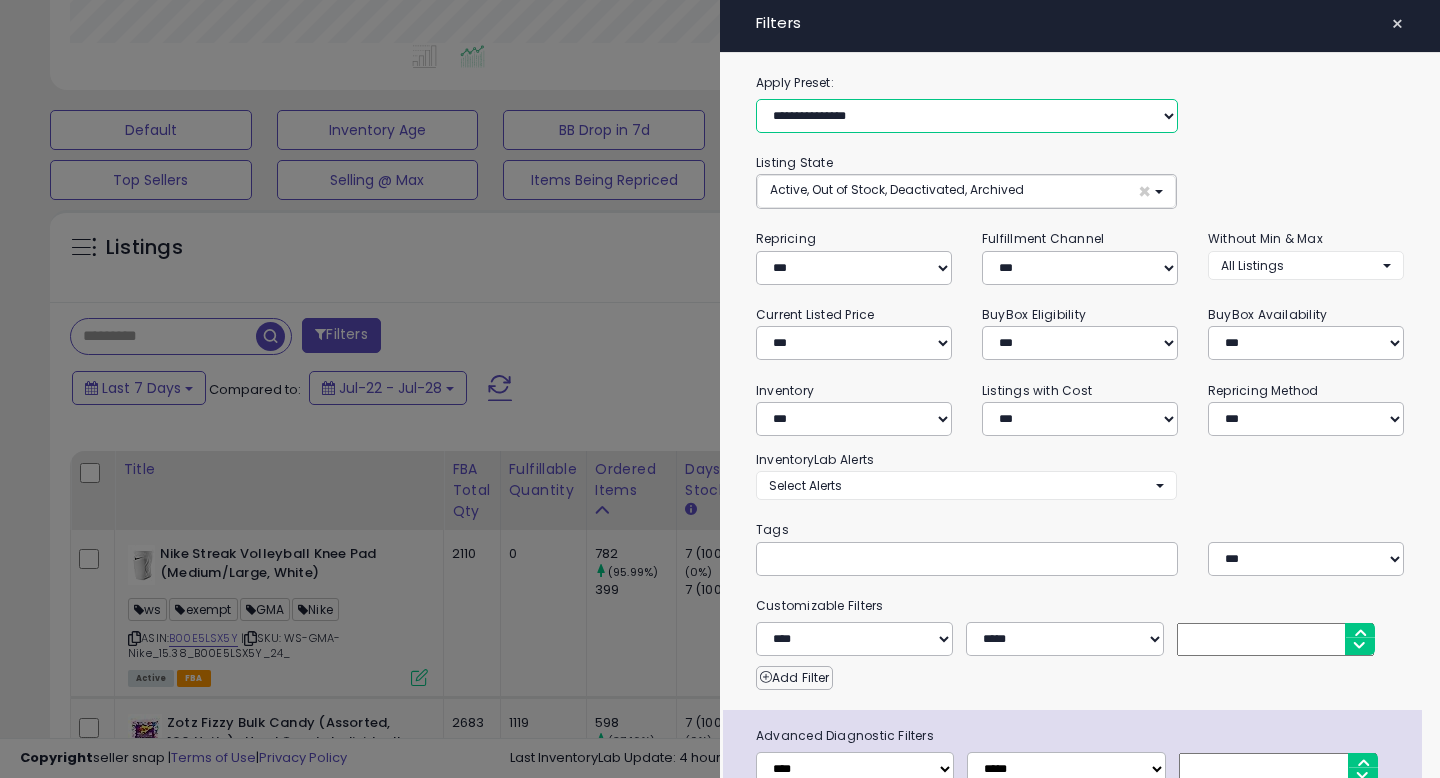 click on "**********" at bounding box center [967, 116] 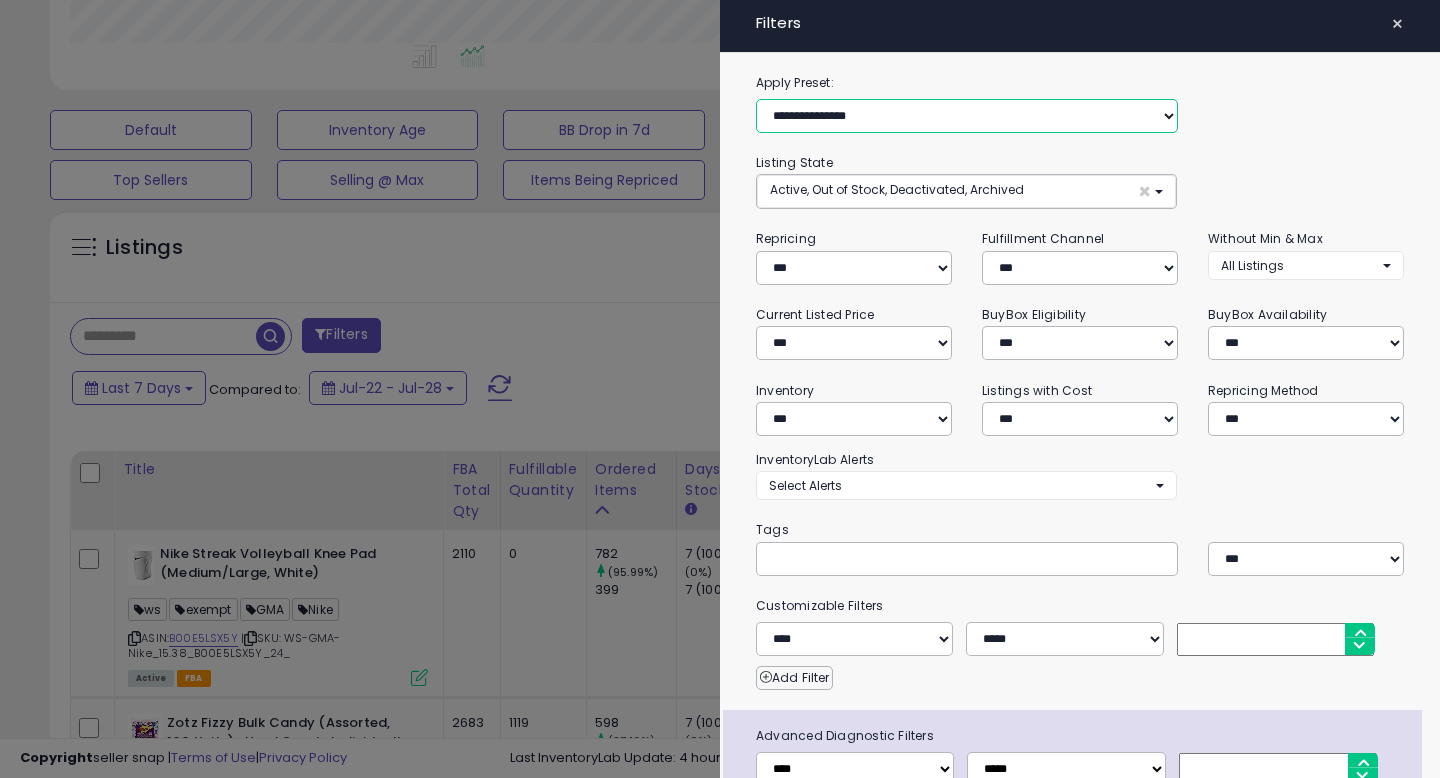 select on "**********" 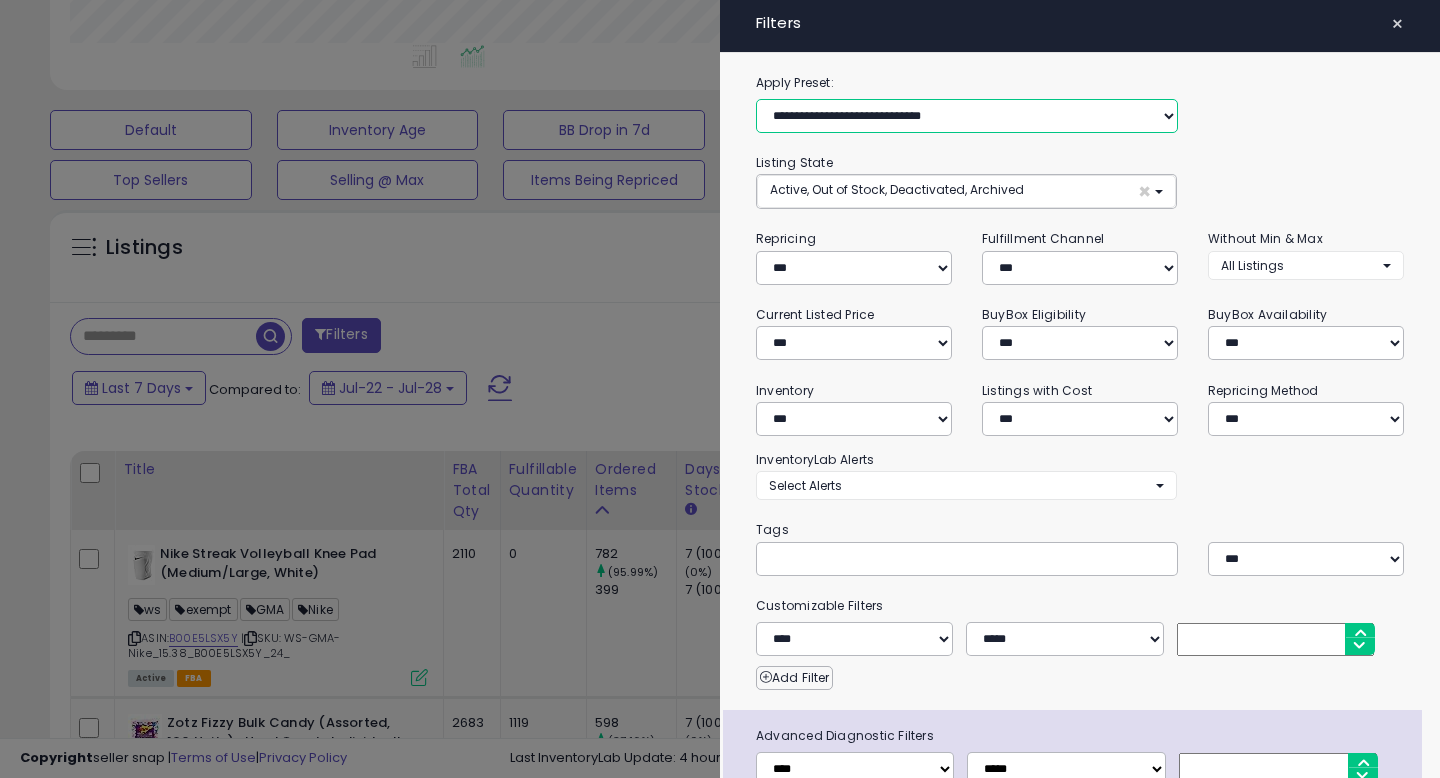select on "**" 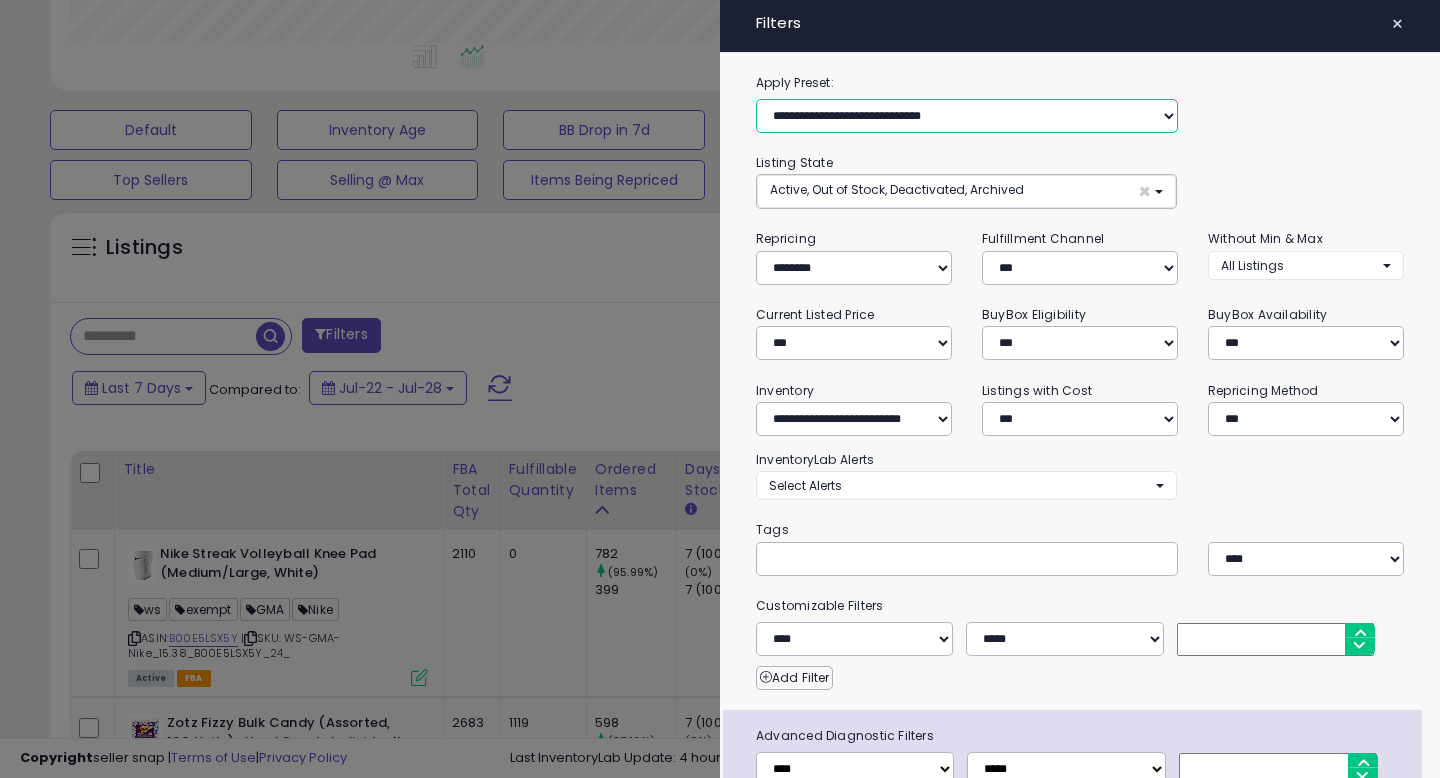 select on "*" 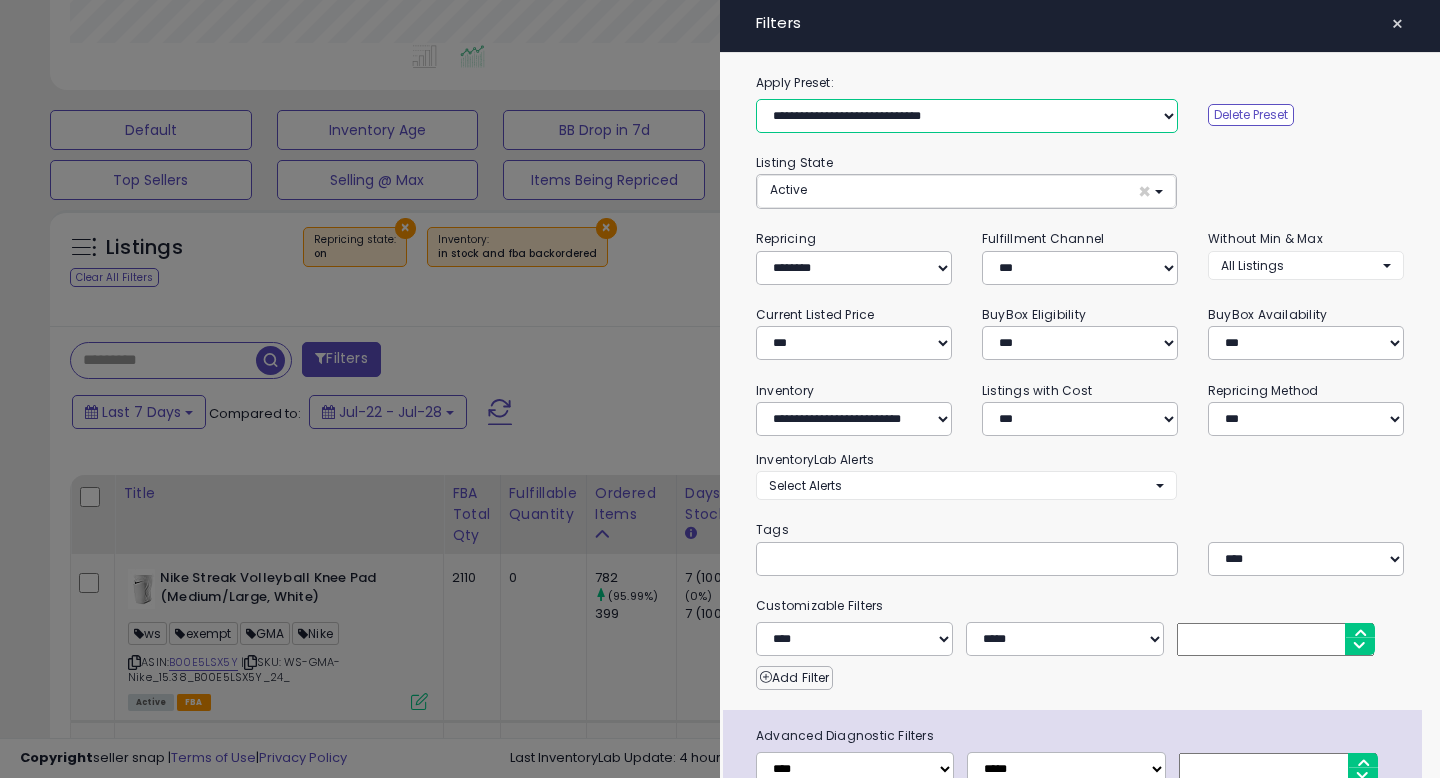 click on "**********" at bounding box center [967, 116] 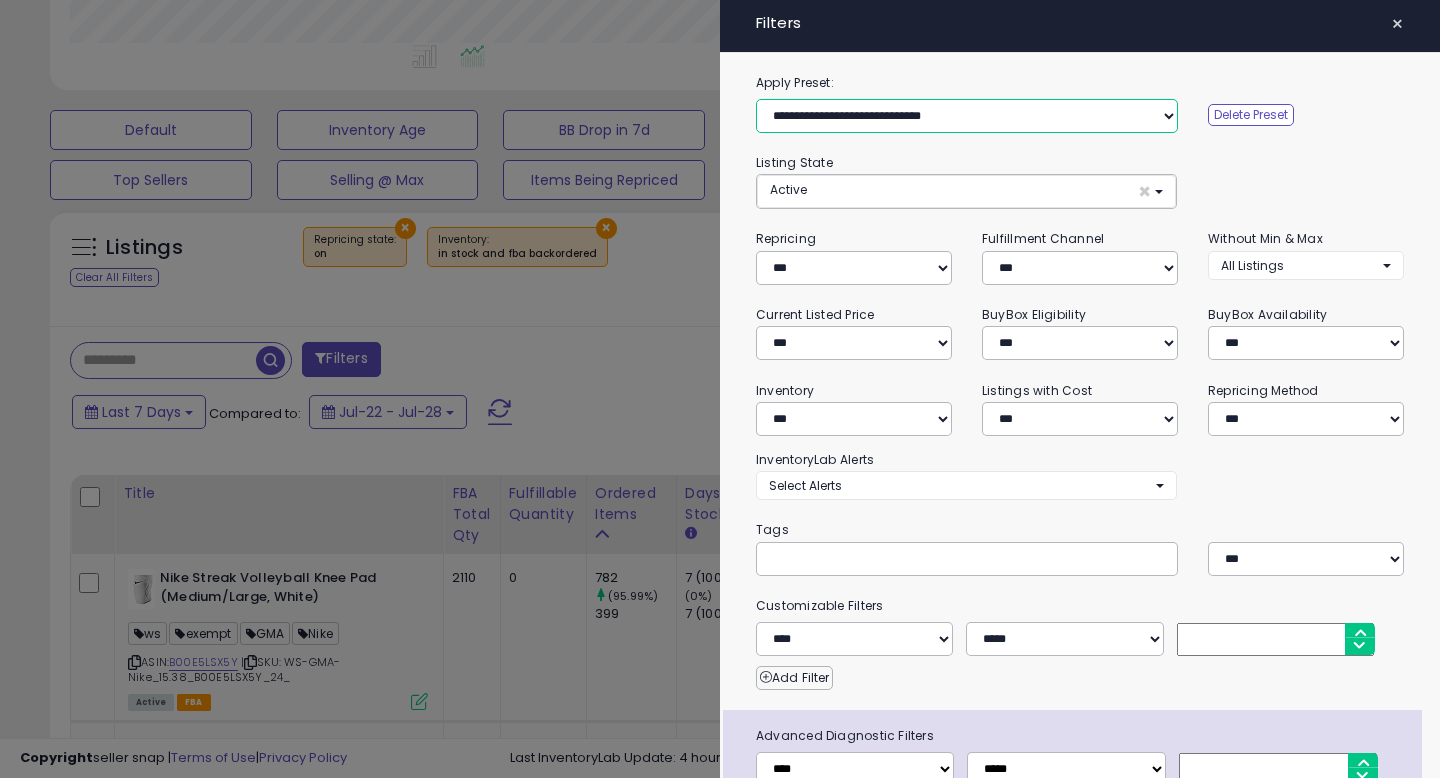 scroll, scrollTop: 130, scrollLeft: 0, axis: vertical 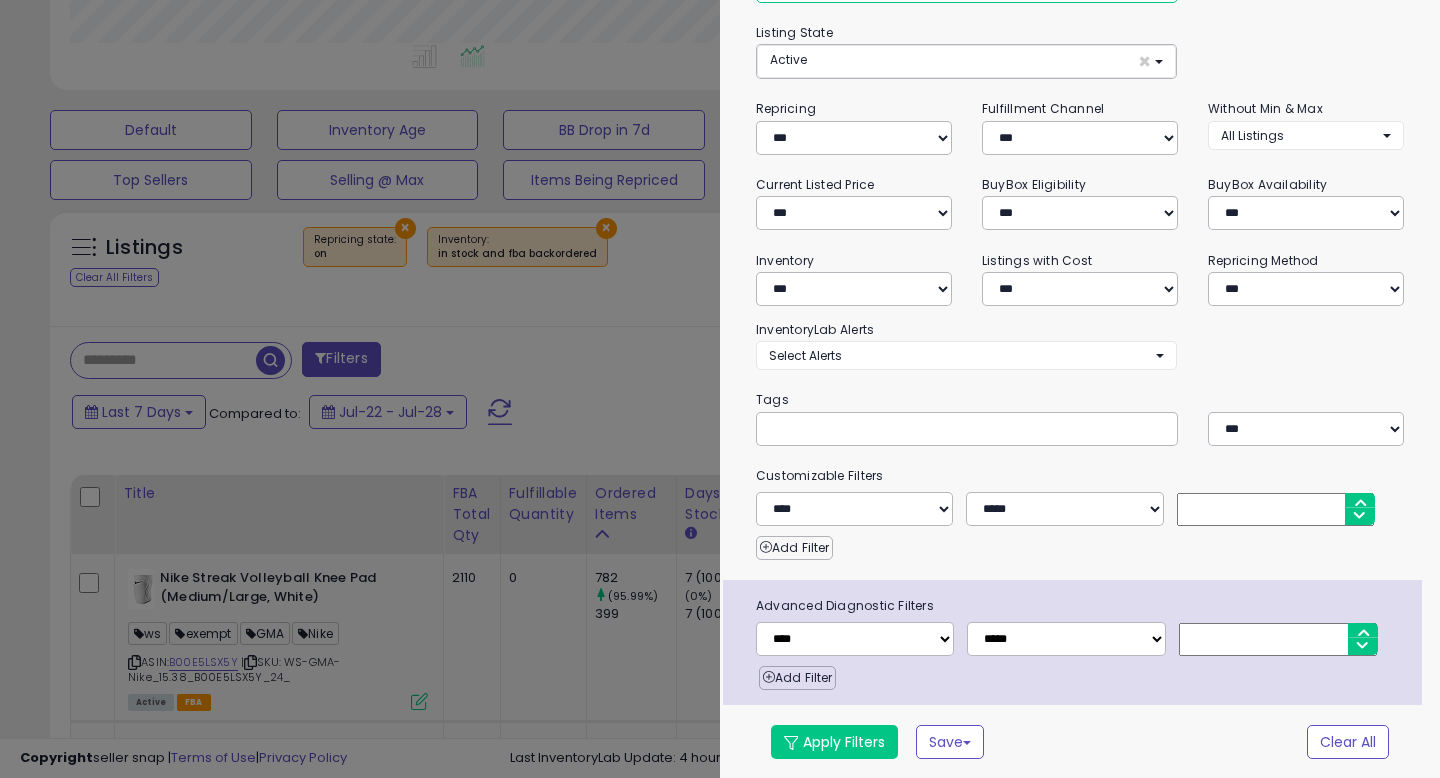 select on "*" 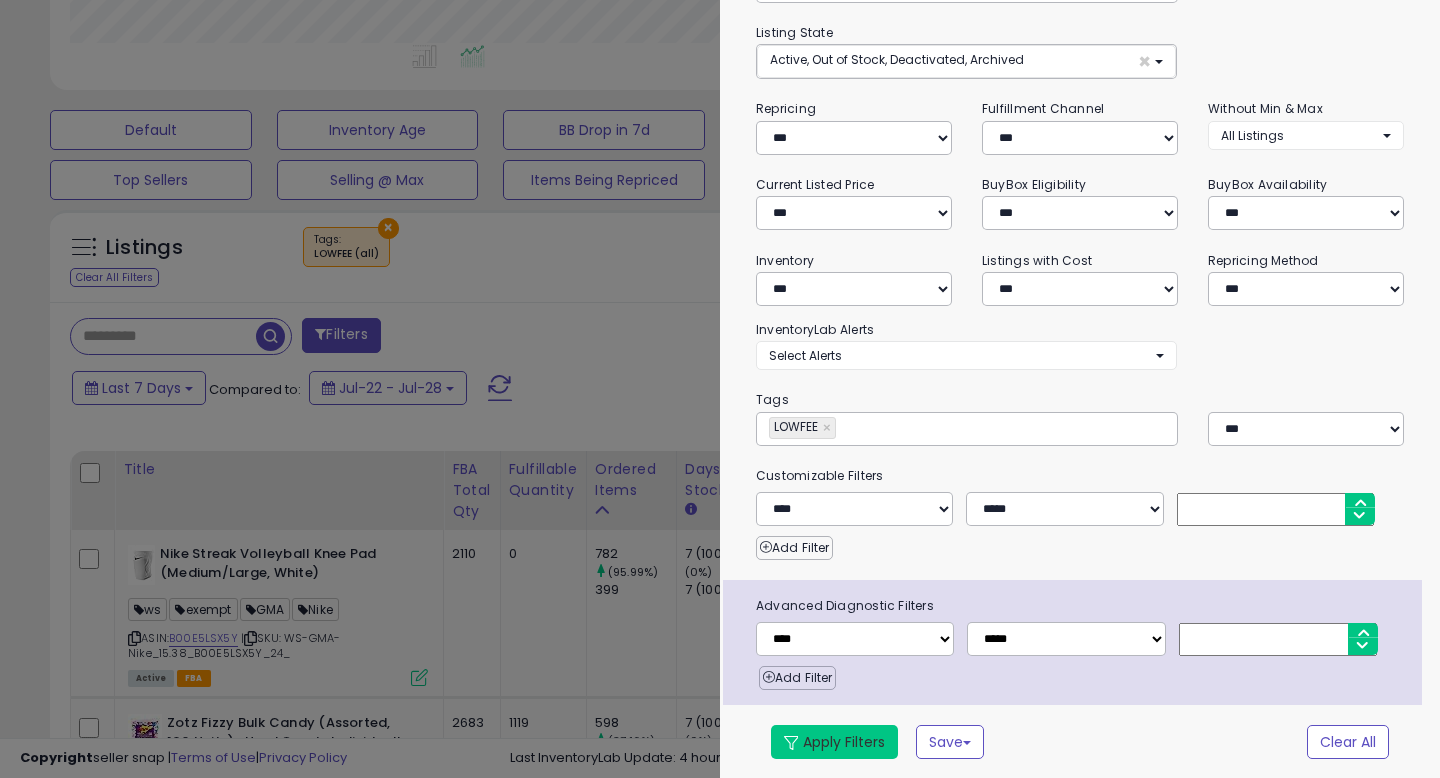 click on "Apply Filters" at bounding box center [834, 742] 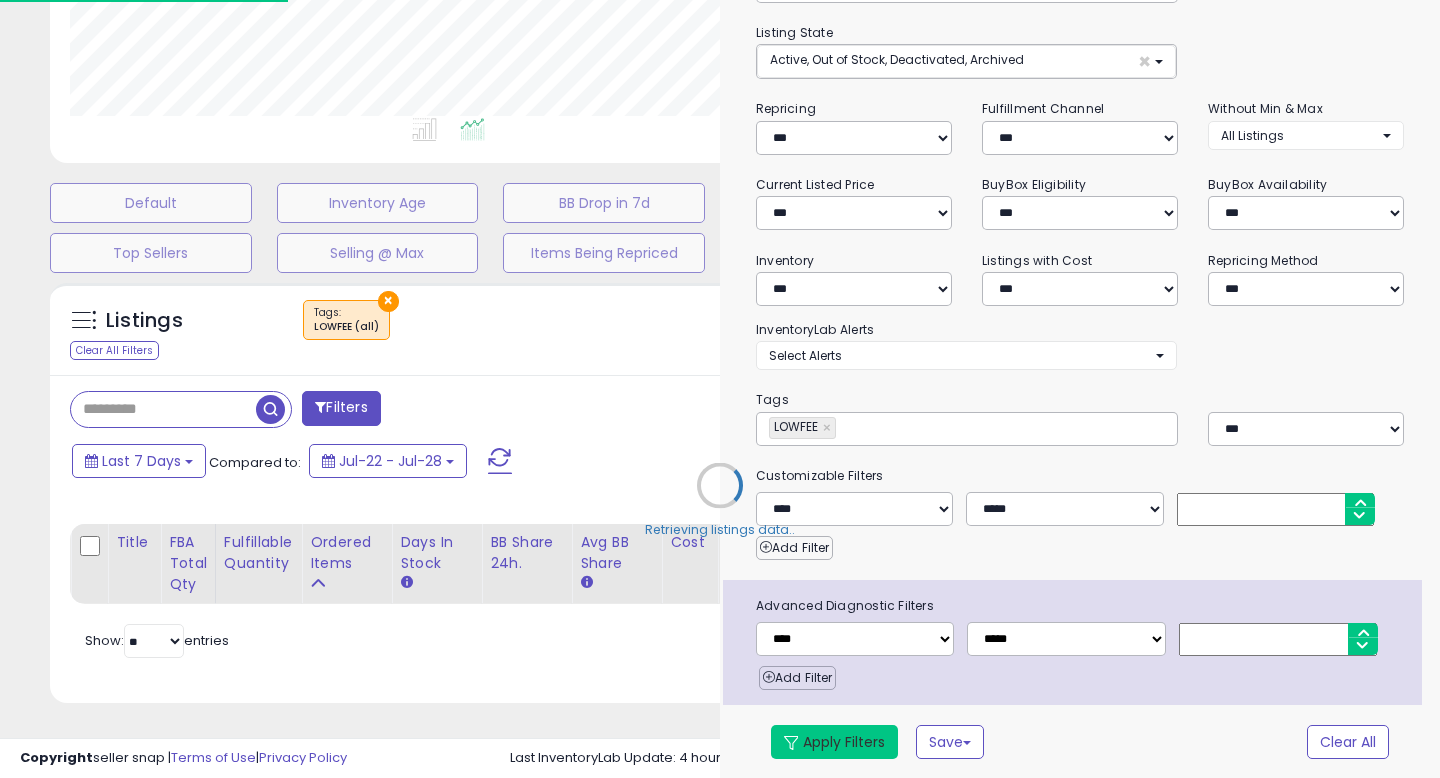 scroll, scrollTop: 447, scrollLeft: 0, axis: vertical 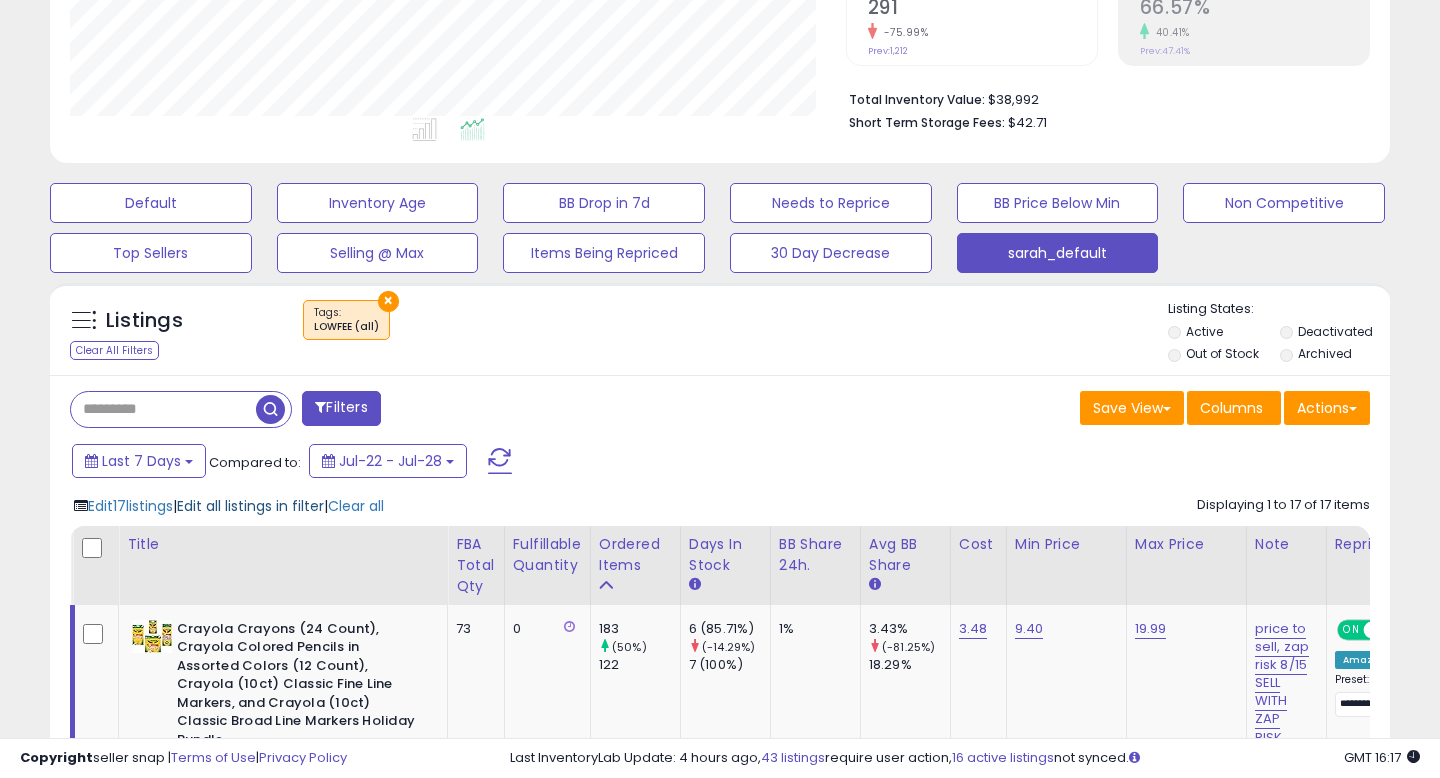 click on "Edit all listings in filter" at bounding box center (250, 506) 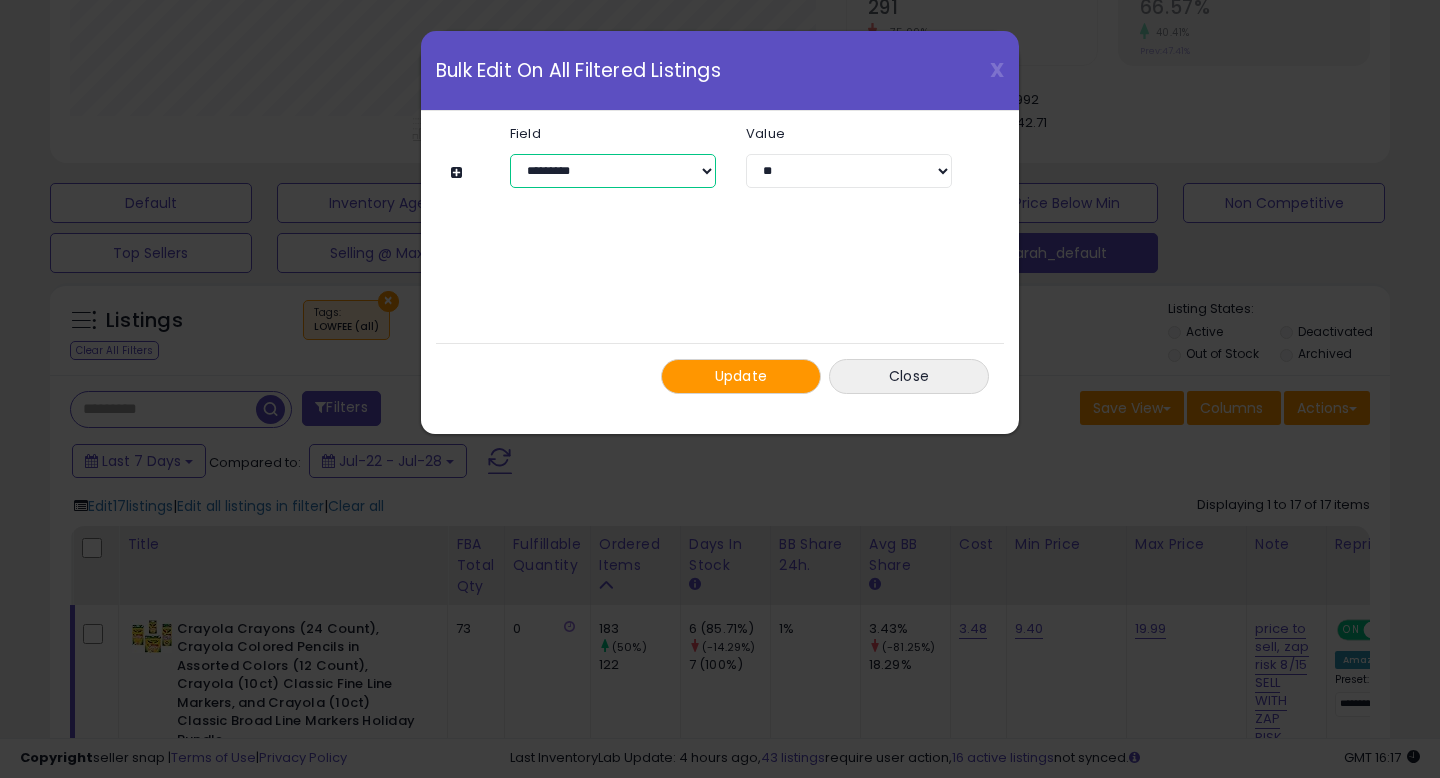 click on "**********" at bounding box center [613, 171] 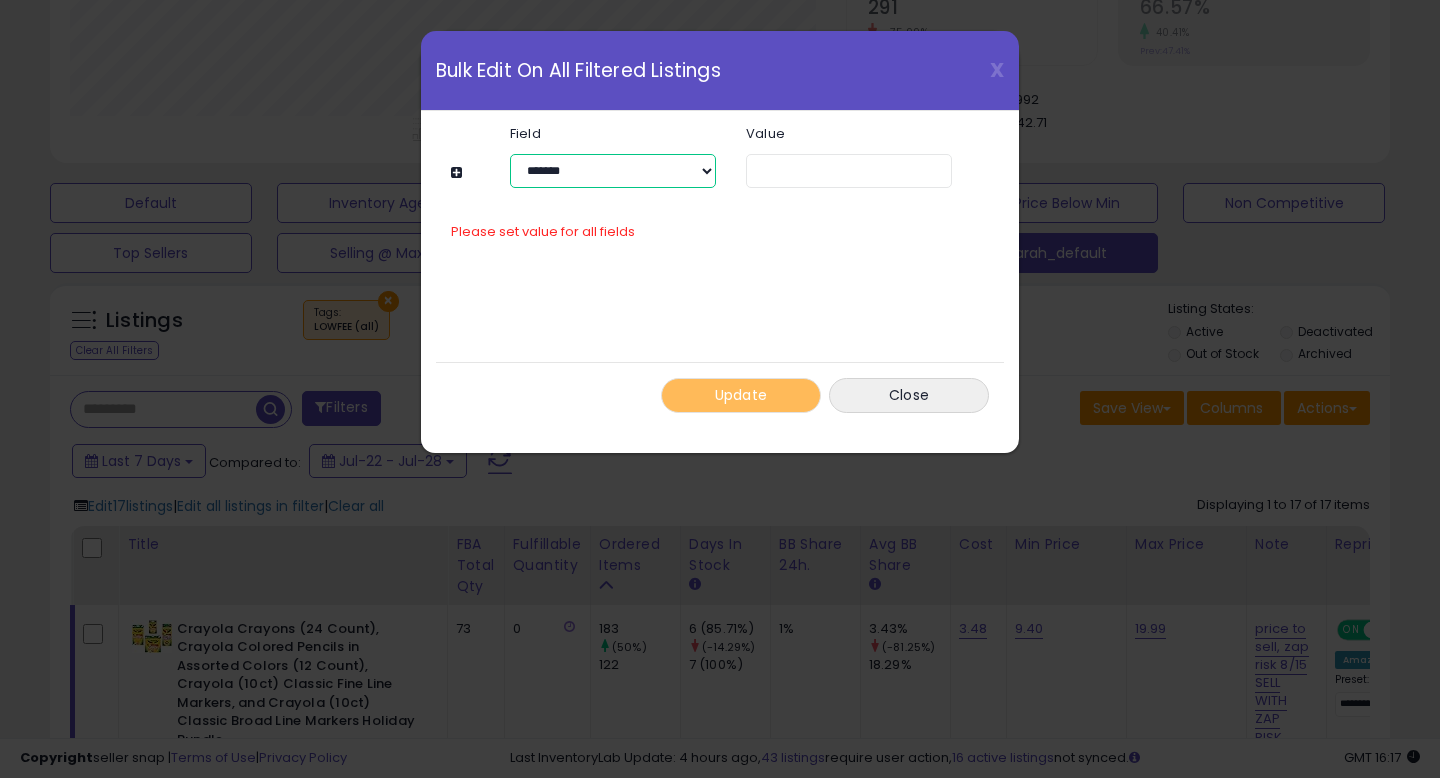 click on "**********" at bounding box center (613, 171) 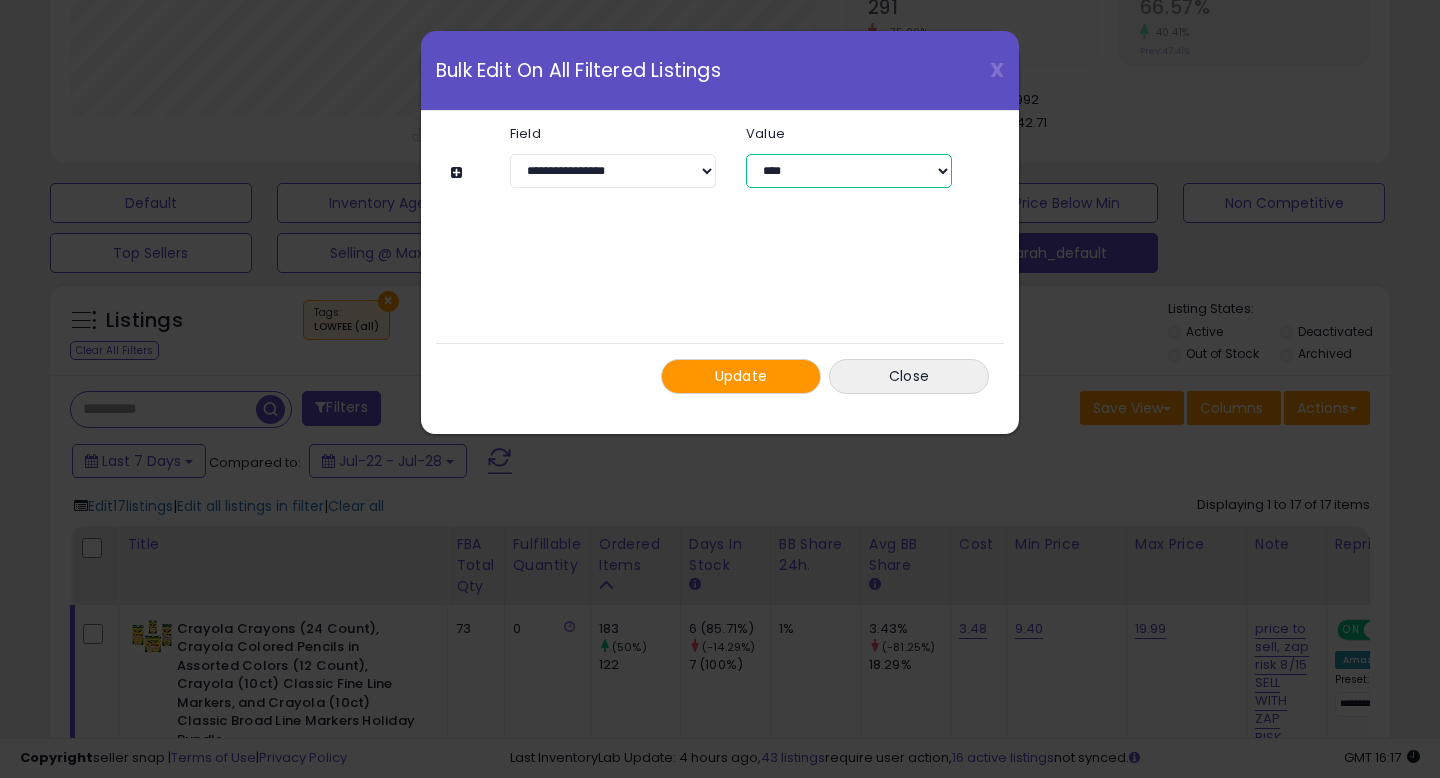 click on "**********" at bounding box center [849, 171] 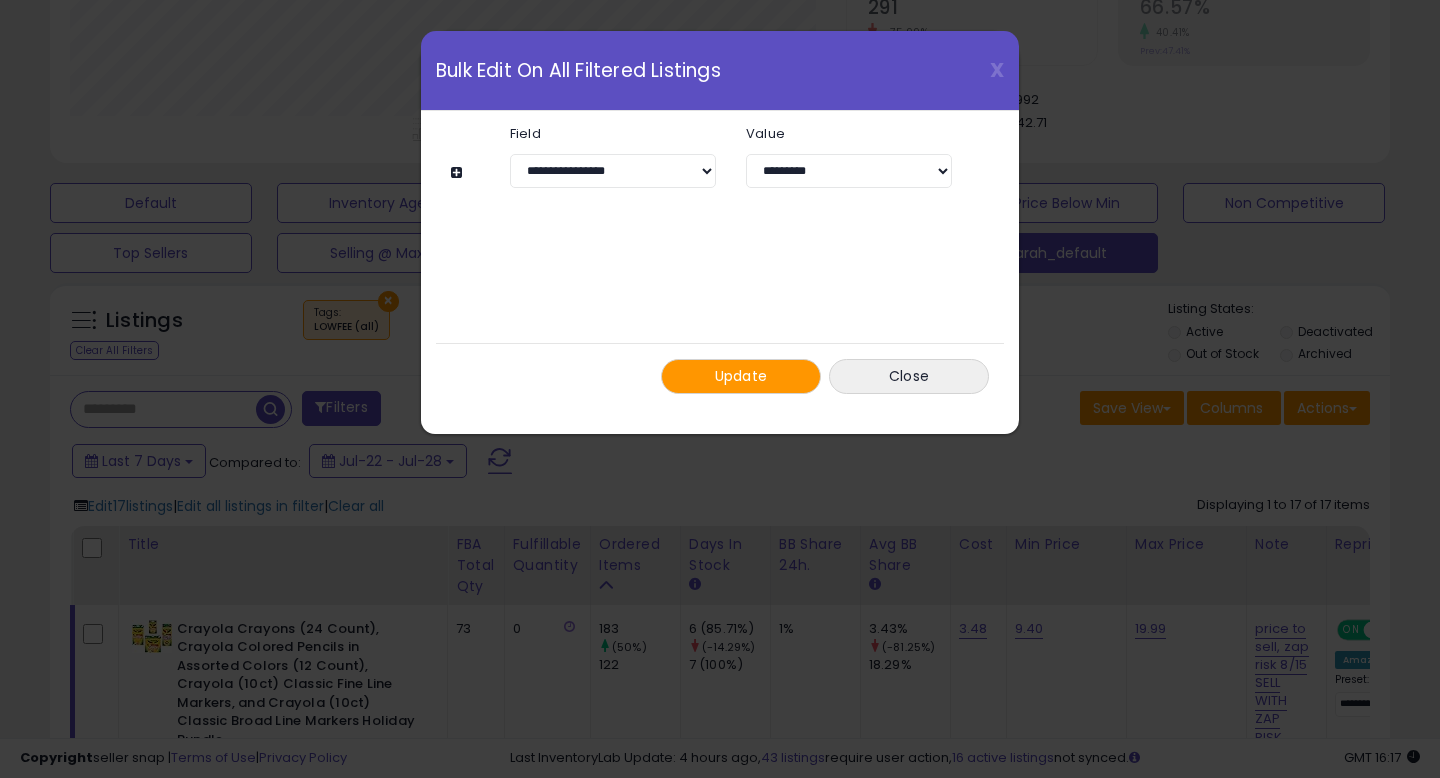 click on "Update" at bounding box center [741, 376] 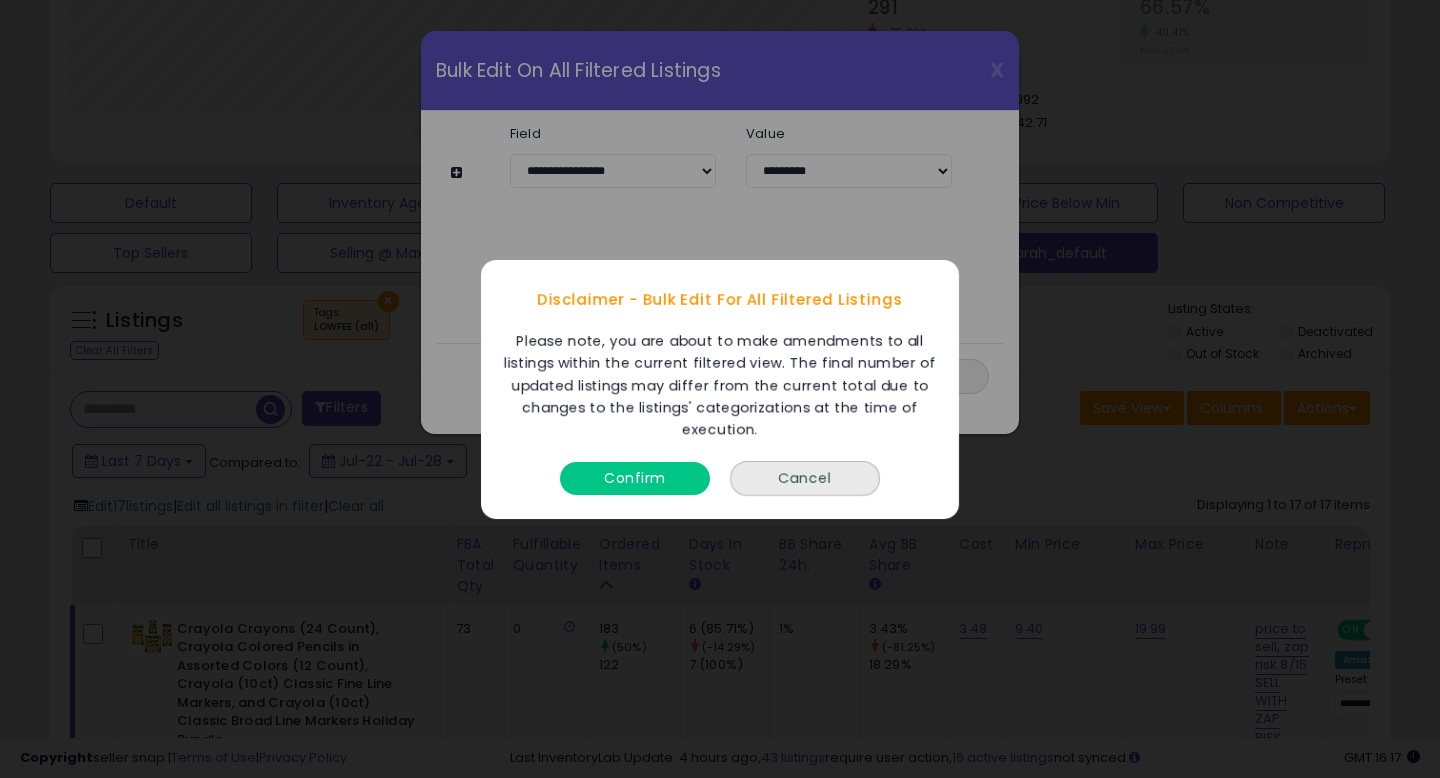 click on "Confirm" at bounding box center (635, 477) 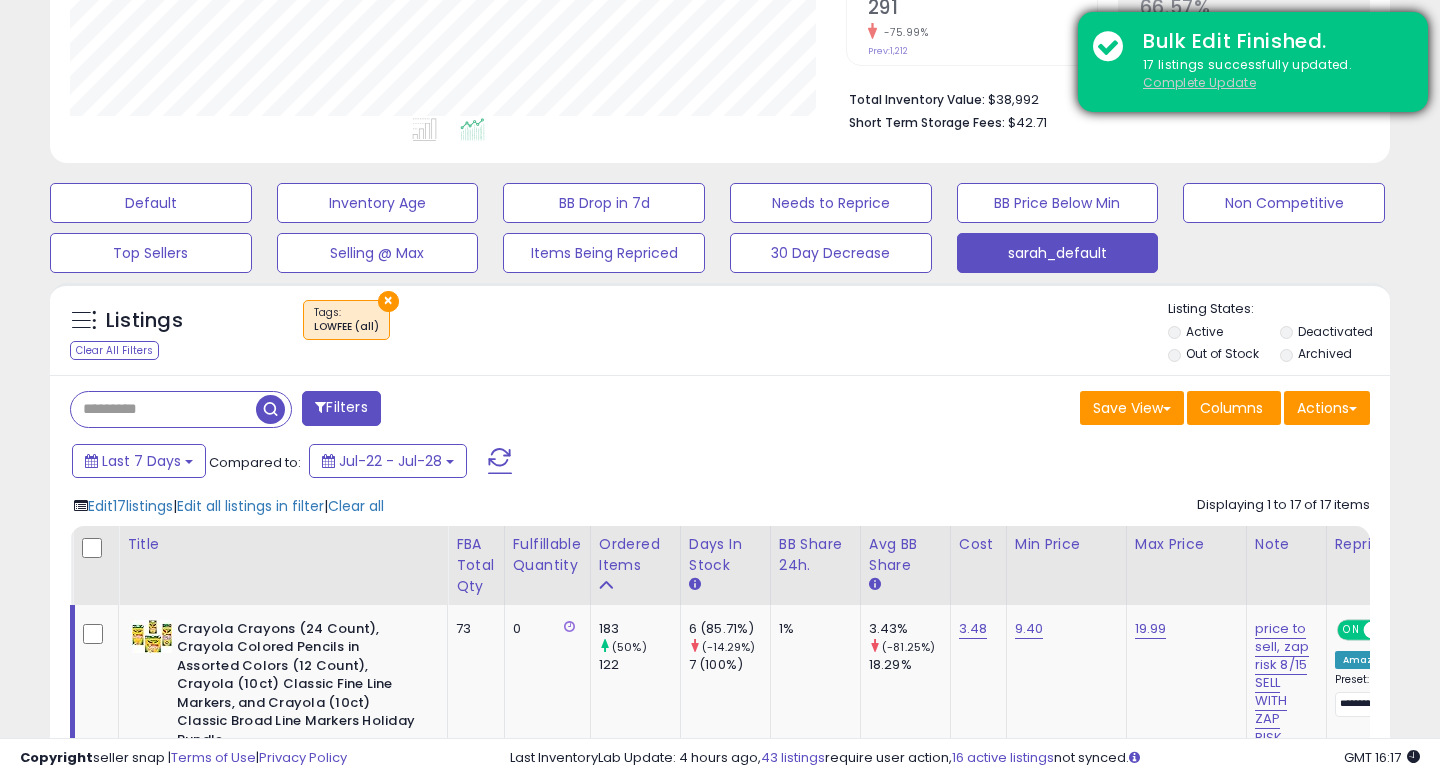 click on "Complete Update" at bounding box center (1199, 82) 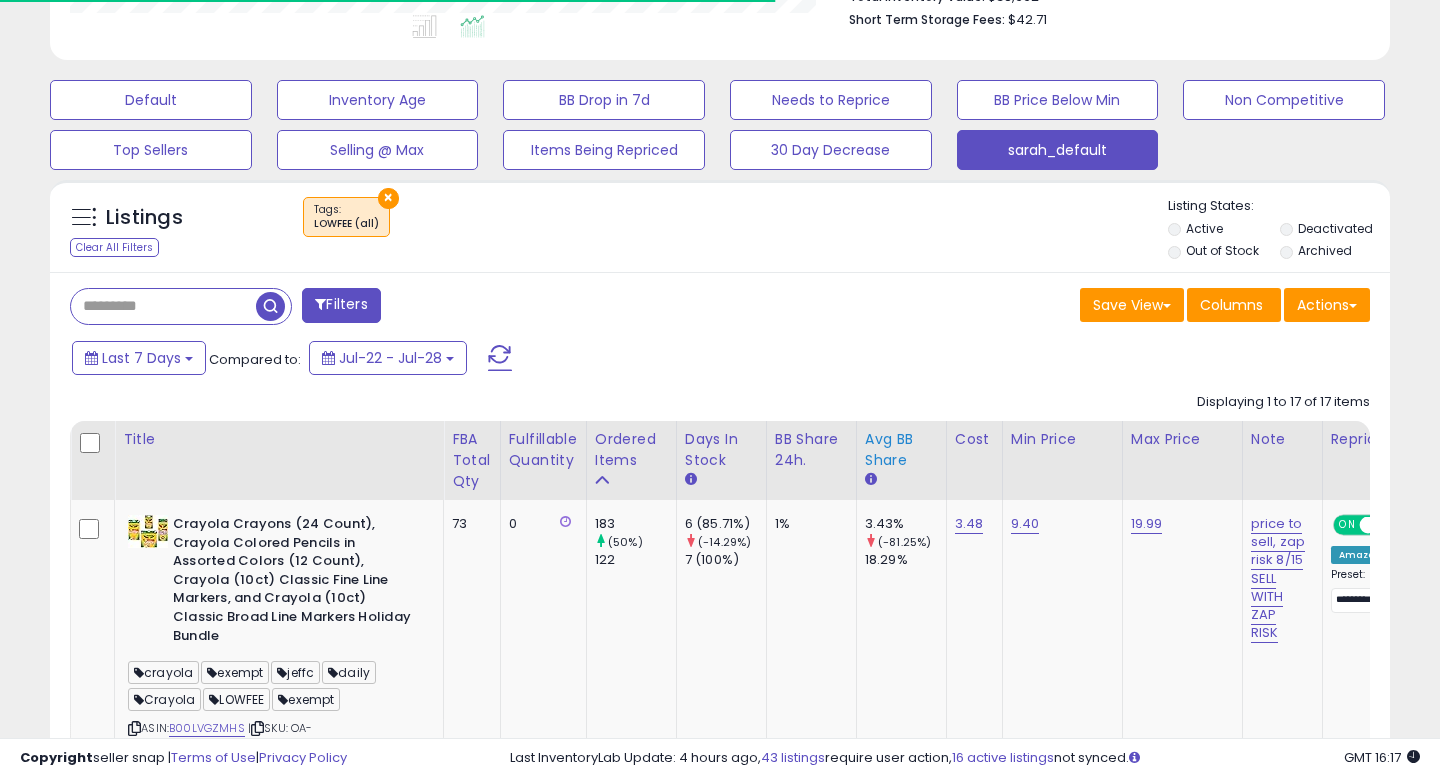 scroll, scrollTop: 618, scrollLeft: 0, axis: vertical 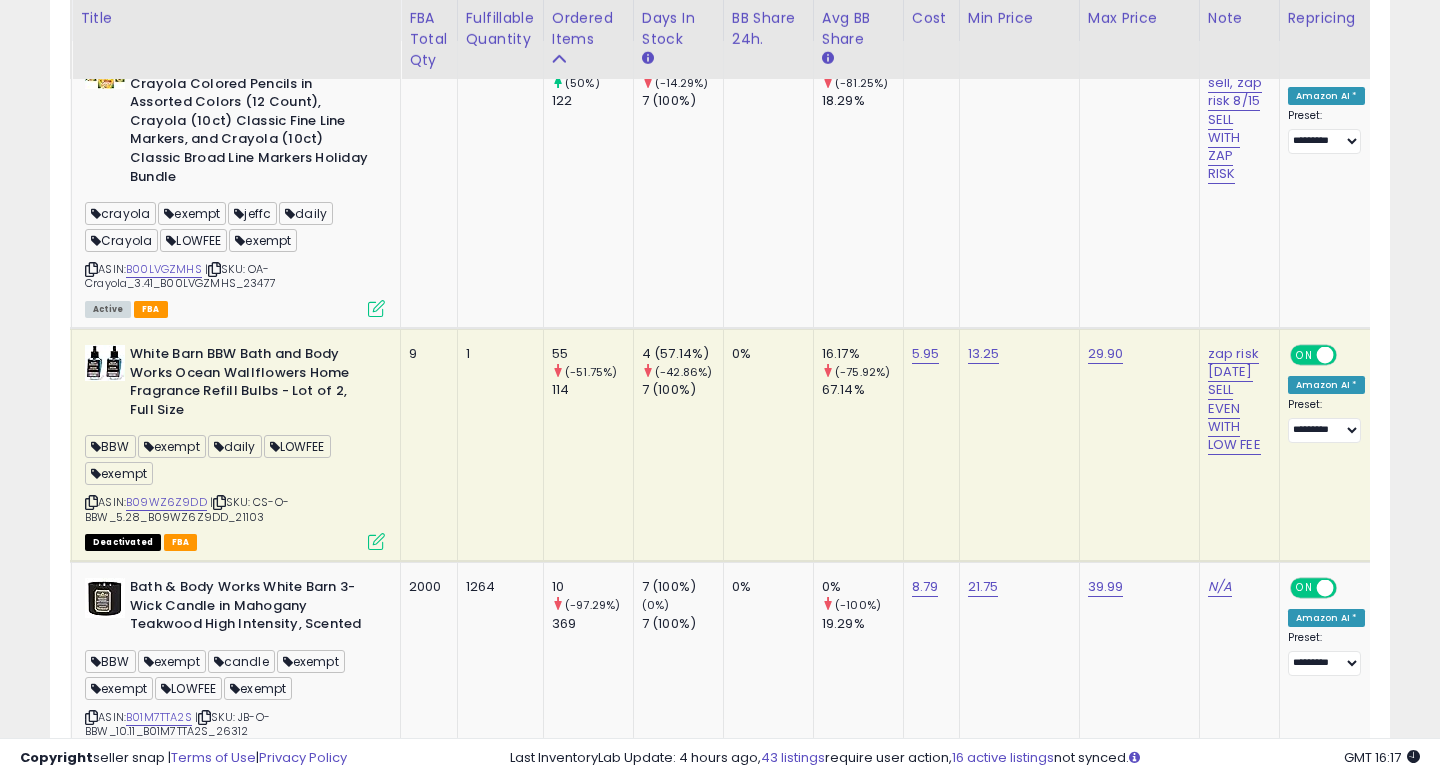 click on "**********" at bounding box center [1327, 420] 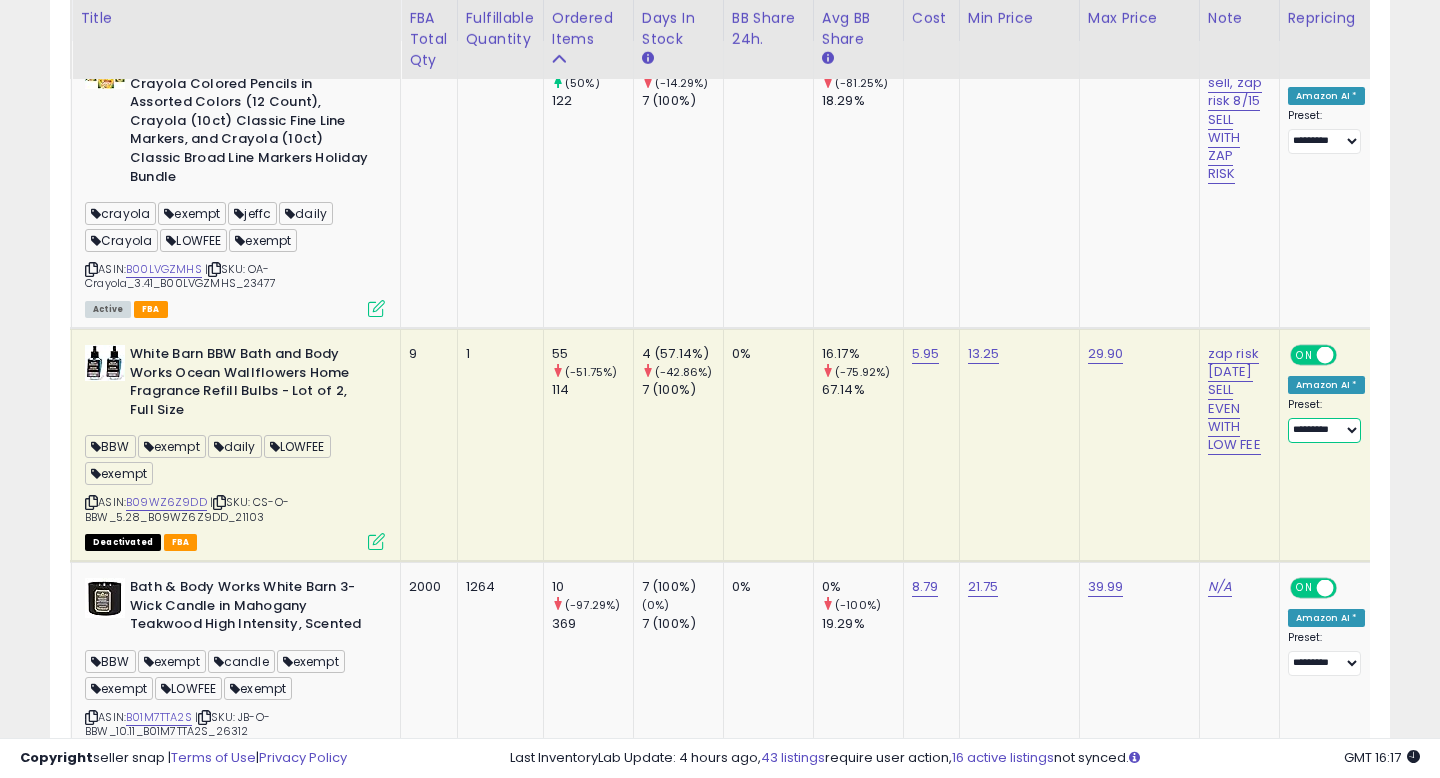 click on "**********" at bounding box center [1324, 430] 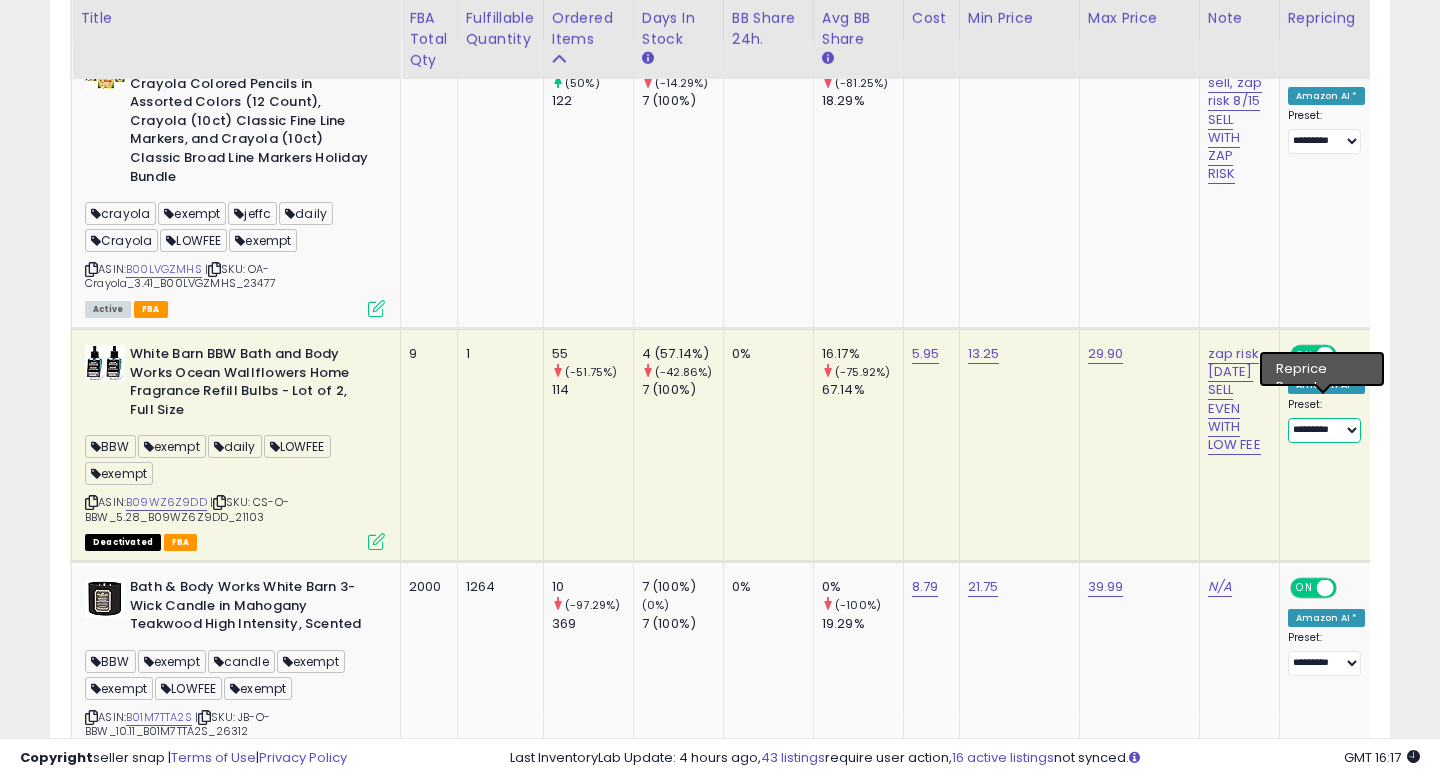 select on "**********" 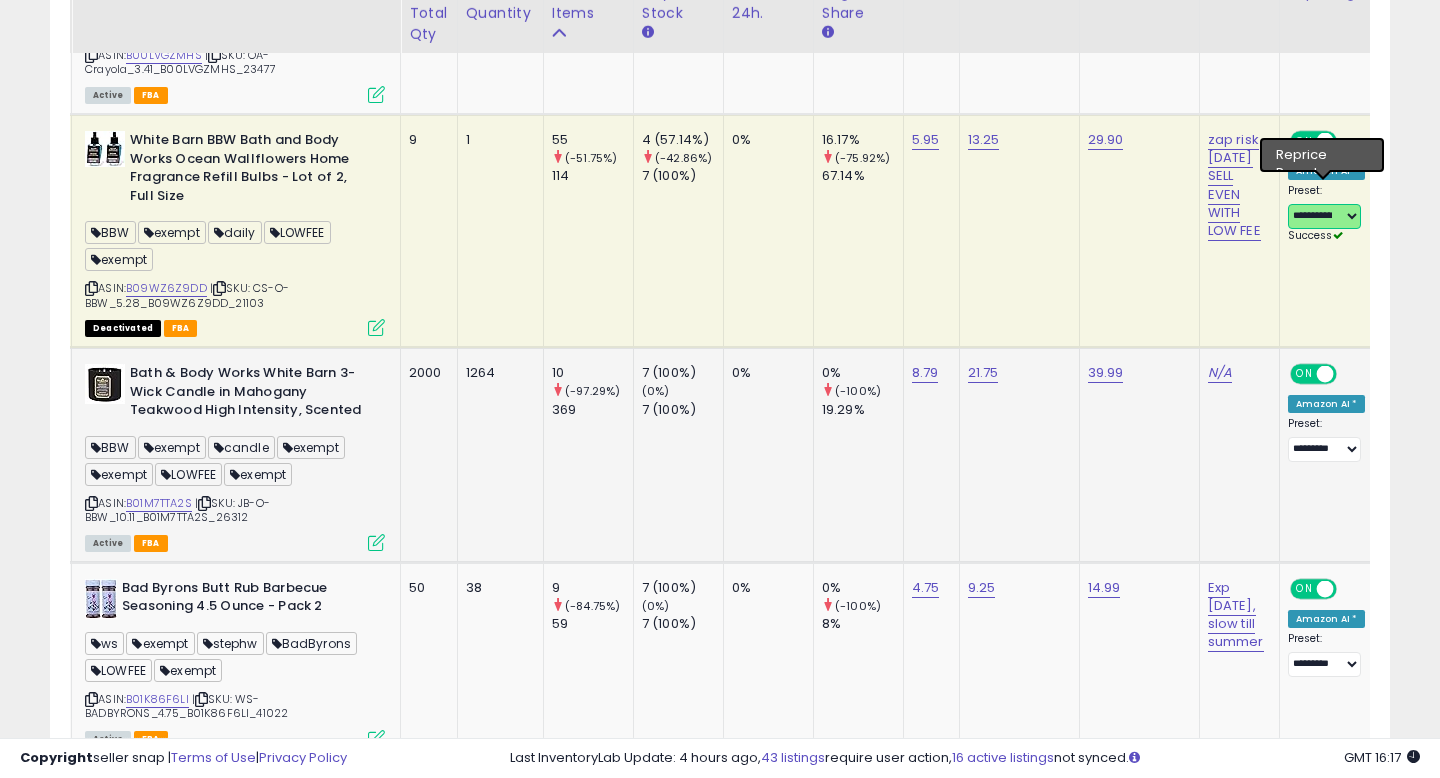 scroll, scrollTop: 1237, scrollLeft: 0, axis: vertical 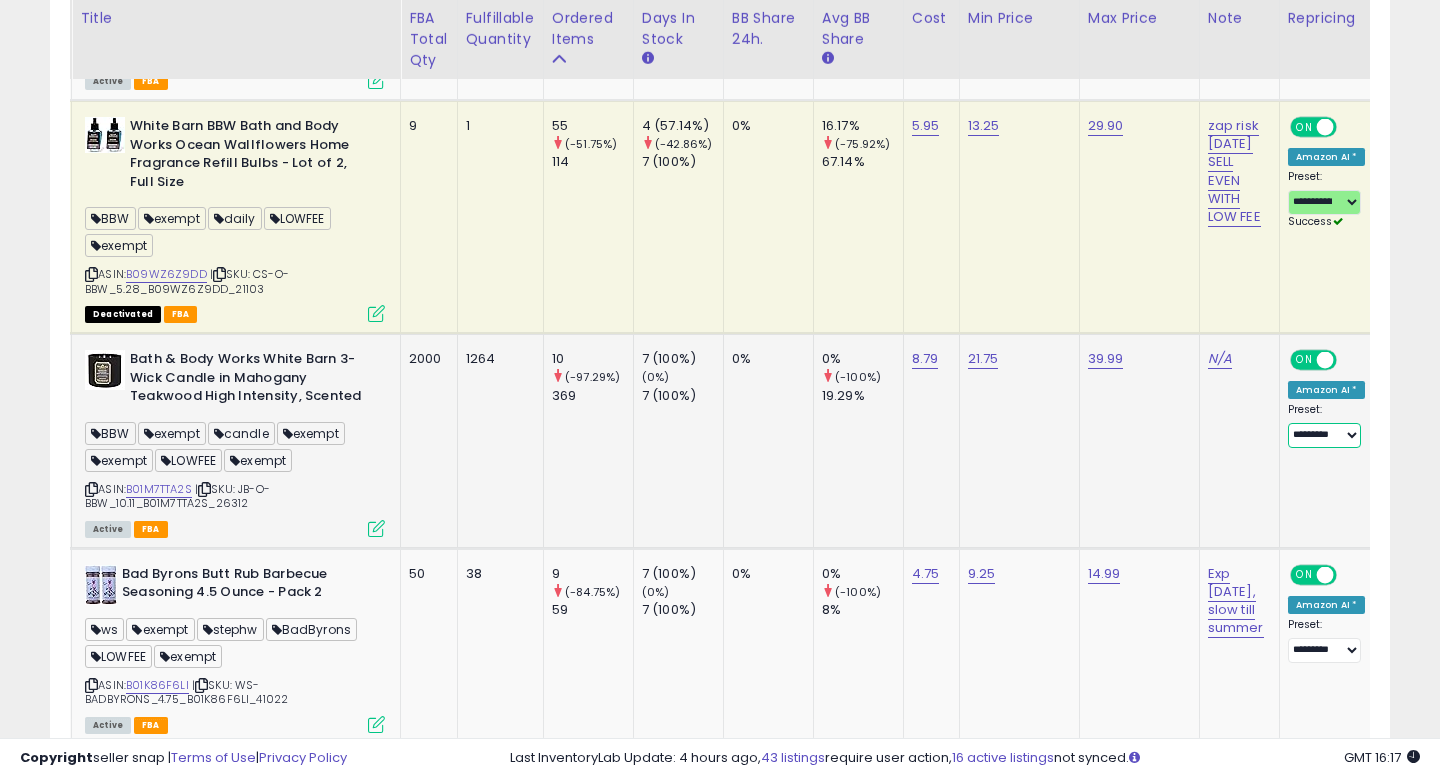 click on "**********" at bounding box center [1324, 435] 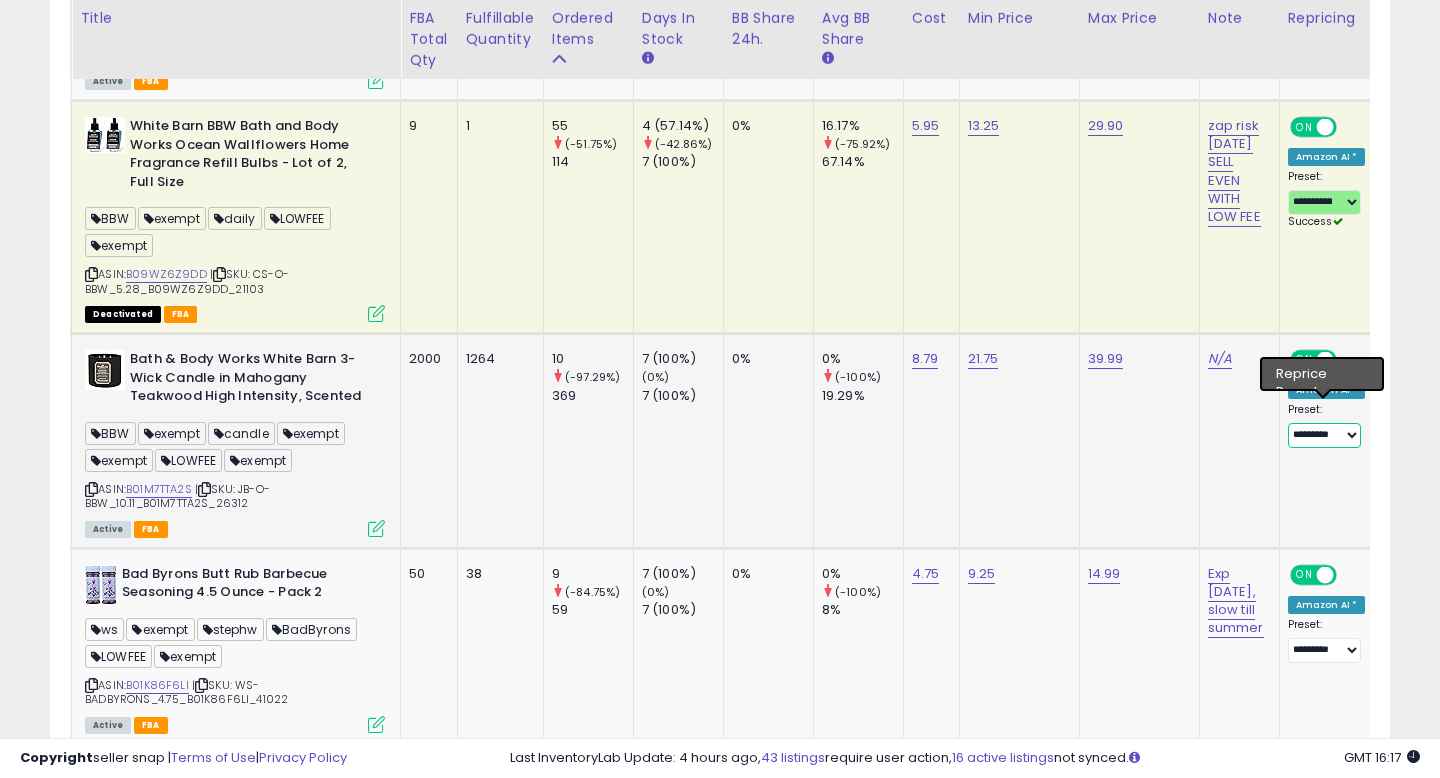 select on "**********" 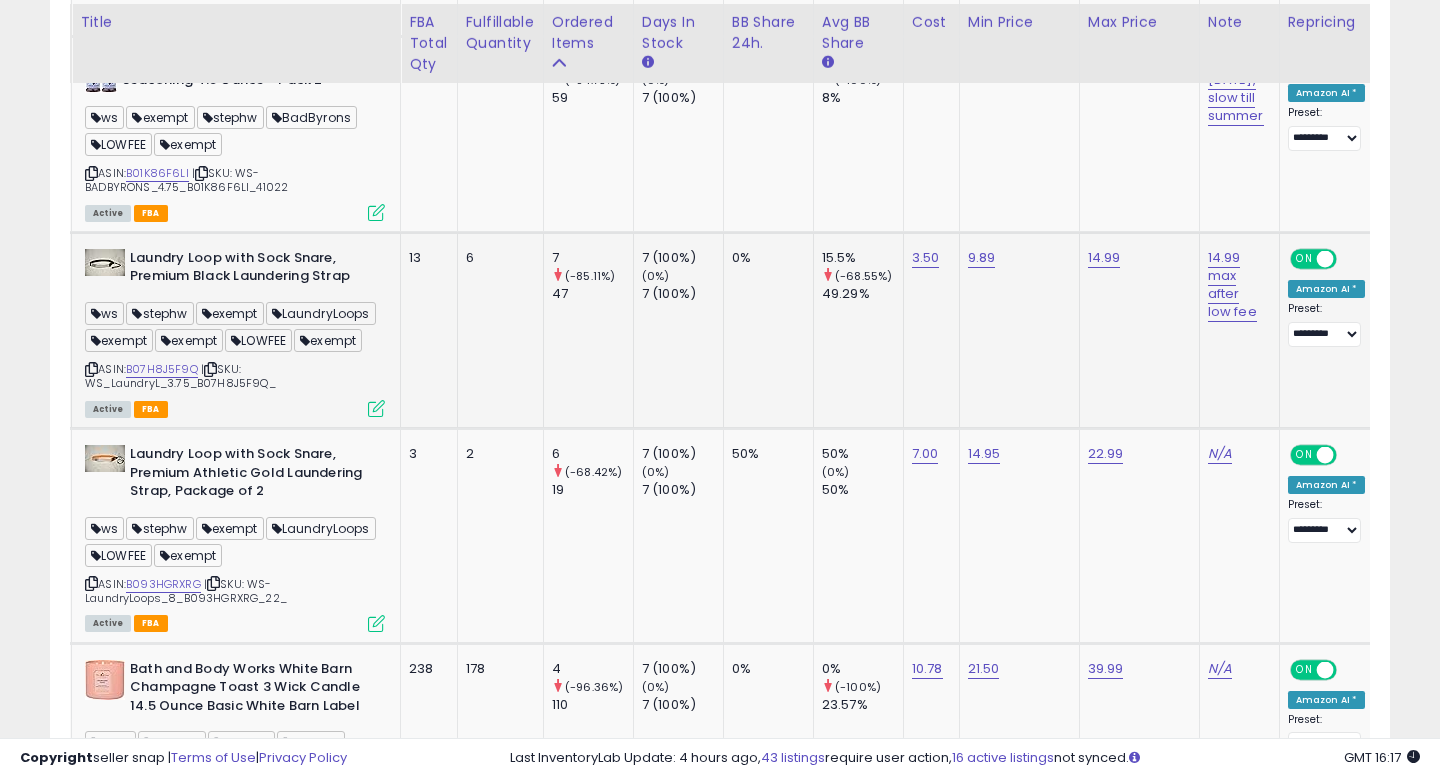 scroll, scrollTop: 1753, scrollLeft: 0, axis: vertical 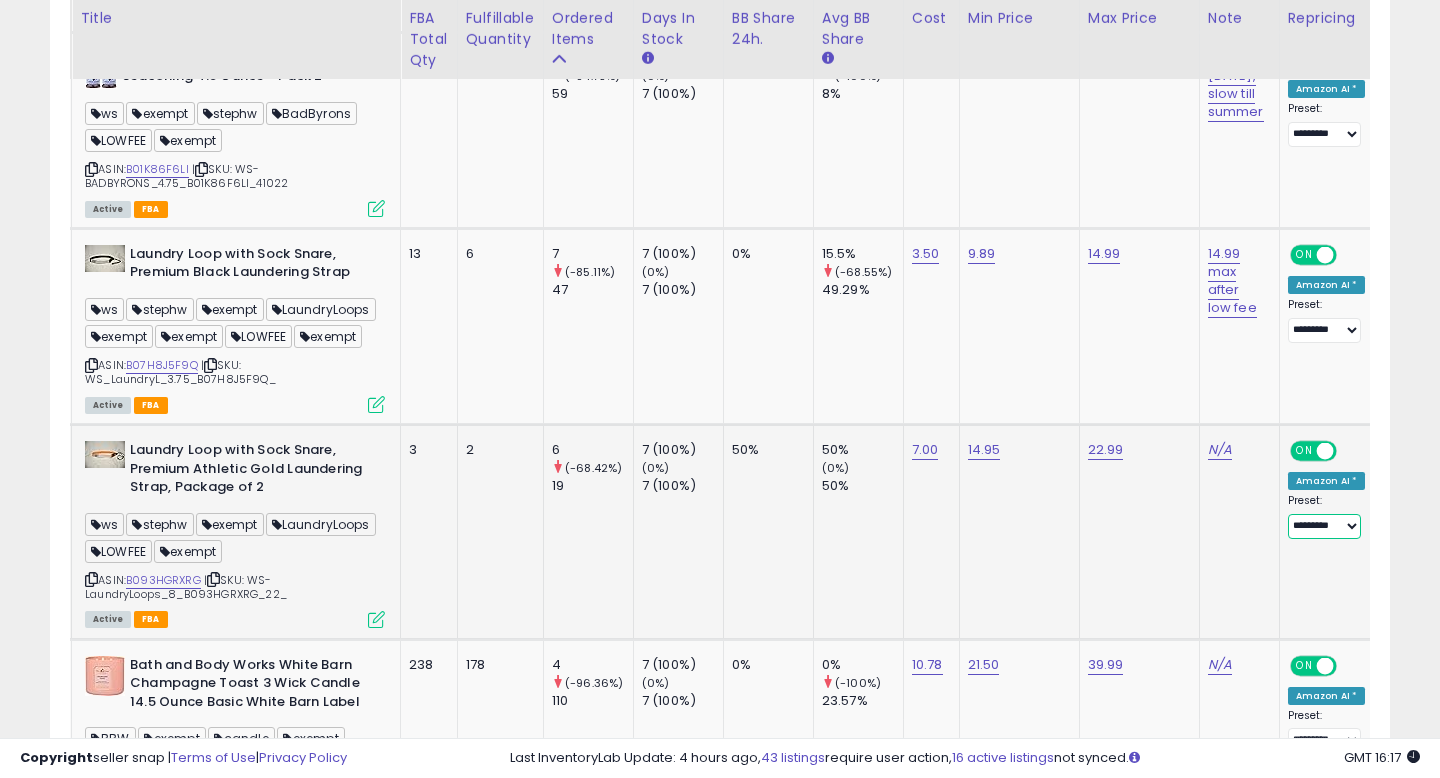 click on "**********" at bounding box center (1324, 526) 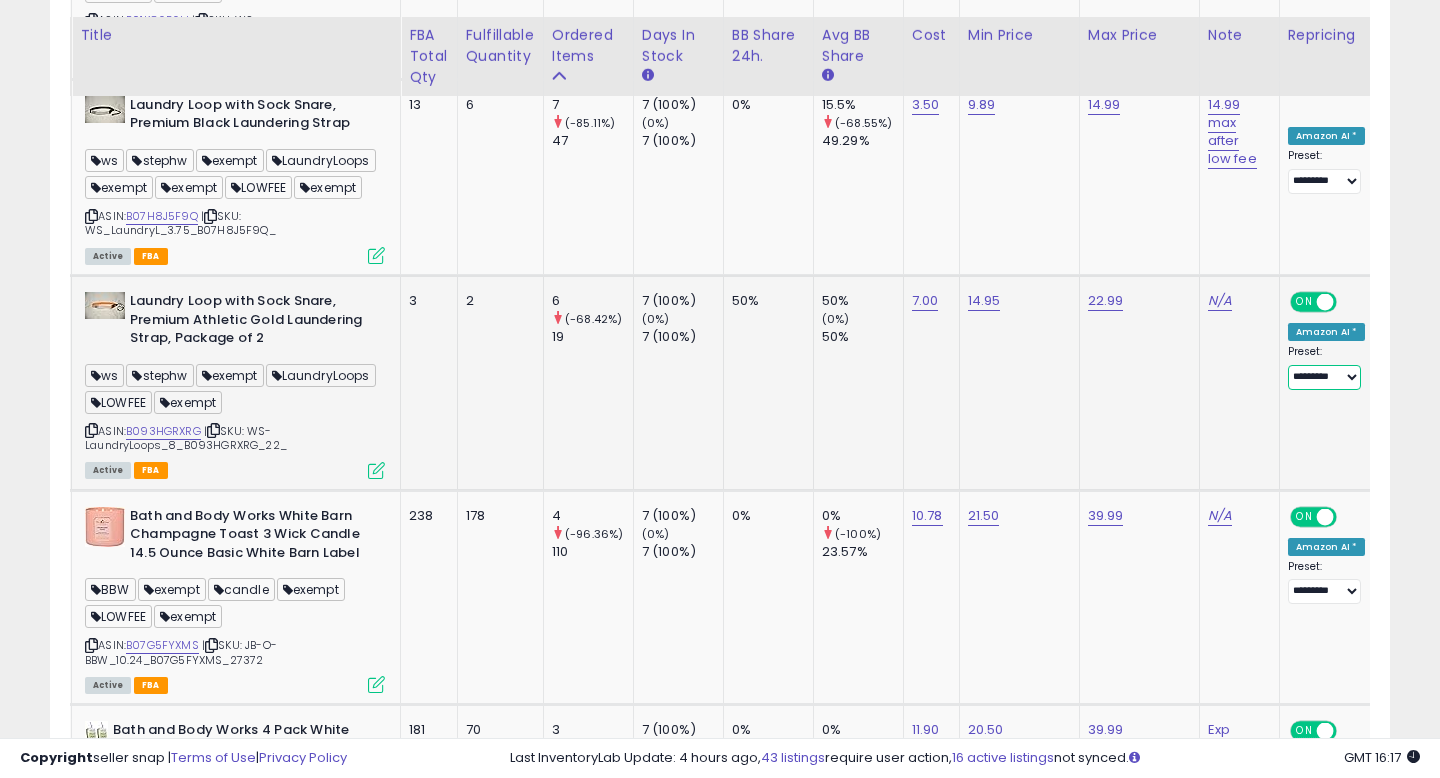 scroll, scrollTop: 1922, scrollLeft: 0, axis: vertical 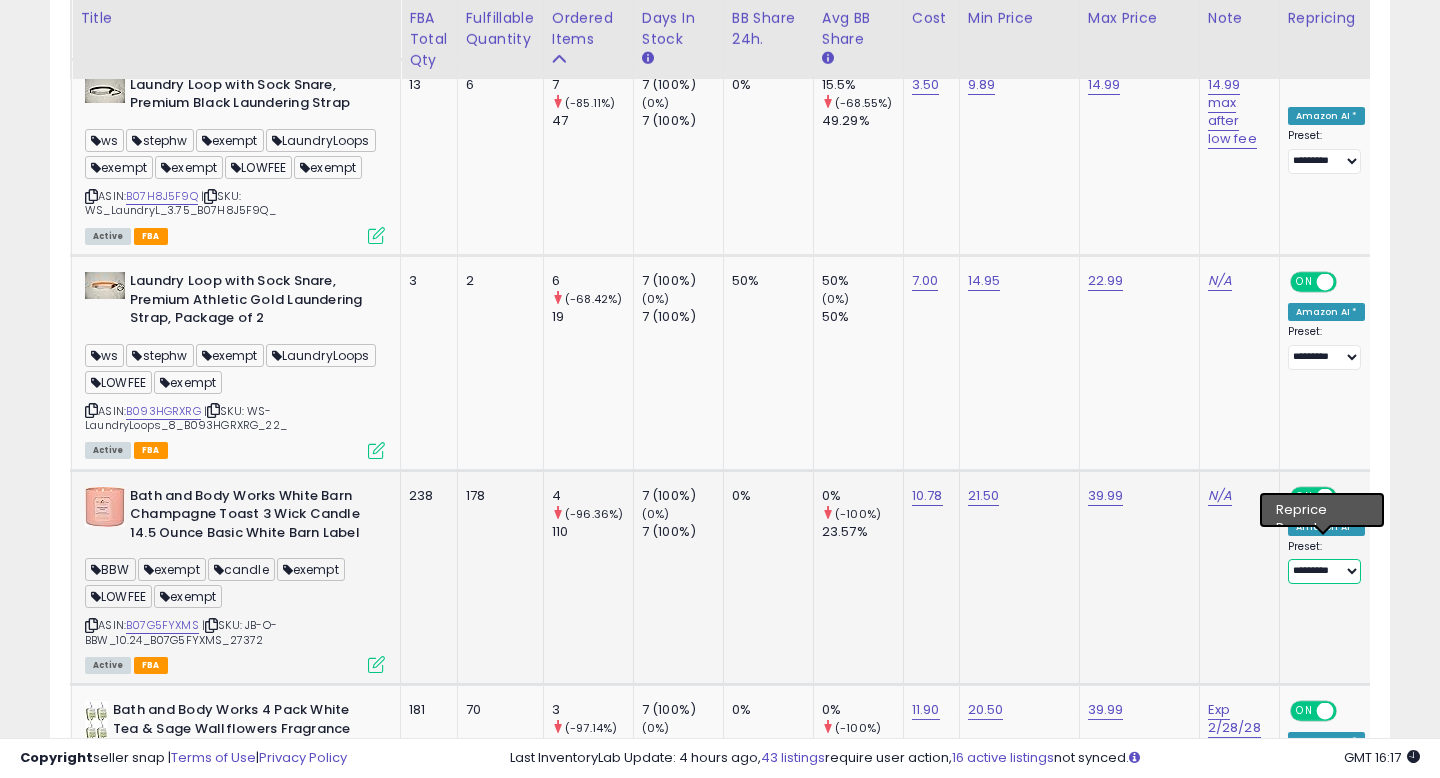 click on "**********" at bounding box center (1324, 571) 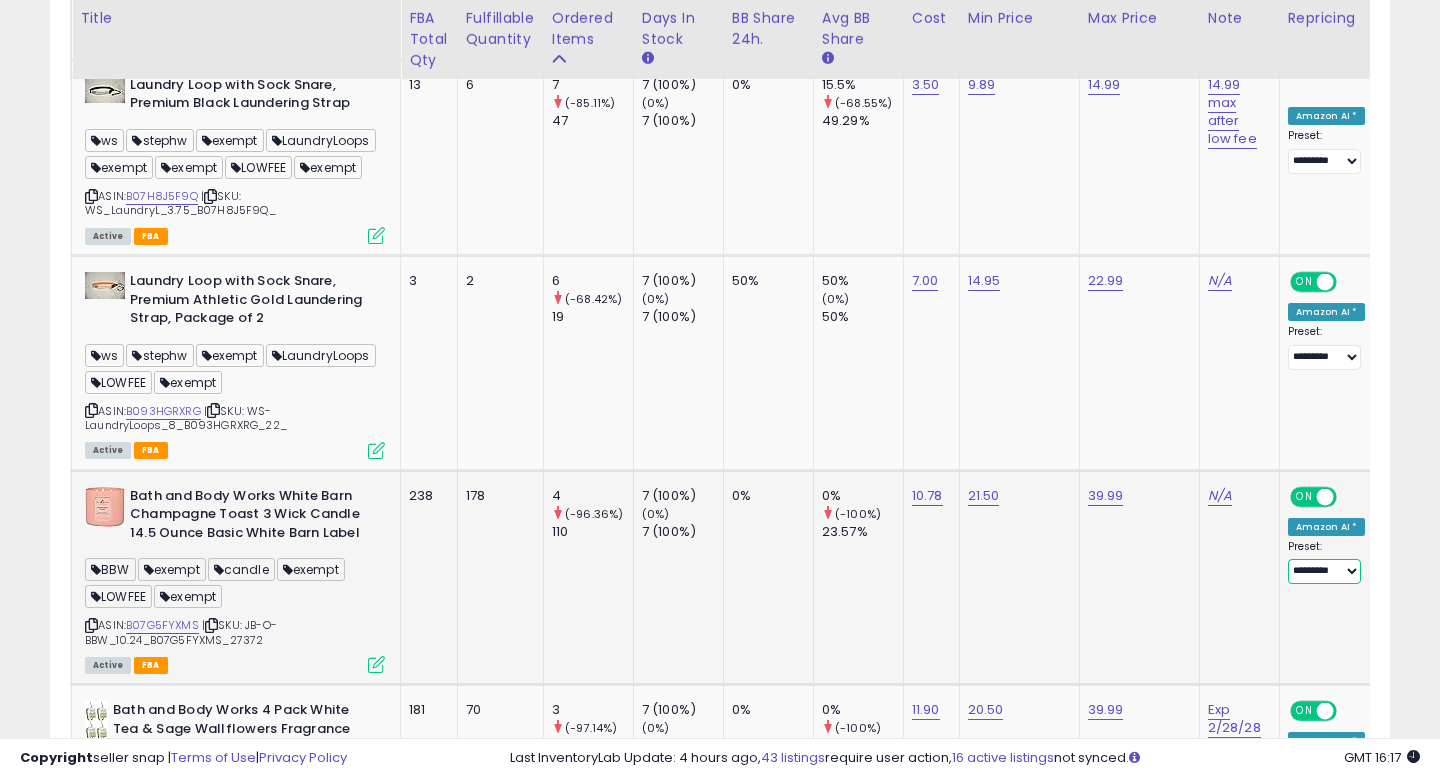 select on "**********" 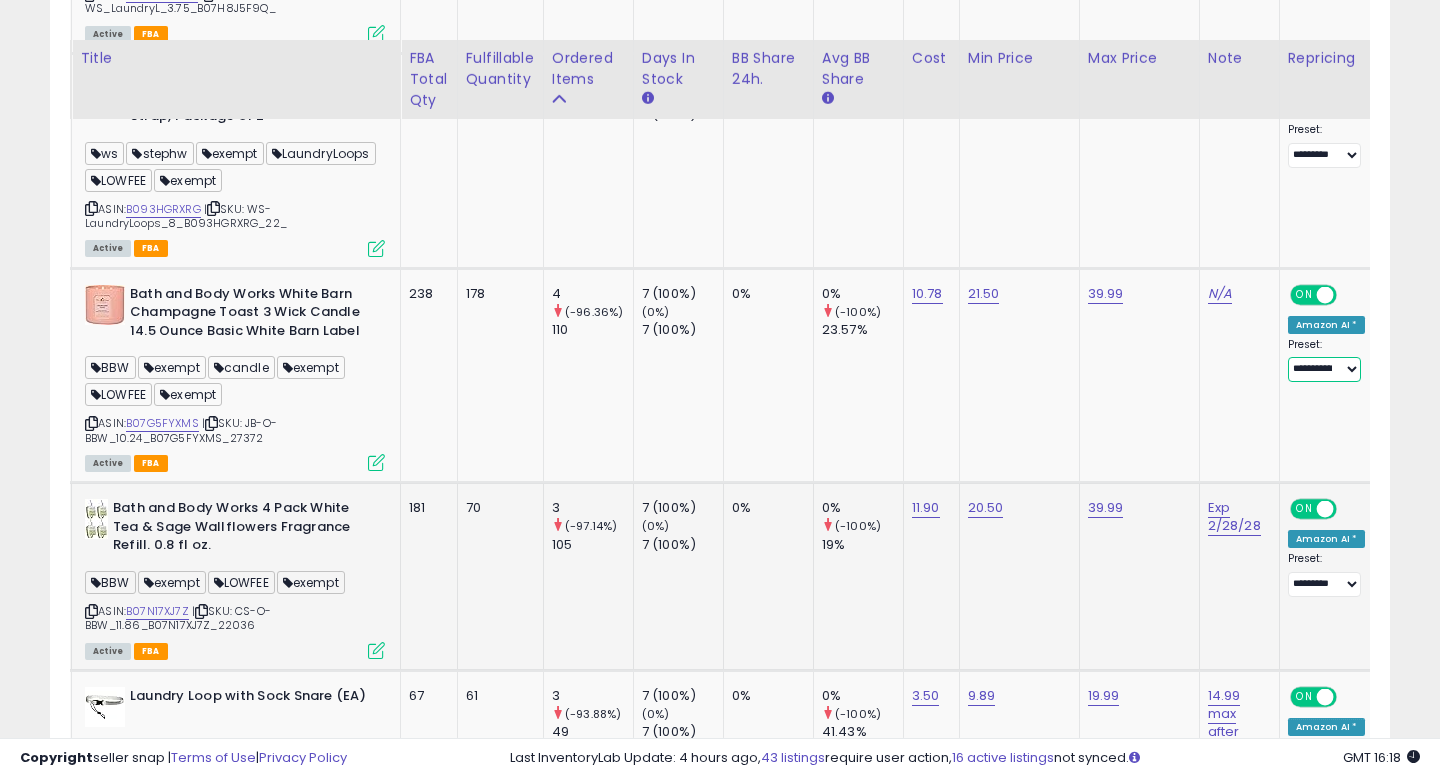 scroll, scrollTop: 2165, scrollLeft: 0, axis: vertical 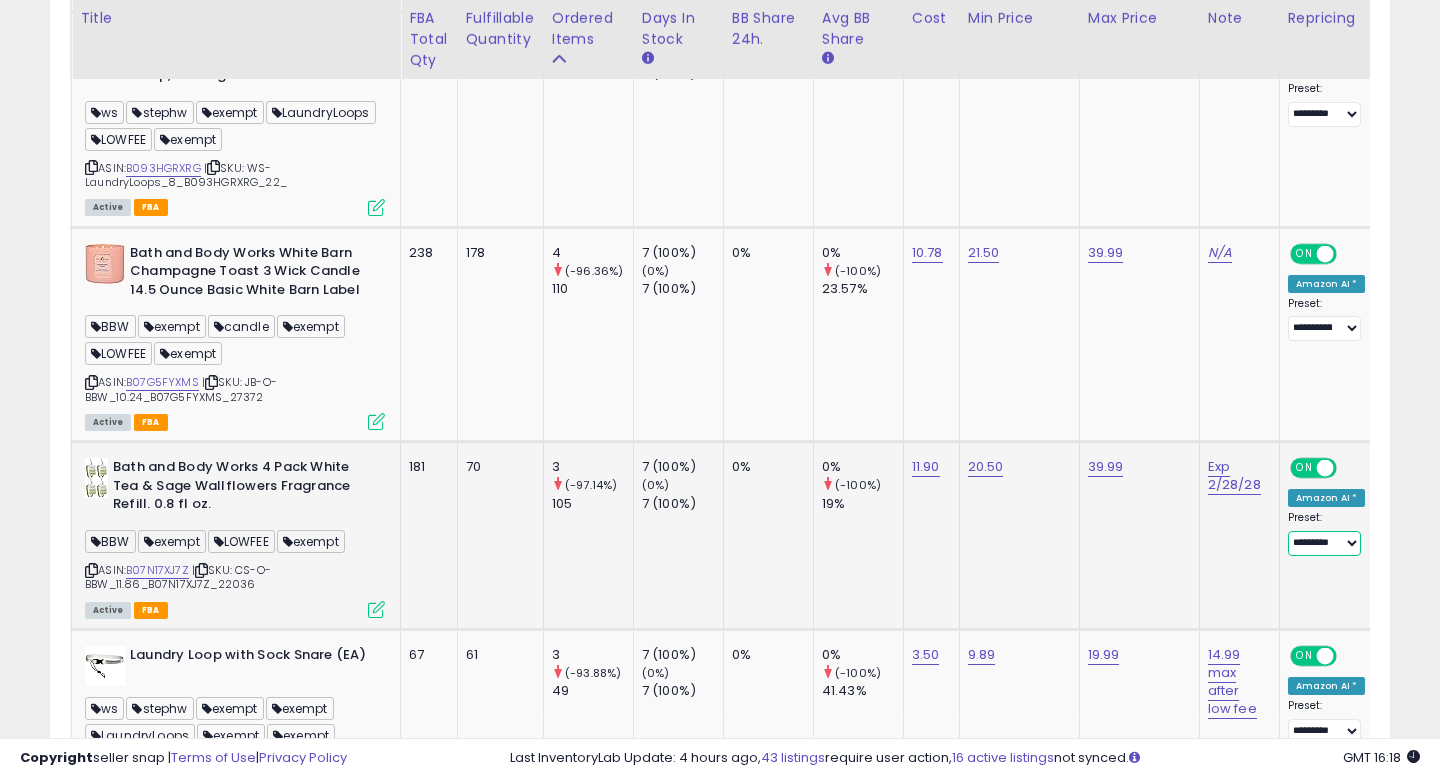 click on "**********" at bounding box center (1324, 543) 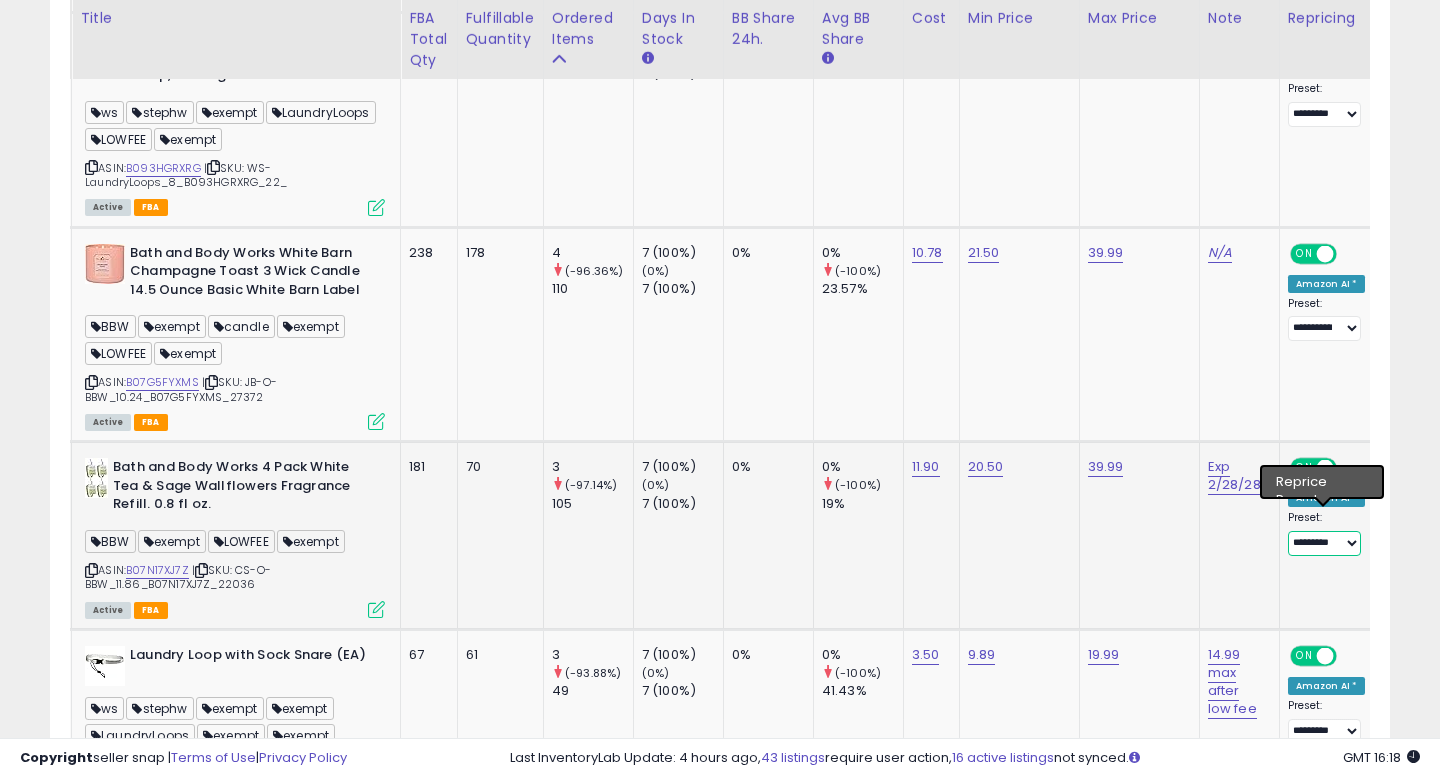select on "**********" 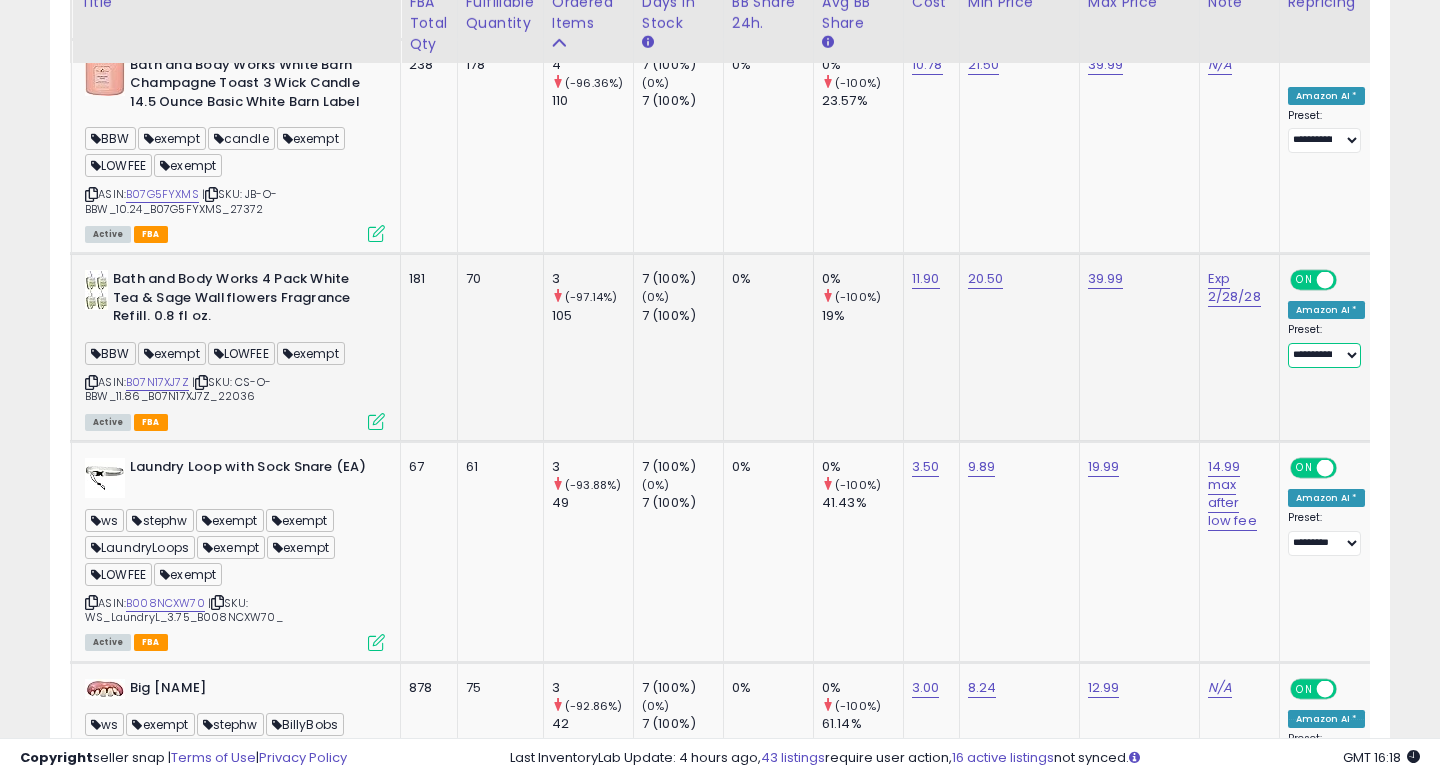scroll, scrollTop: 2355, scrollLeft: 0, axis: vertical 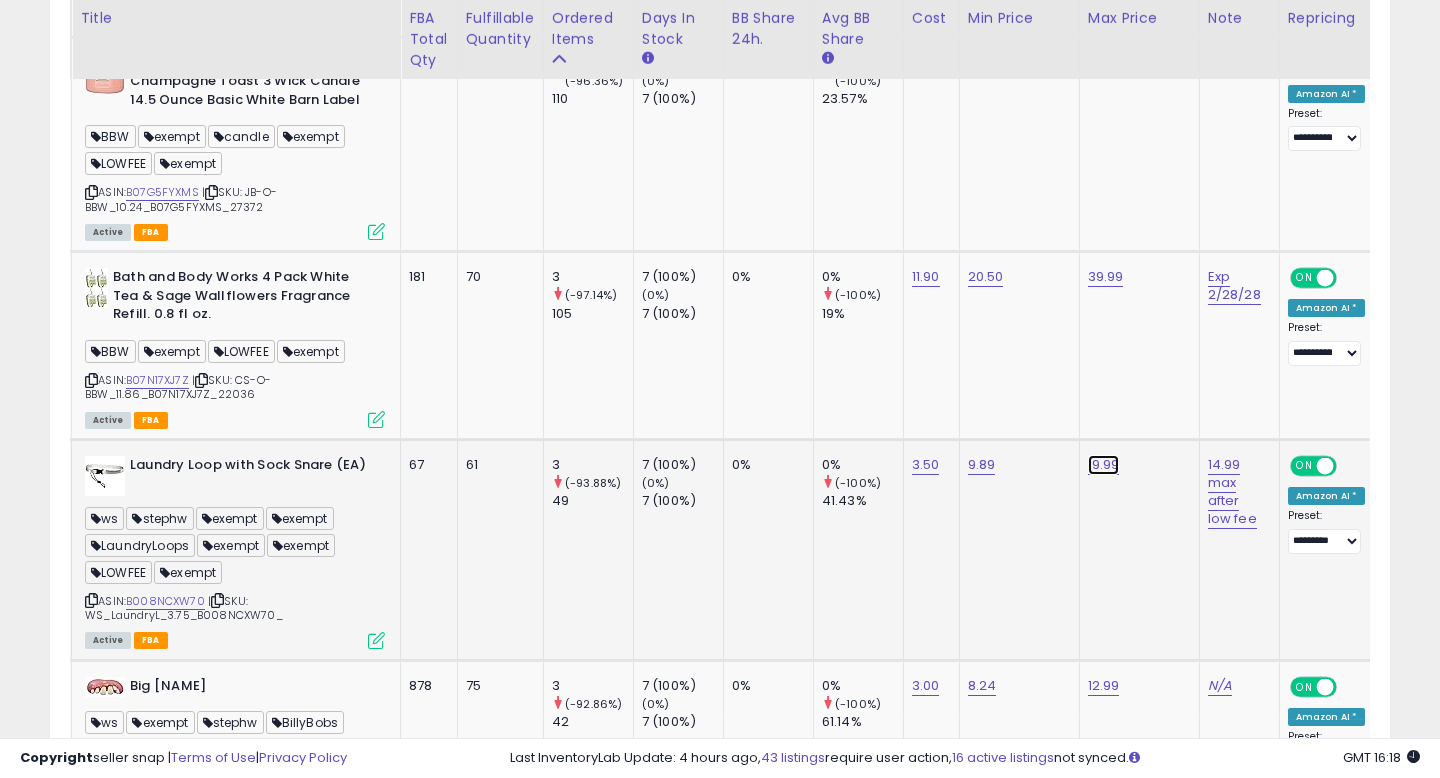 click on "19.99" at bounding box center [1104, -1281] 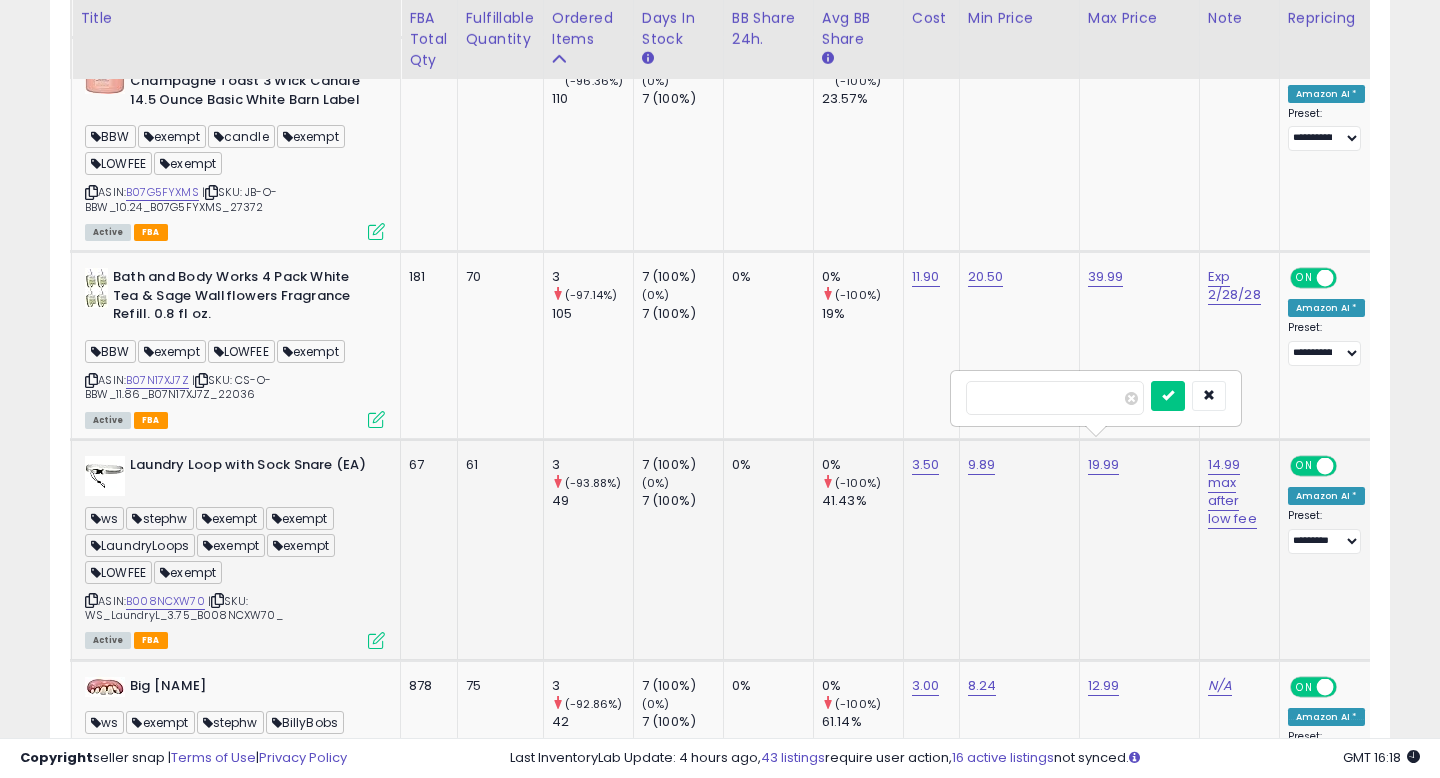 click on "*****" at bounding box center (1055, 398) 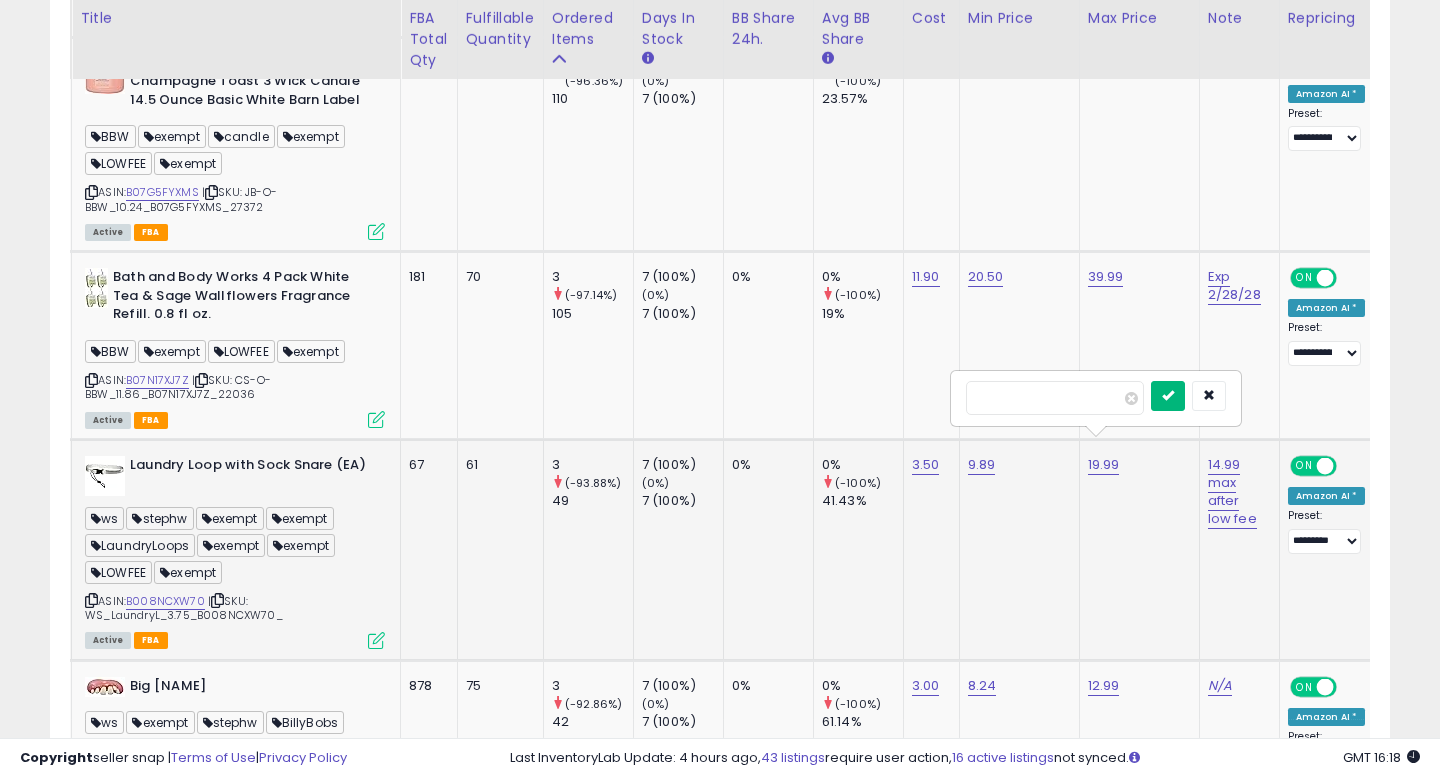 type on "*****" 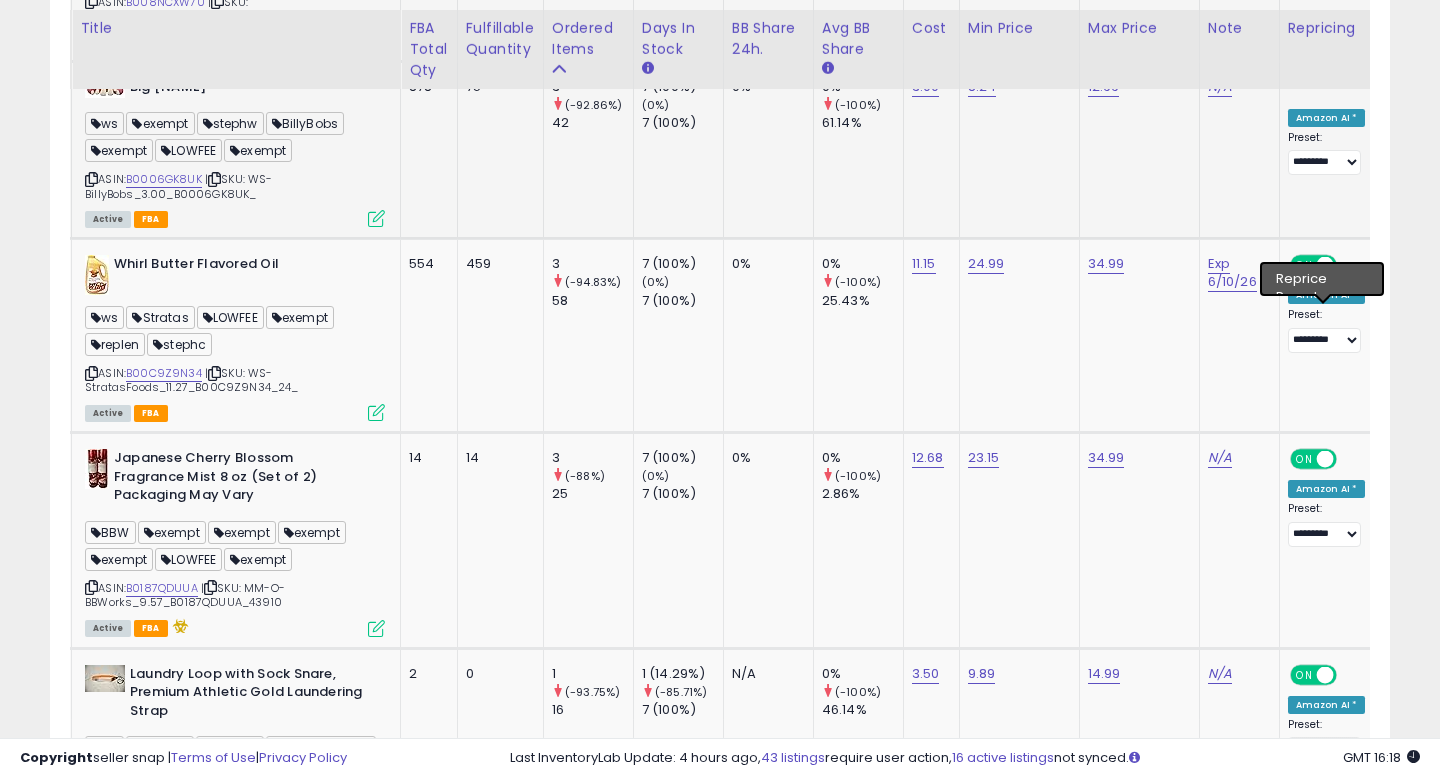 scroll, scrollTop: 2965, scrollLeft: 0, axis: vertical 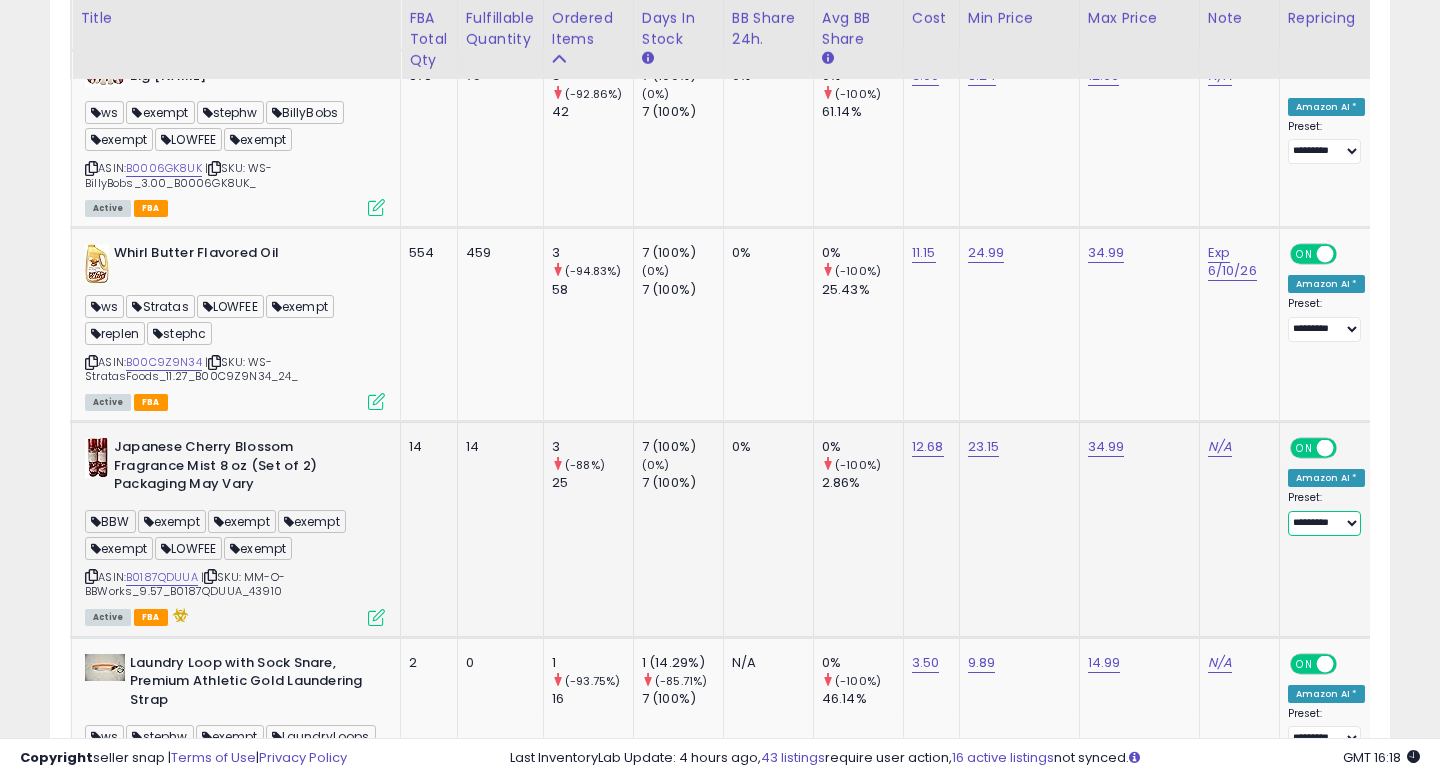 click on "**********" at bounding box center (1324, 523) 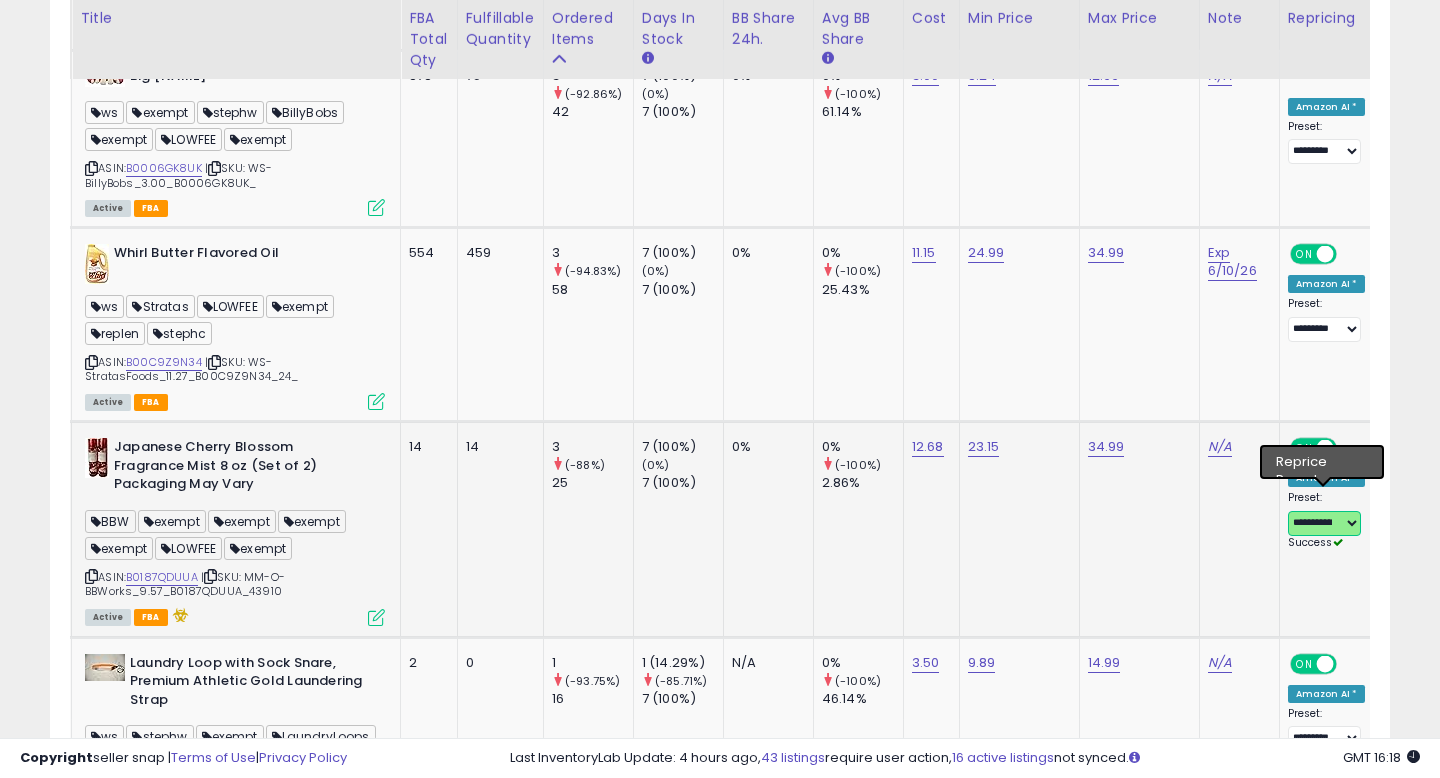 click on "**********" at bounding box center [1324, 523] 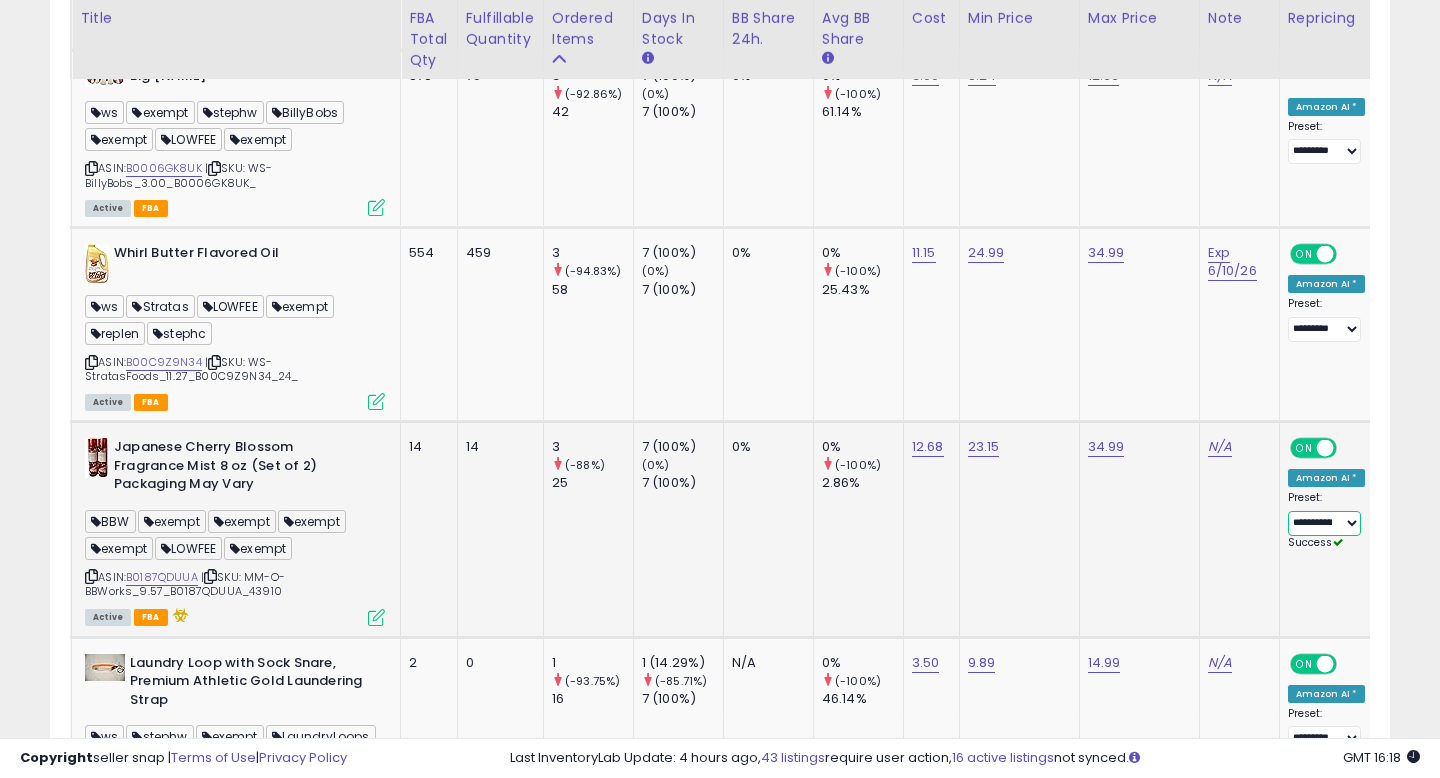 select on "**********" 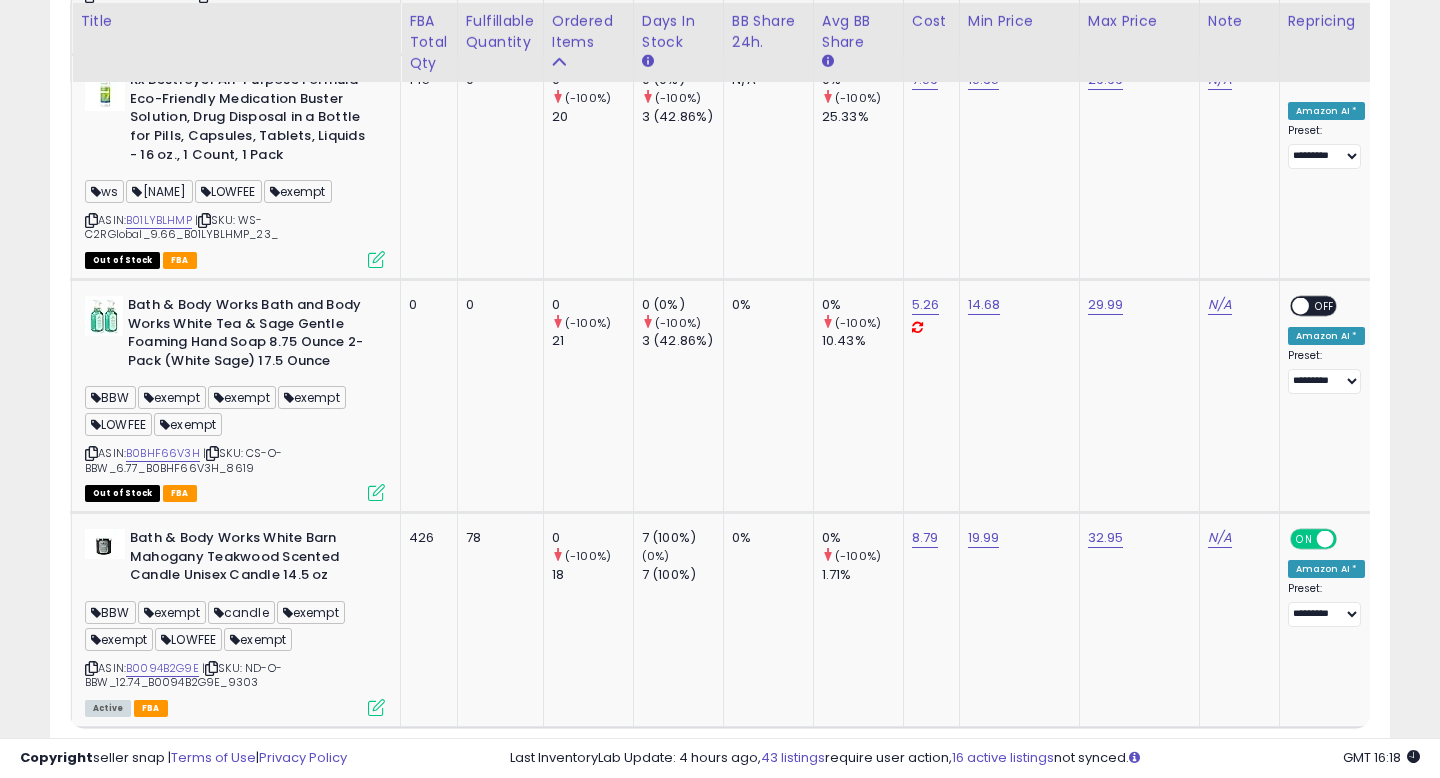 scroll, scrollTop: 3960, scrollLeft: 0, axis: vertical 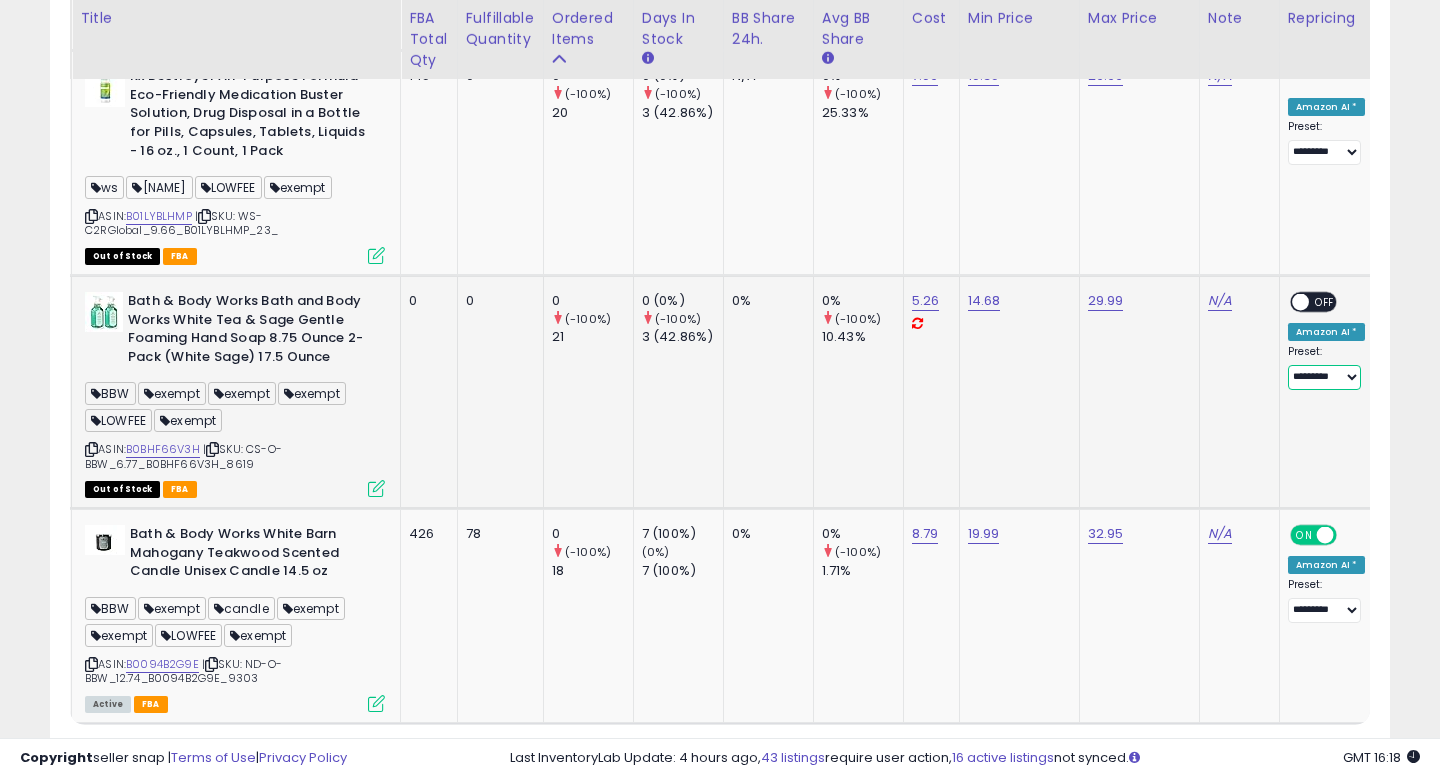 click on "**********" at bounding box center (1324, 377) 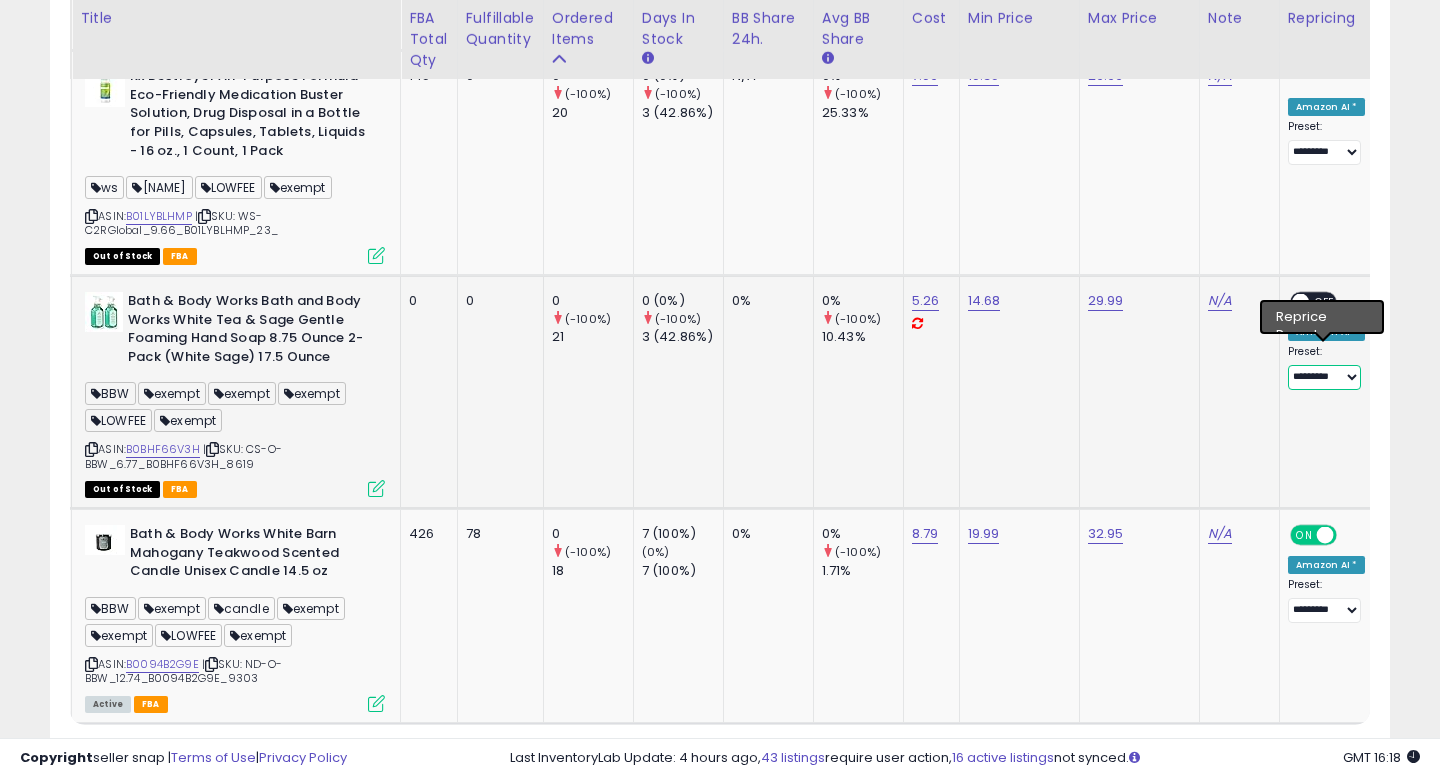 select on "**********" 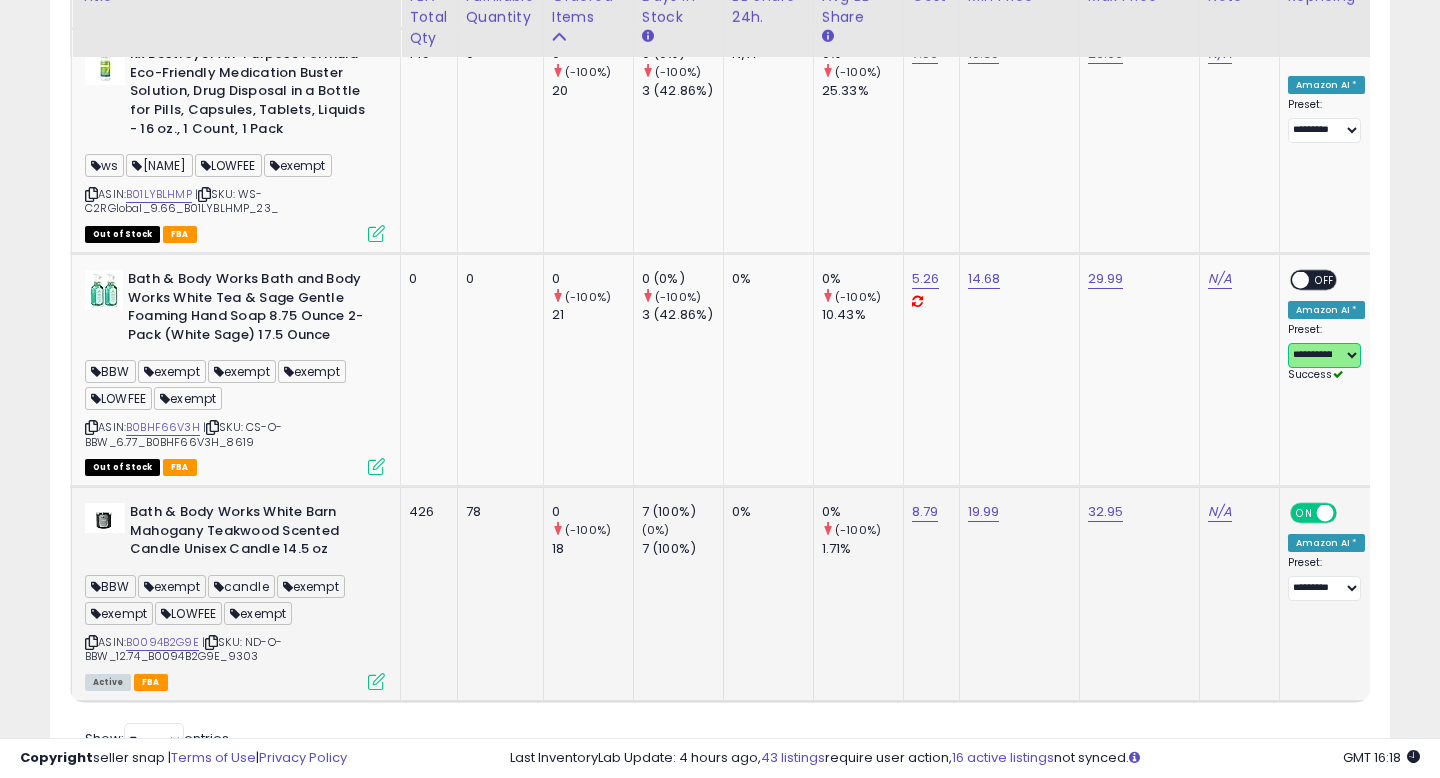 scroll, scrollTop: 3987, scrollLeft: 0, axis: vertical 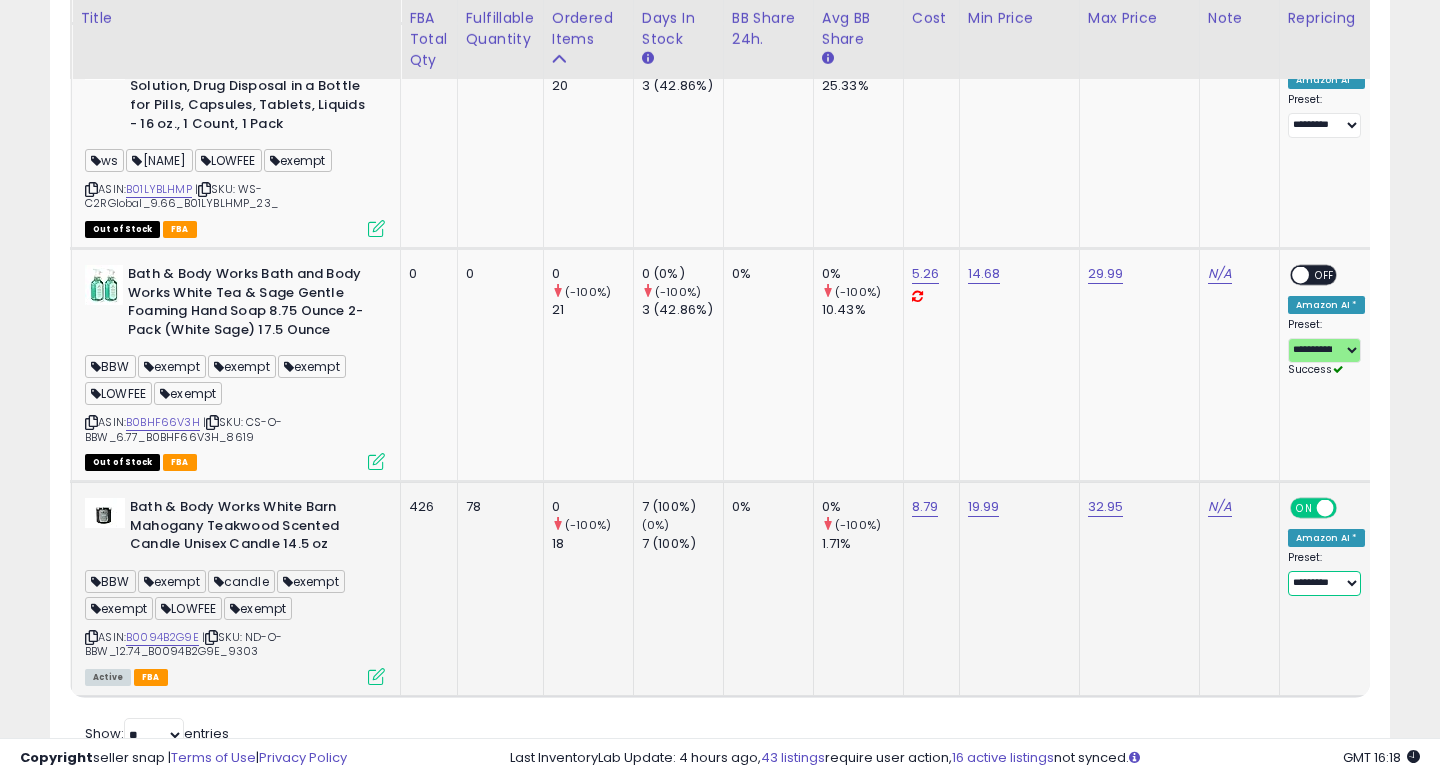 click on "**********" at bounding box center [1324, 583] 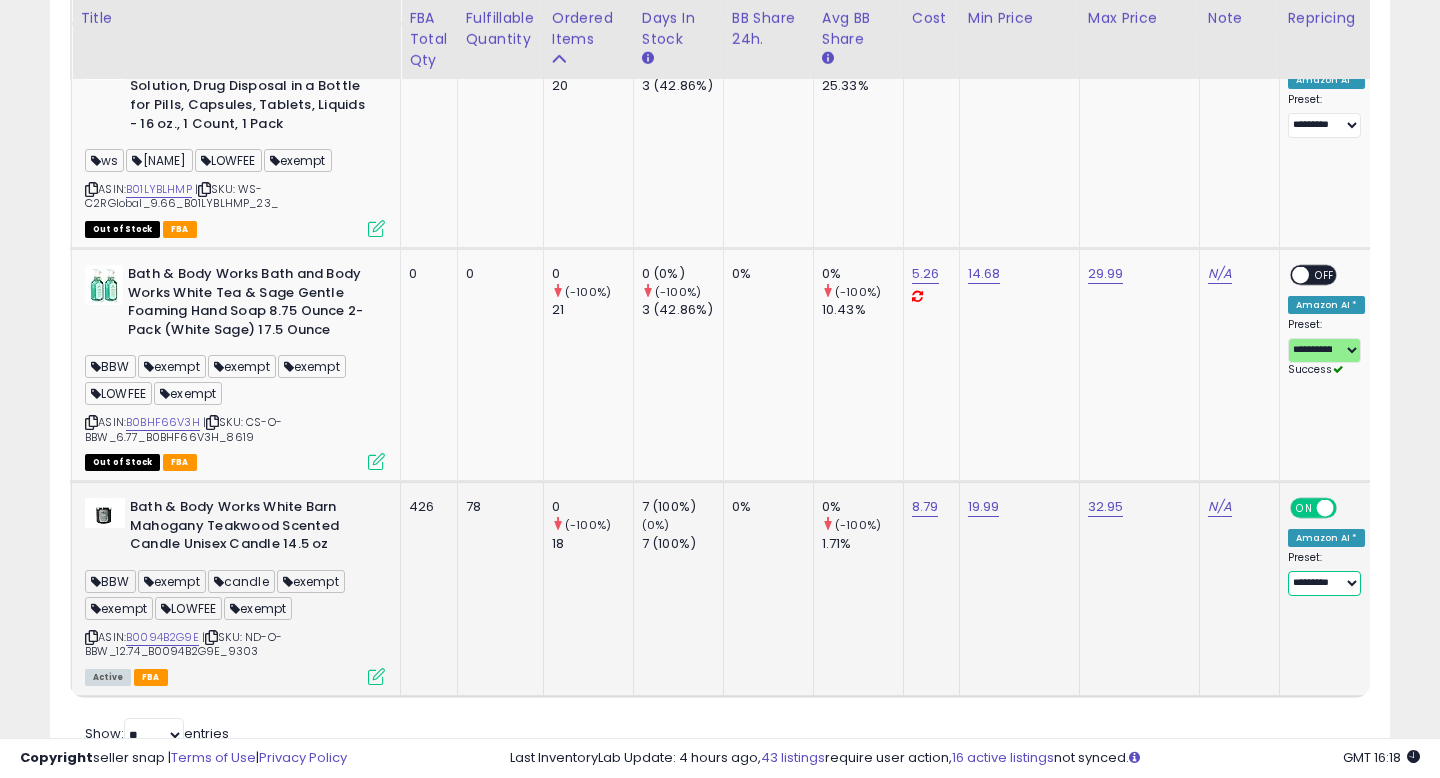 select on "**********" 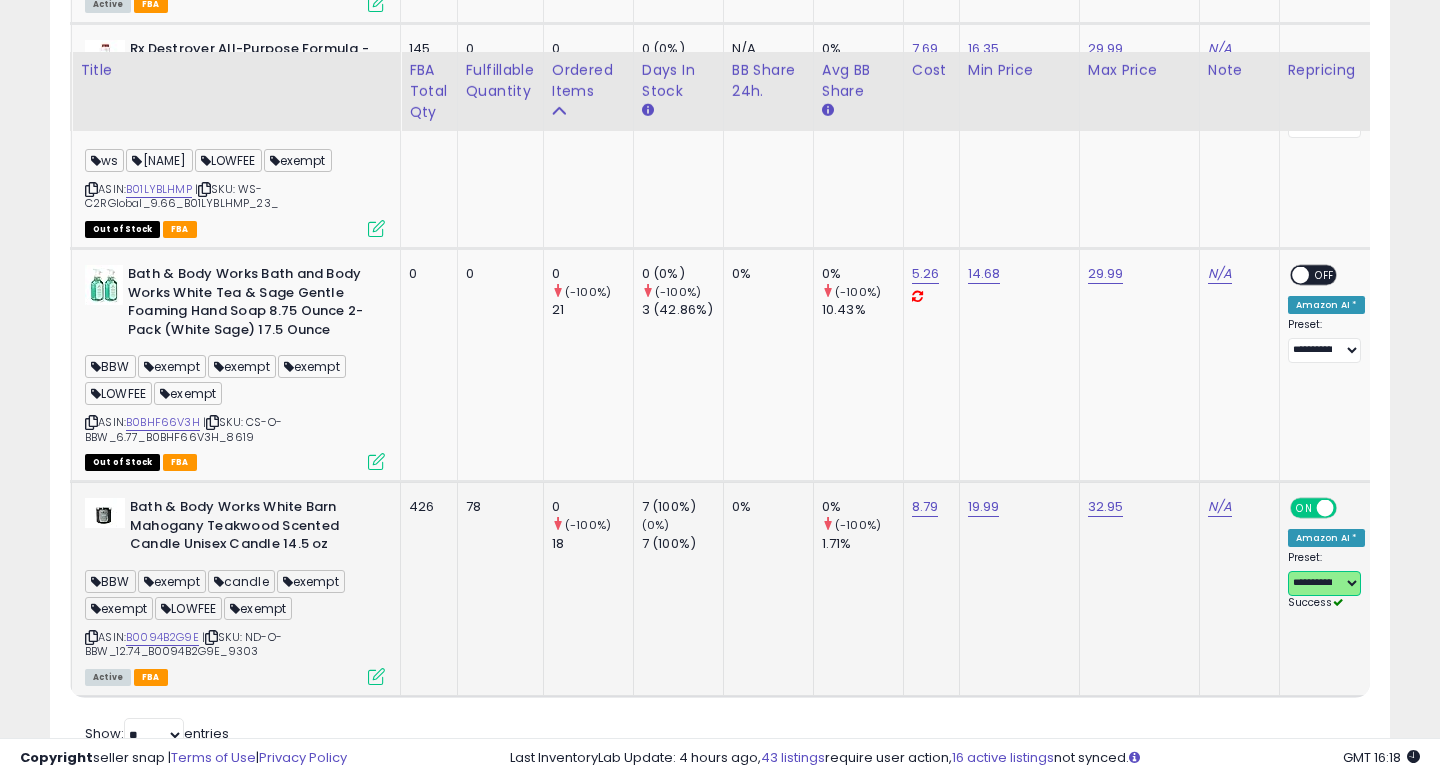 scroll, scrollTop: 4043, scrollLeft: 0, axis: vertical 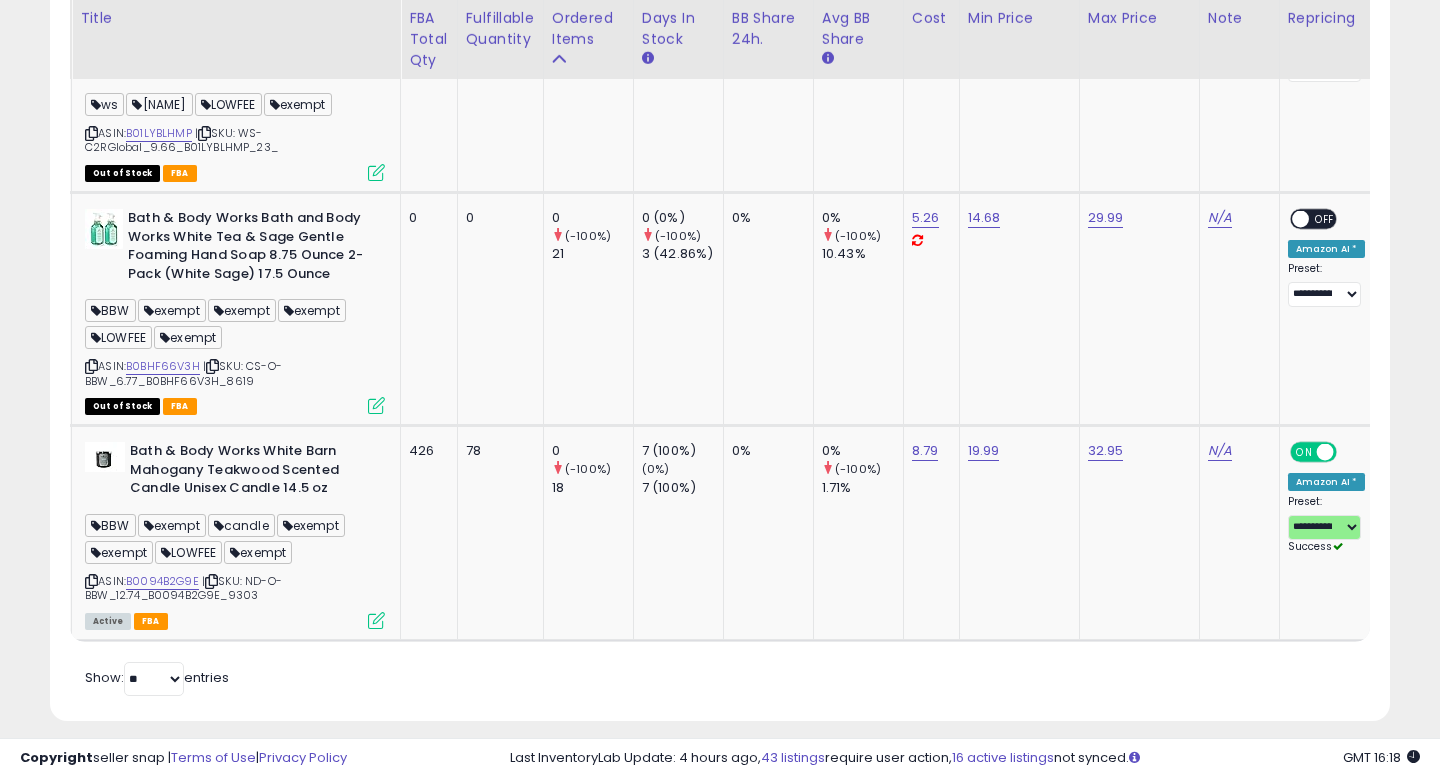 click on "Retrieving listings data..
Displaying 1 to 17 of 17 items
Title
FBA Total Qty Fulfillable Quantity Cost" at bounding box center (720, -1205) 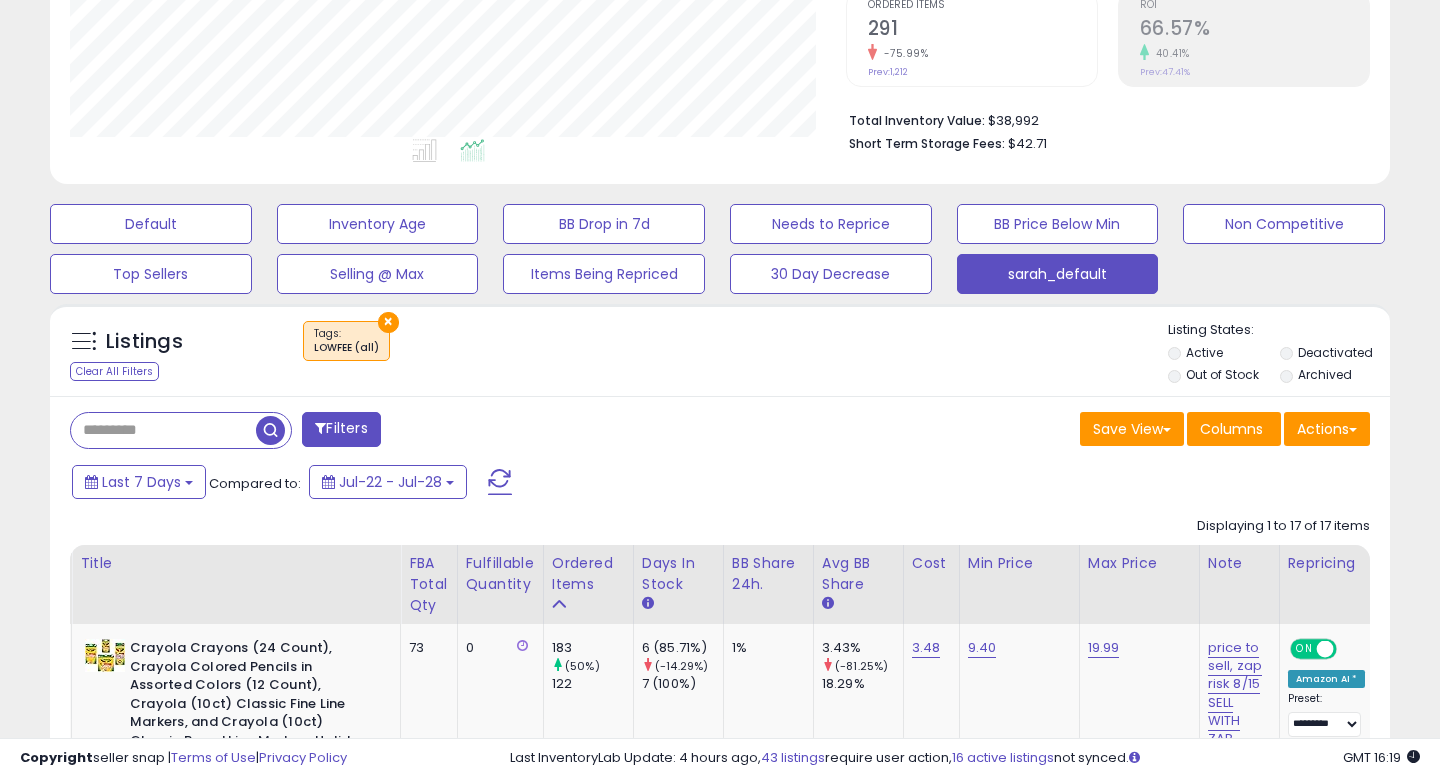 scroll, scrollTop: 439, scrollLeft: 0, axis: vertical 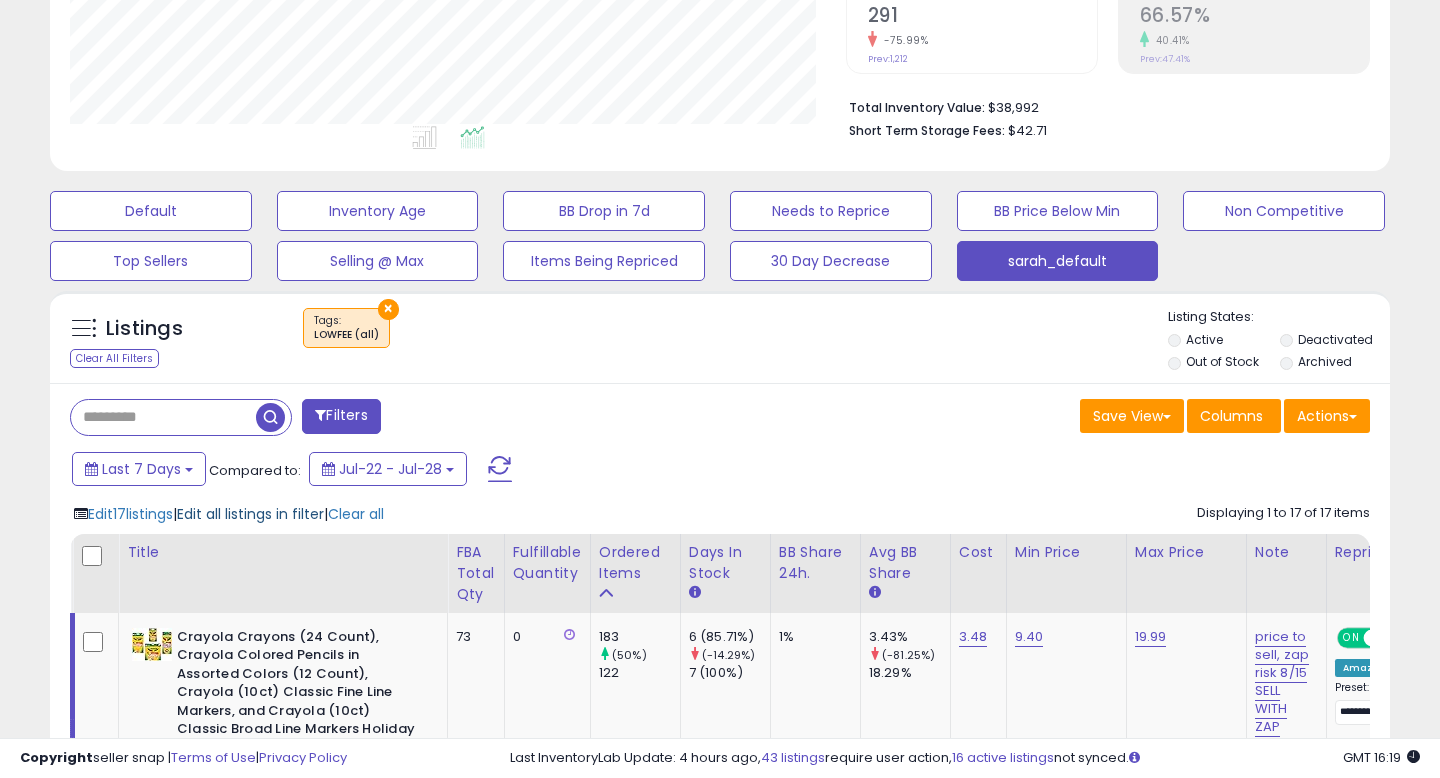 click on "Edit all listings in filter" at bounding box center [250, 514] 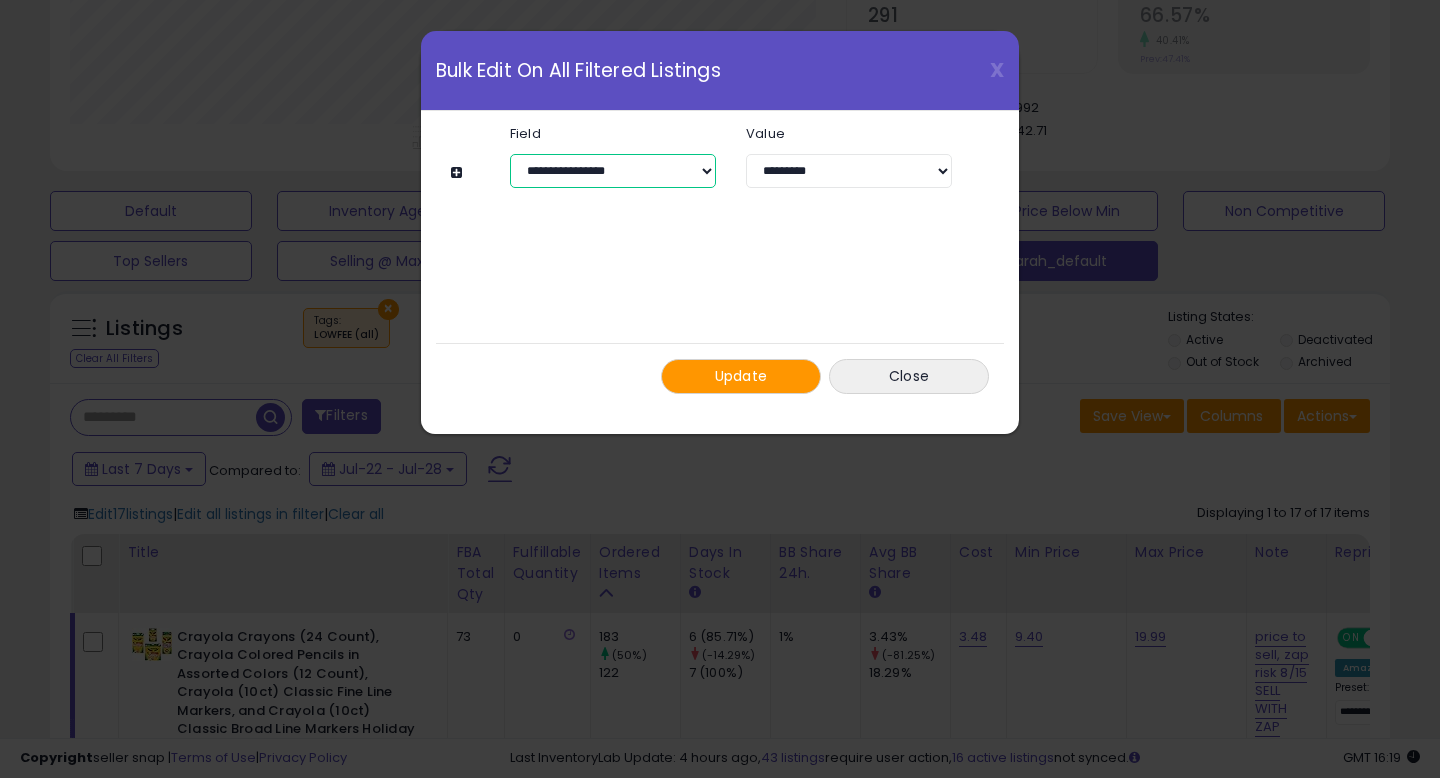 click on "**********" at bounding box center [613, 171] 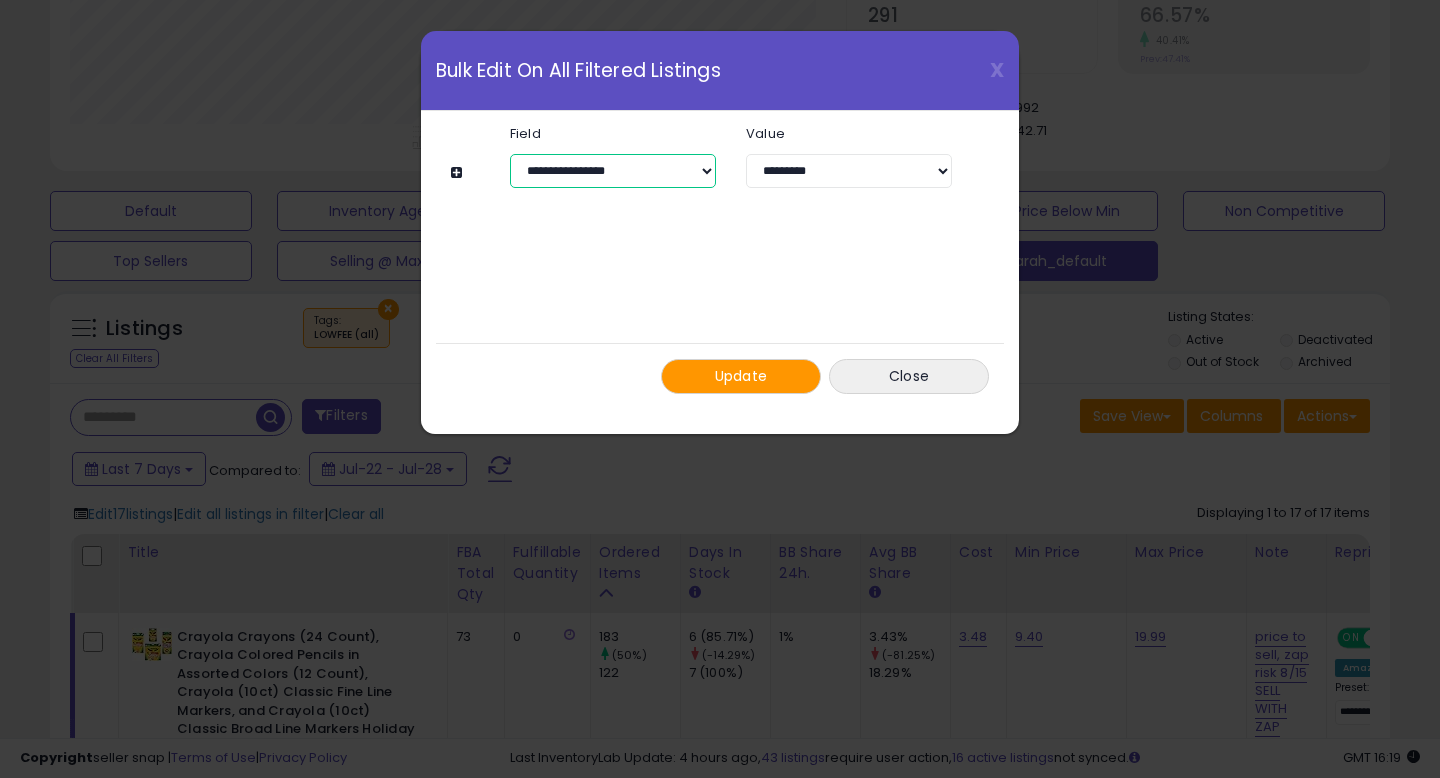 select on "**********" 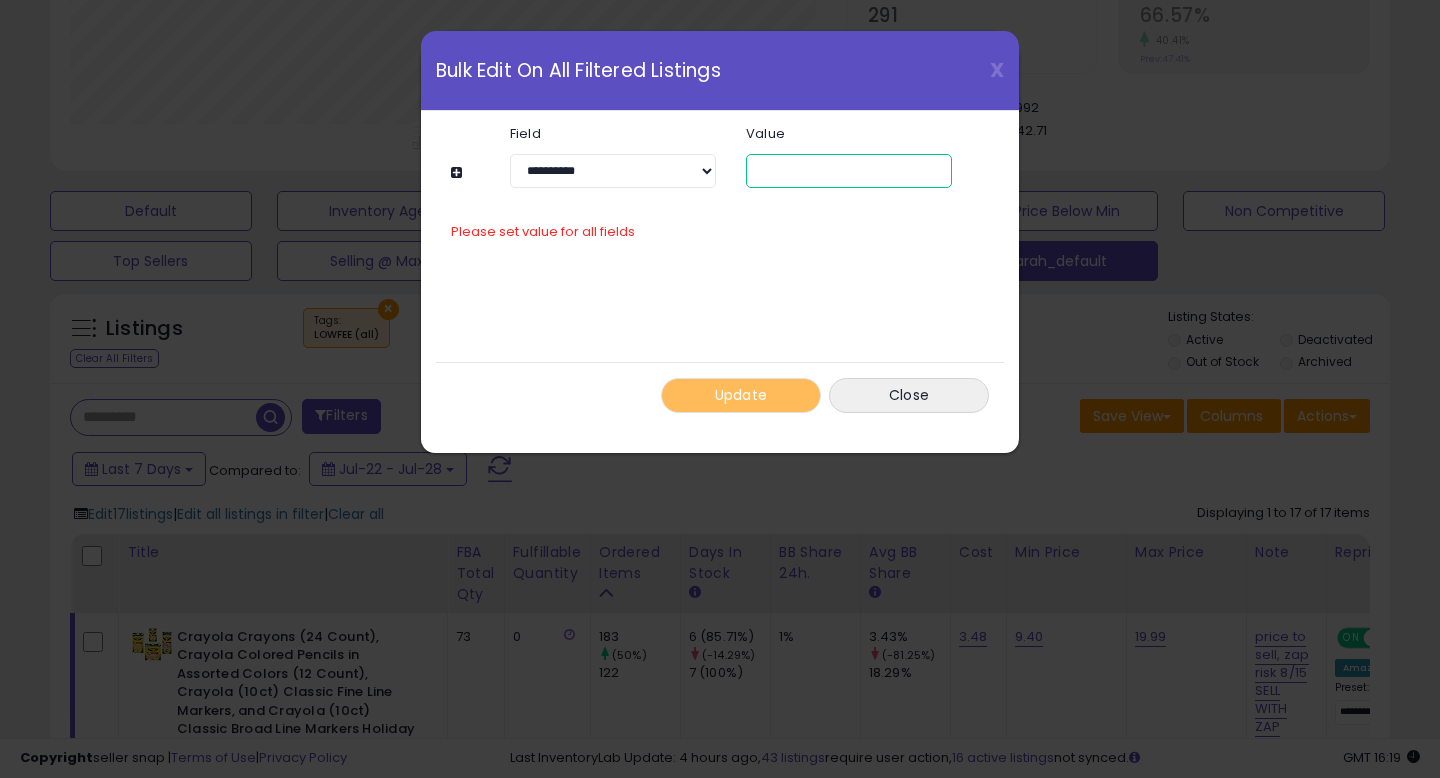 click at bounding box center (849, 171) 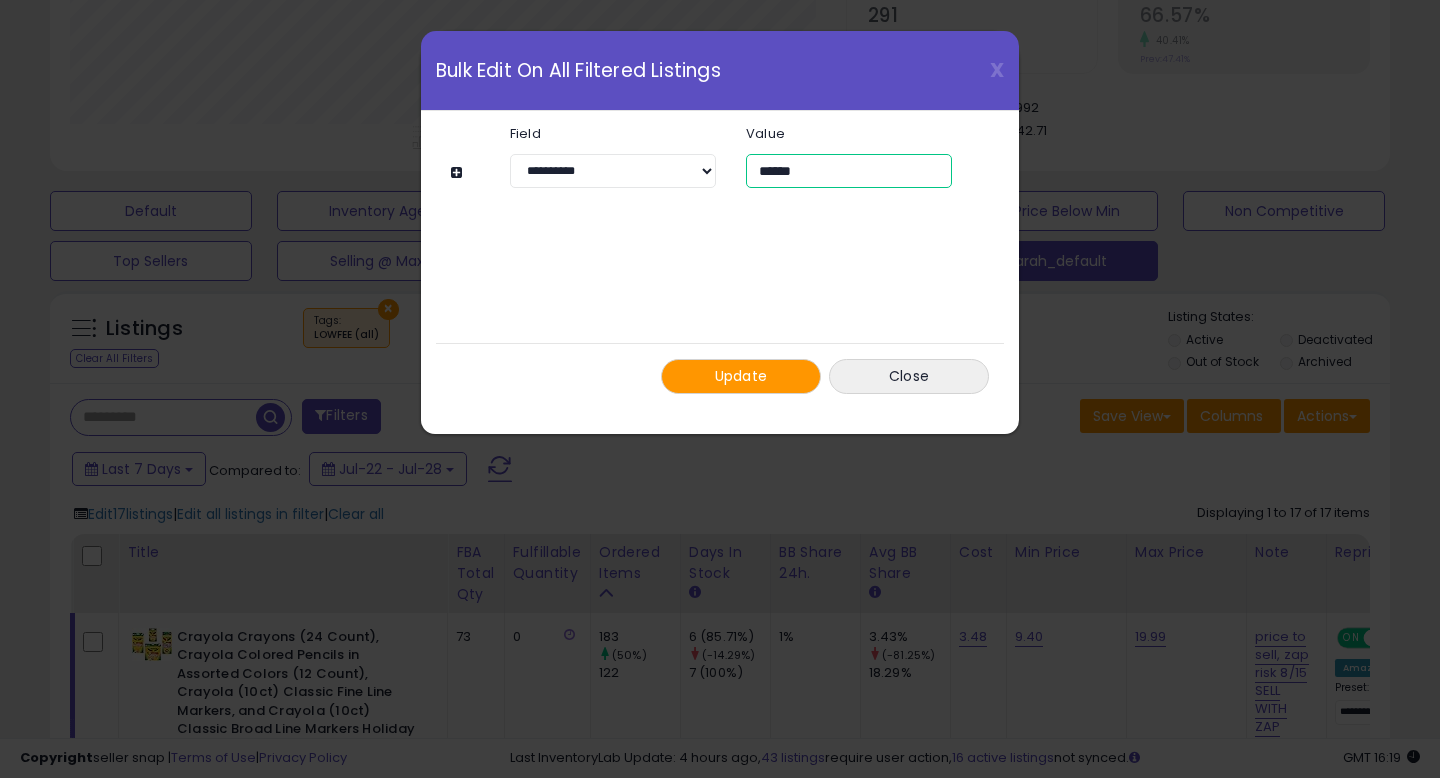 type on "******" 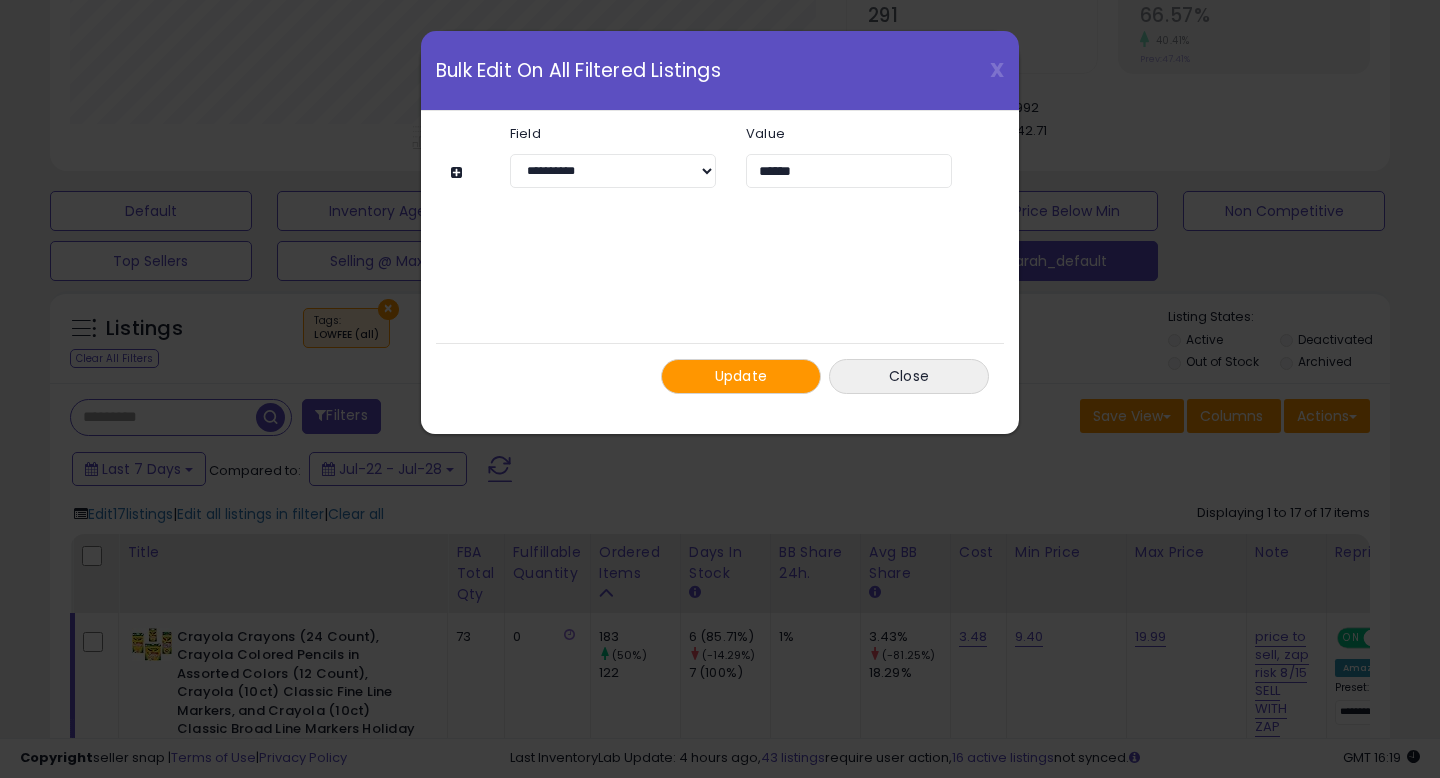click on "Update" at bounding box center [741, 376] 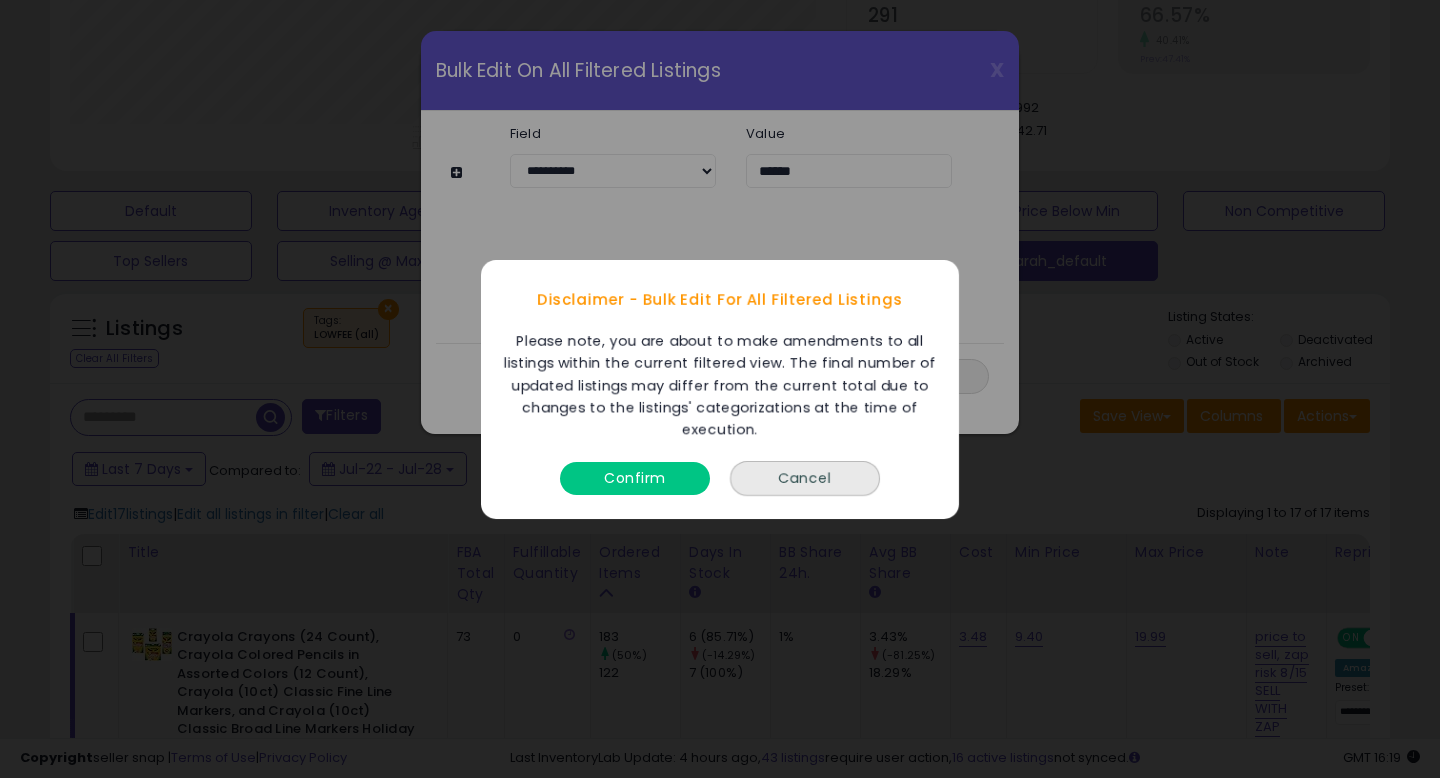 click on "Confirm" at bounding box center [635, 472] 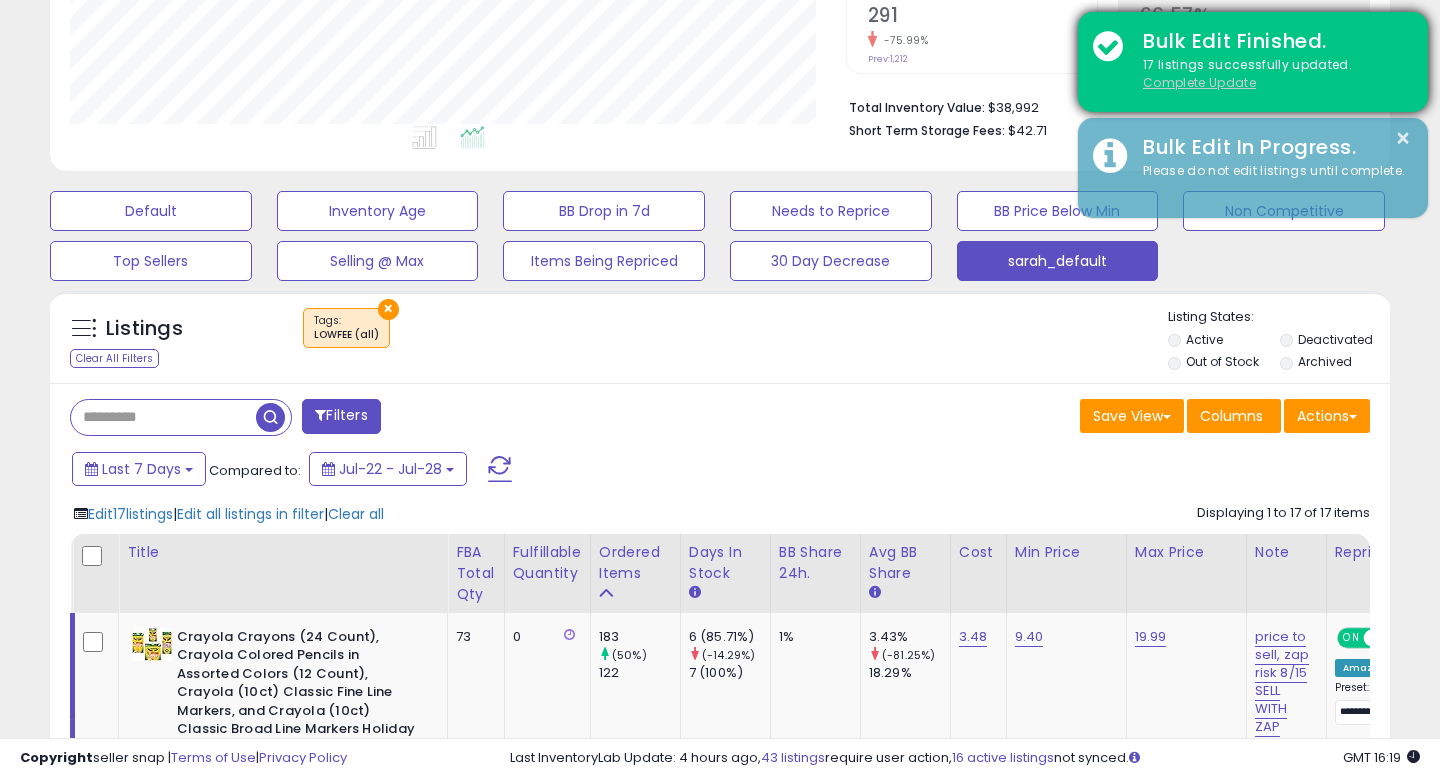 click on "Complete Update" at bounding box center (1199, 82) 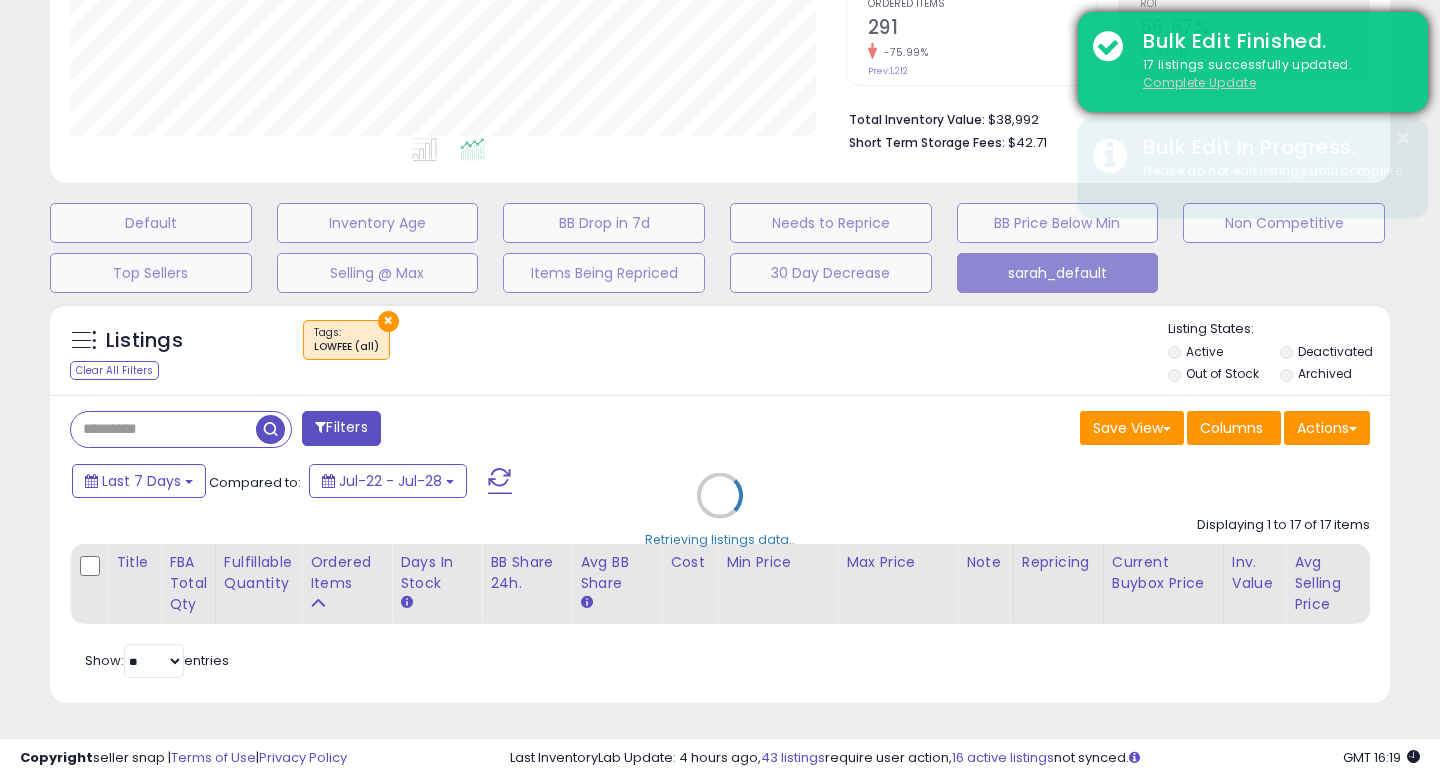 scroll, scrollTop: 427, scrollLeft: 0, axis: vertical 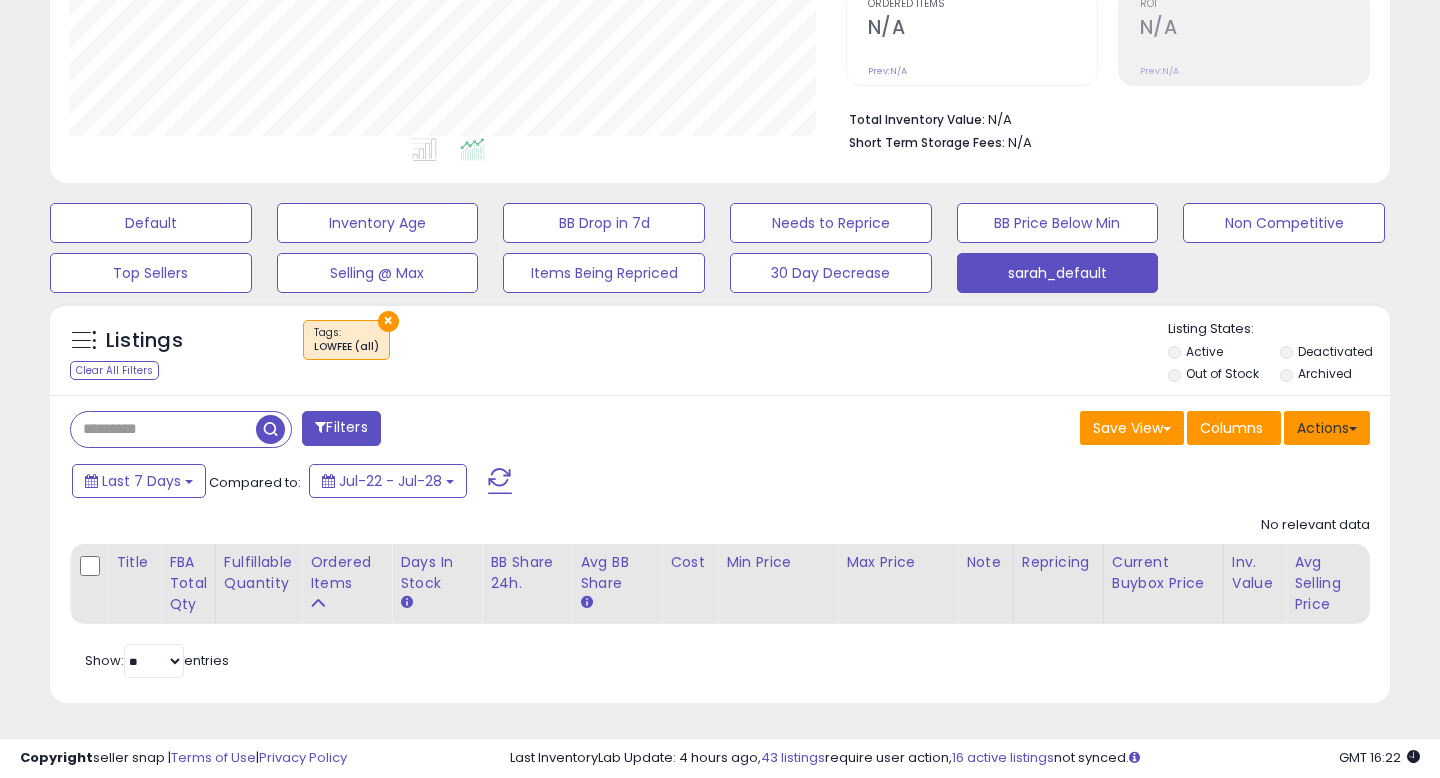 click on "Actions" at bounding box center (1327, 428) 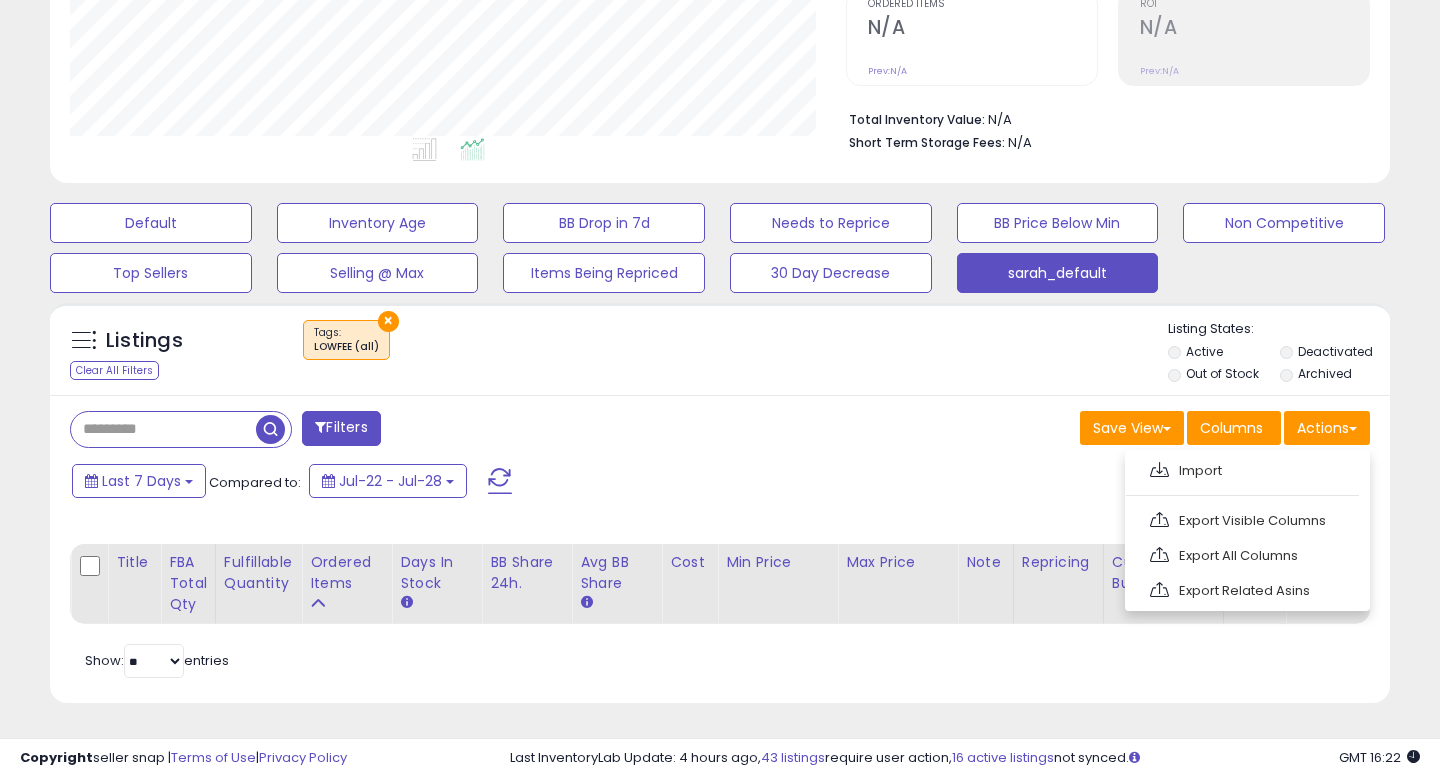 click on "Import
Export Visible Columns
Export All Columns
Export Related Asins" at bounding box center (1247, 530) 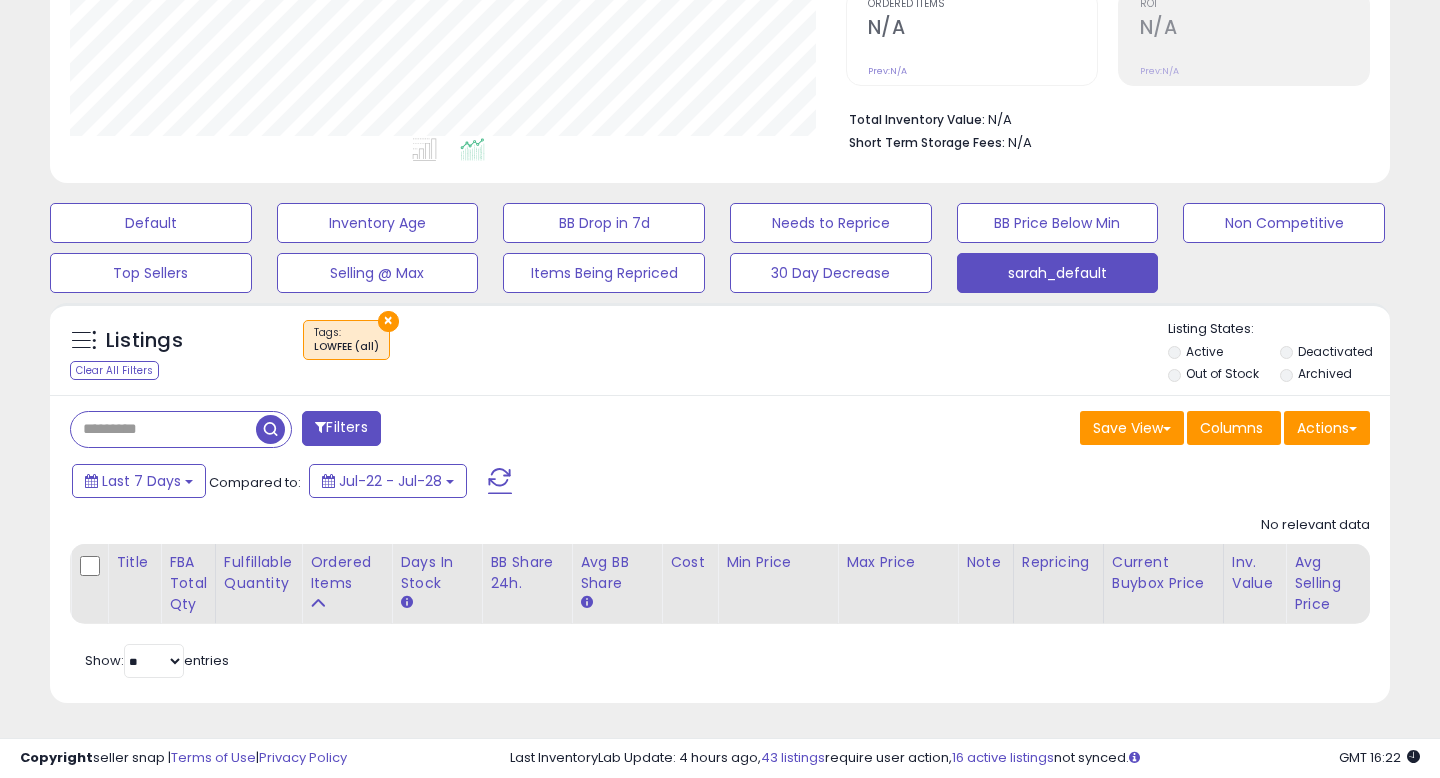 click on "Filters
Save View
Save As New View
Update Current View
Columns" at bounding box center (720, 549) 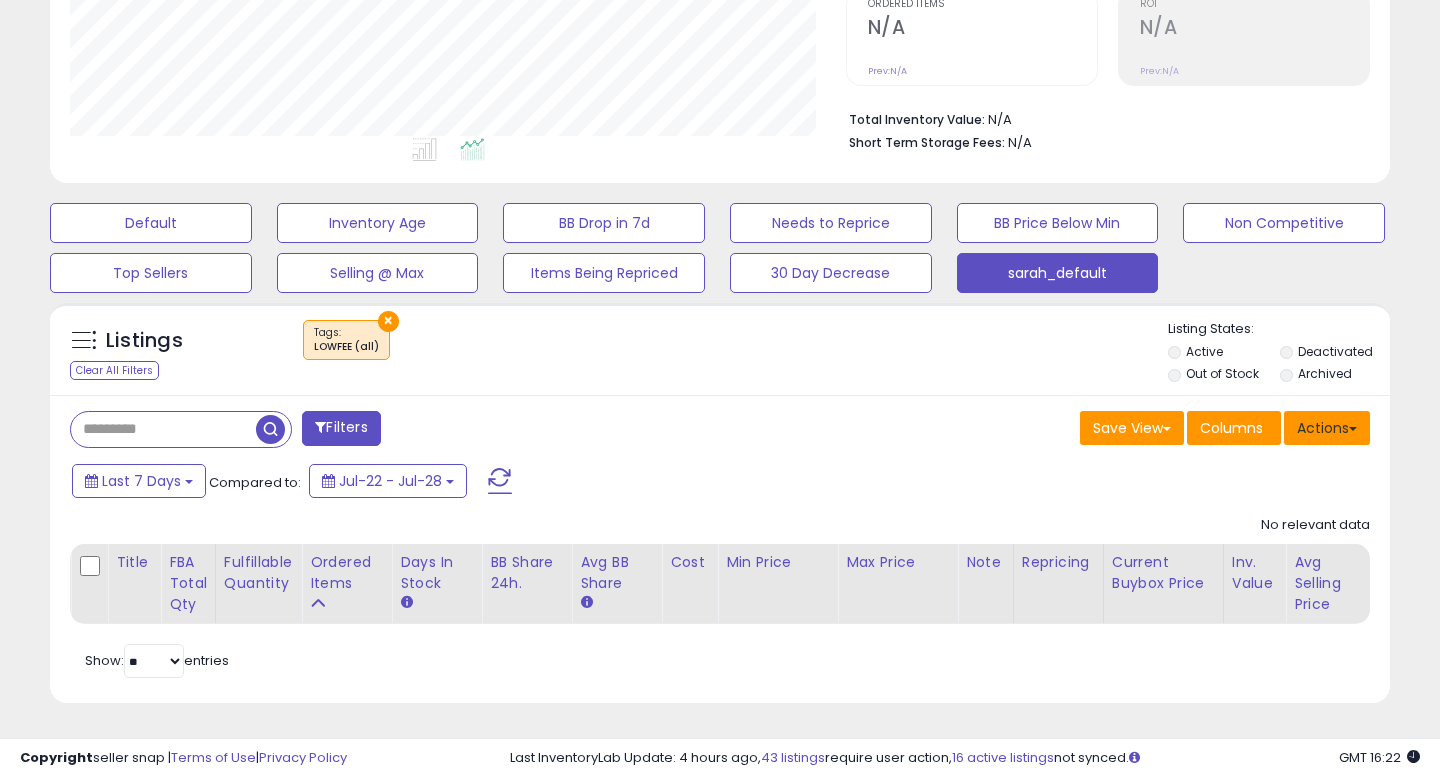 click on "Actions" at bounding box center [1327, 428] 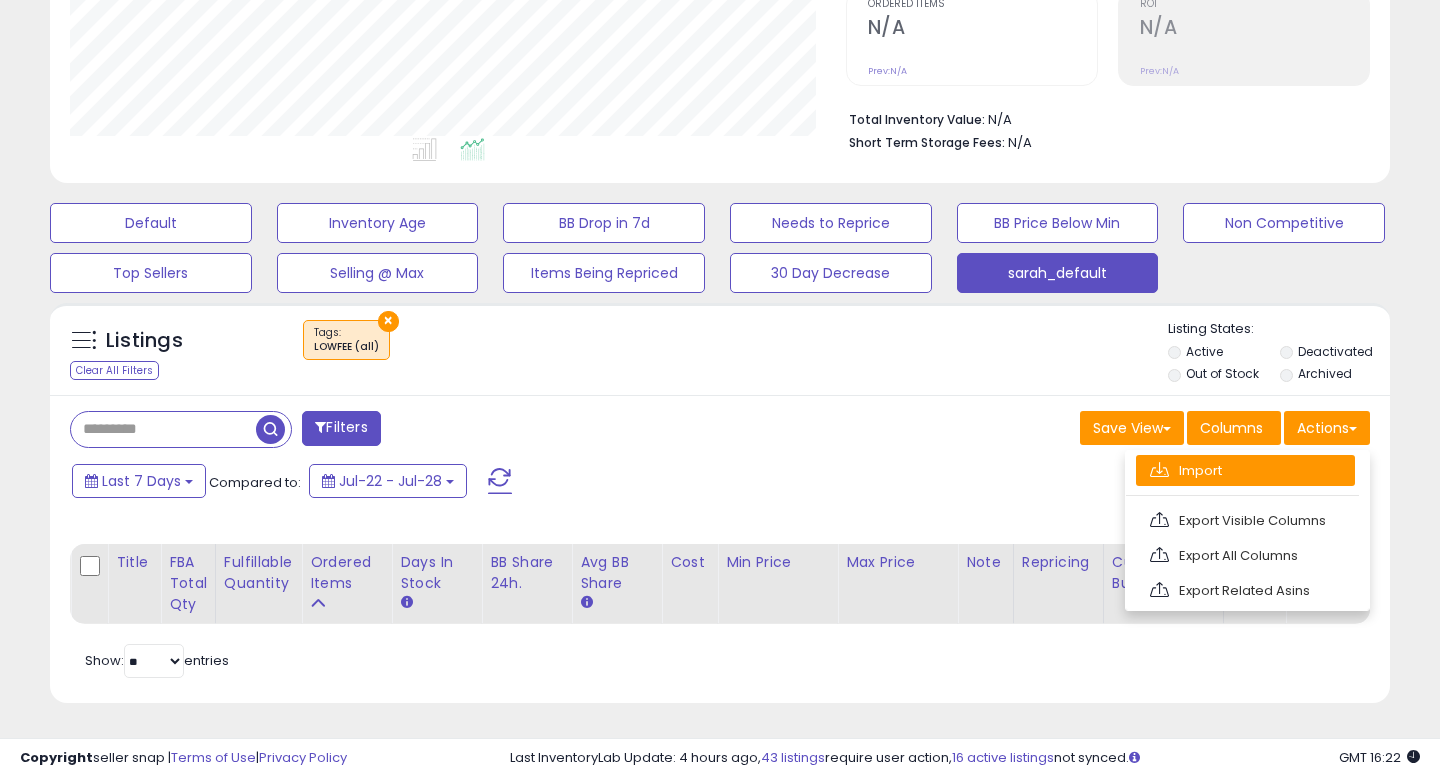 click on "Import" at bounding box center [1245, 470] 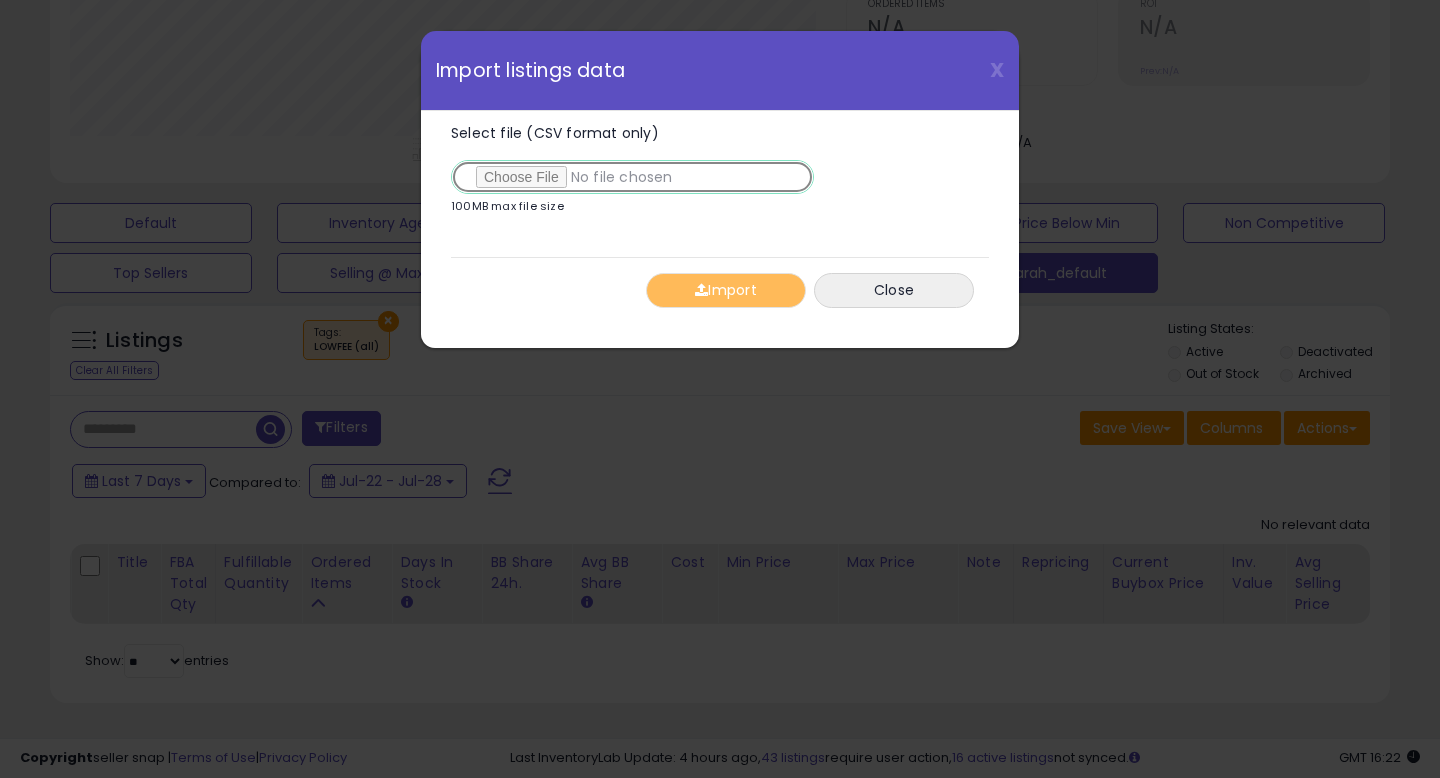 click on "Select file (CSV format only)" at bounding box center (632, 177) 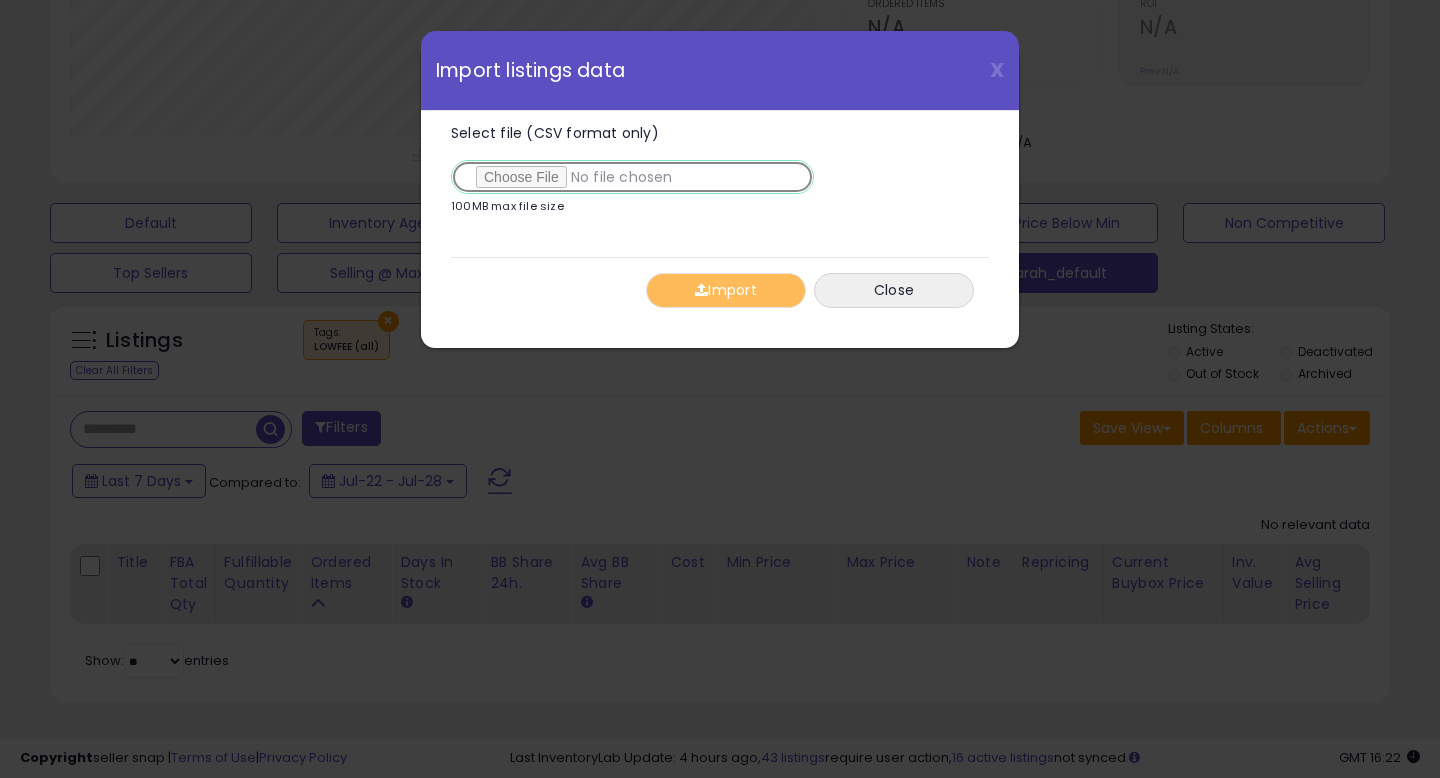 type on "**********" 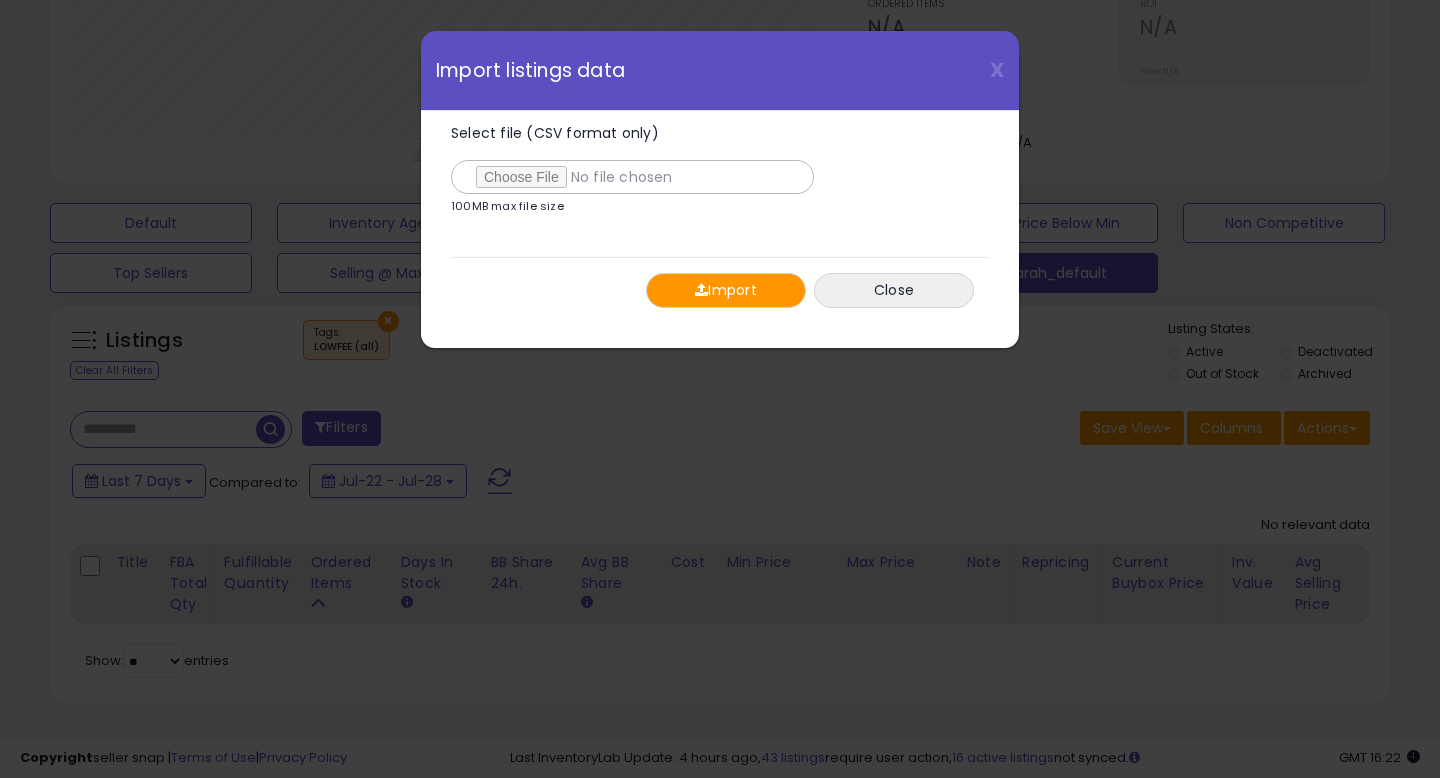 click on "Import" at bounding box center [726, 290] 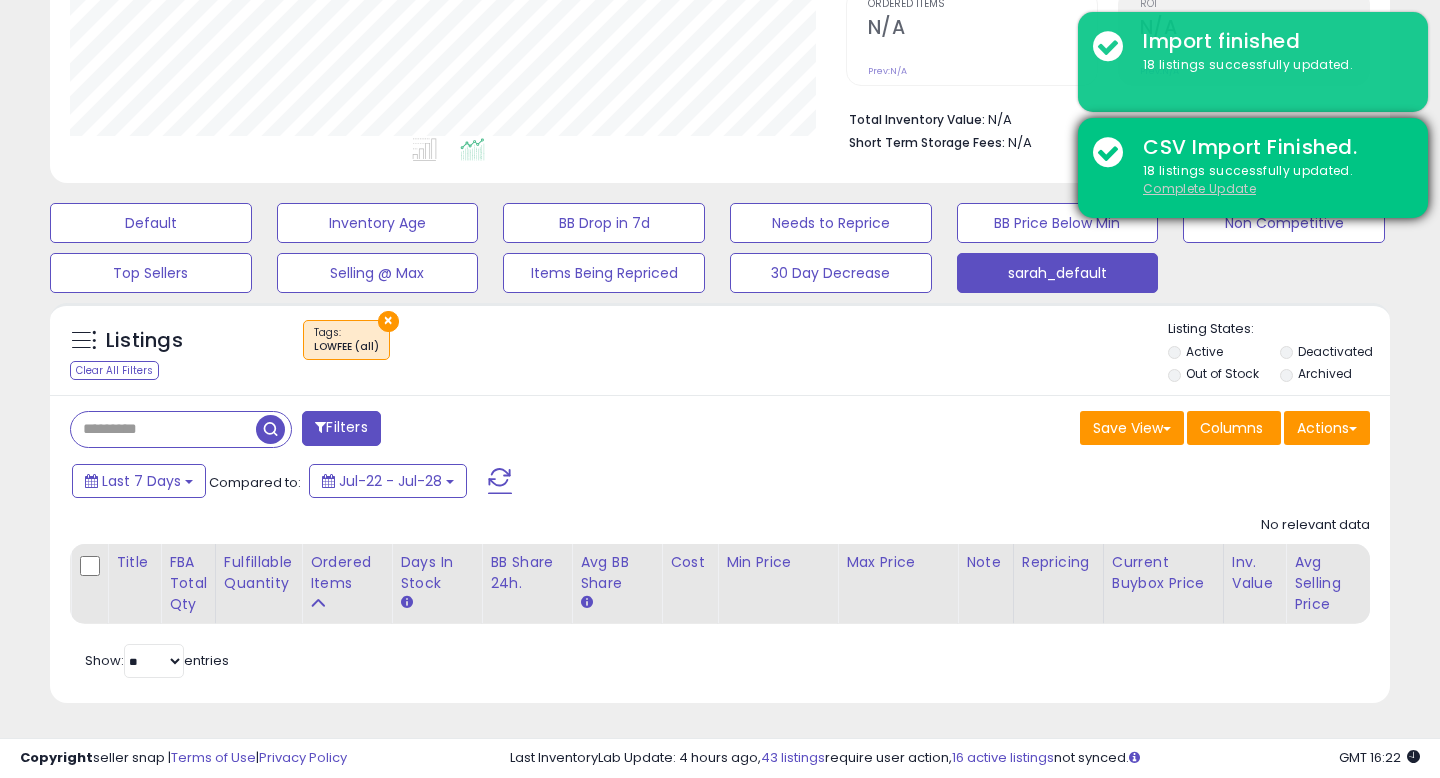 click on "Complete Update" at bounding box center (1199, 188) 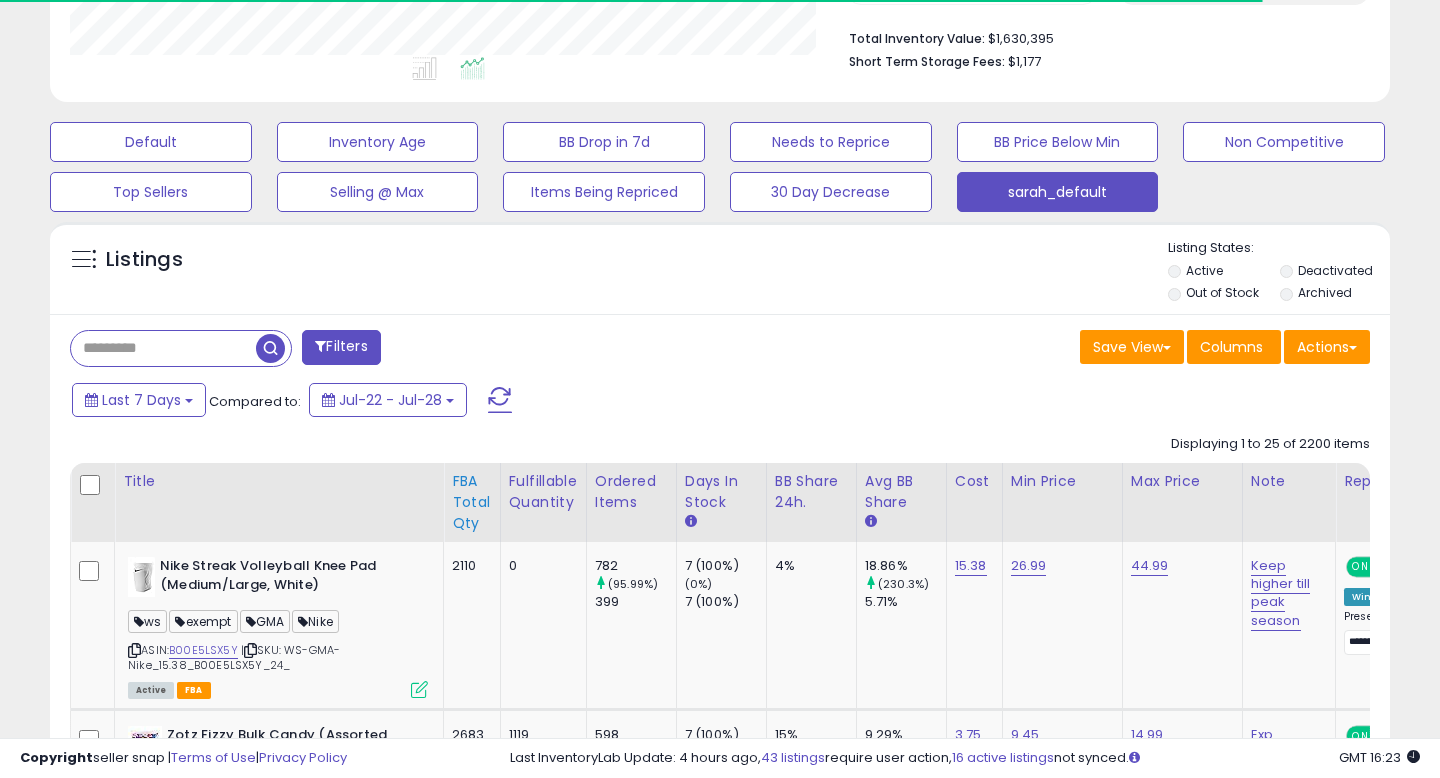 scroll, scrollTop: 510, scrollLeft: 0, axis: vertical 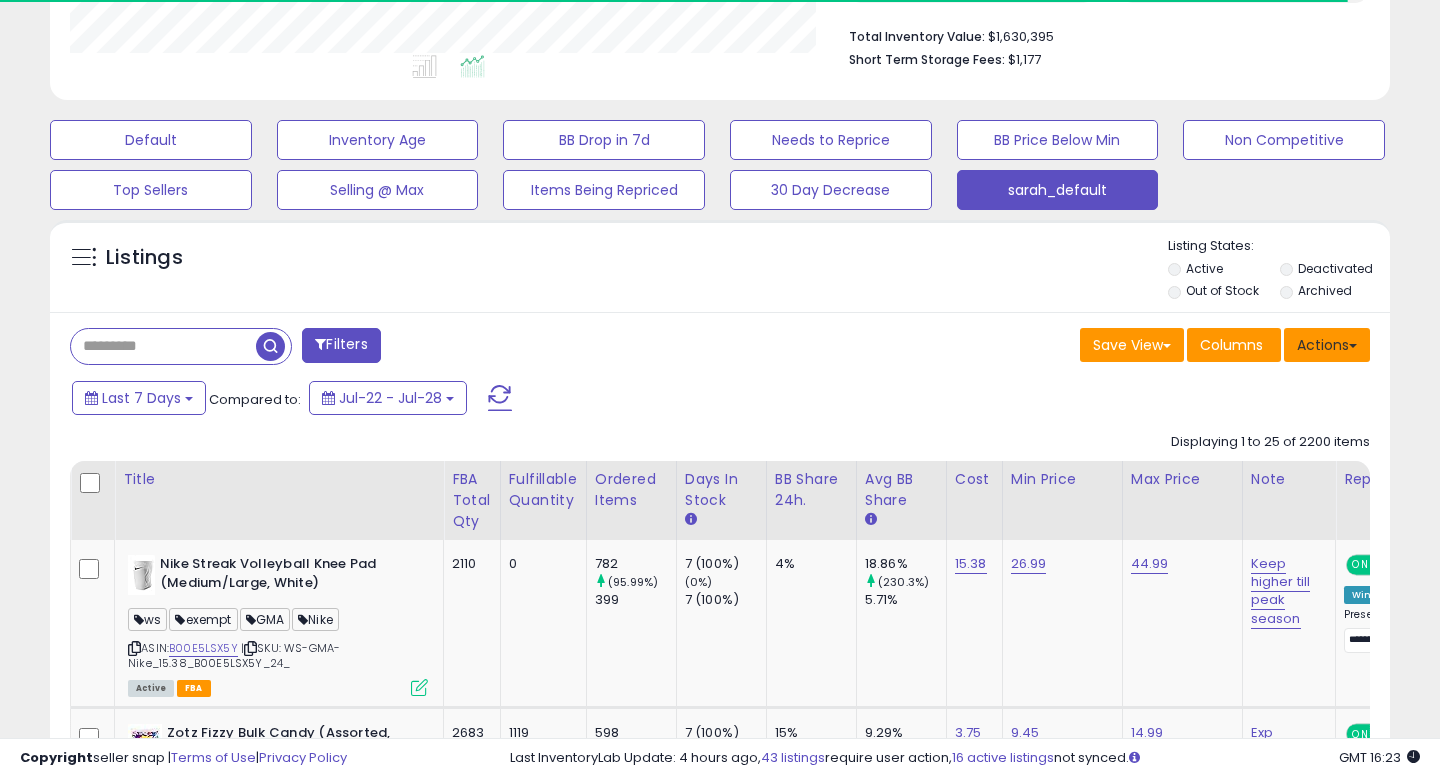 click on "Actions" at bounding box center [1327, 345] 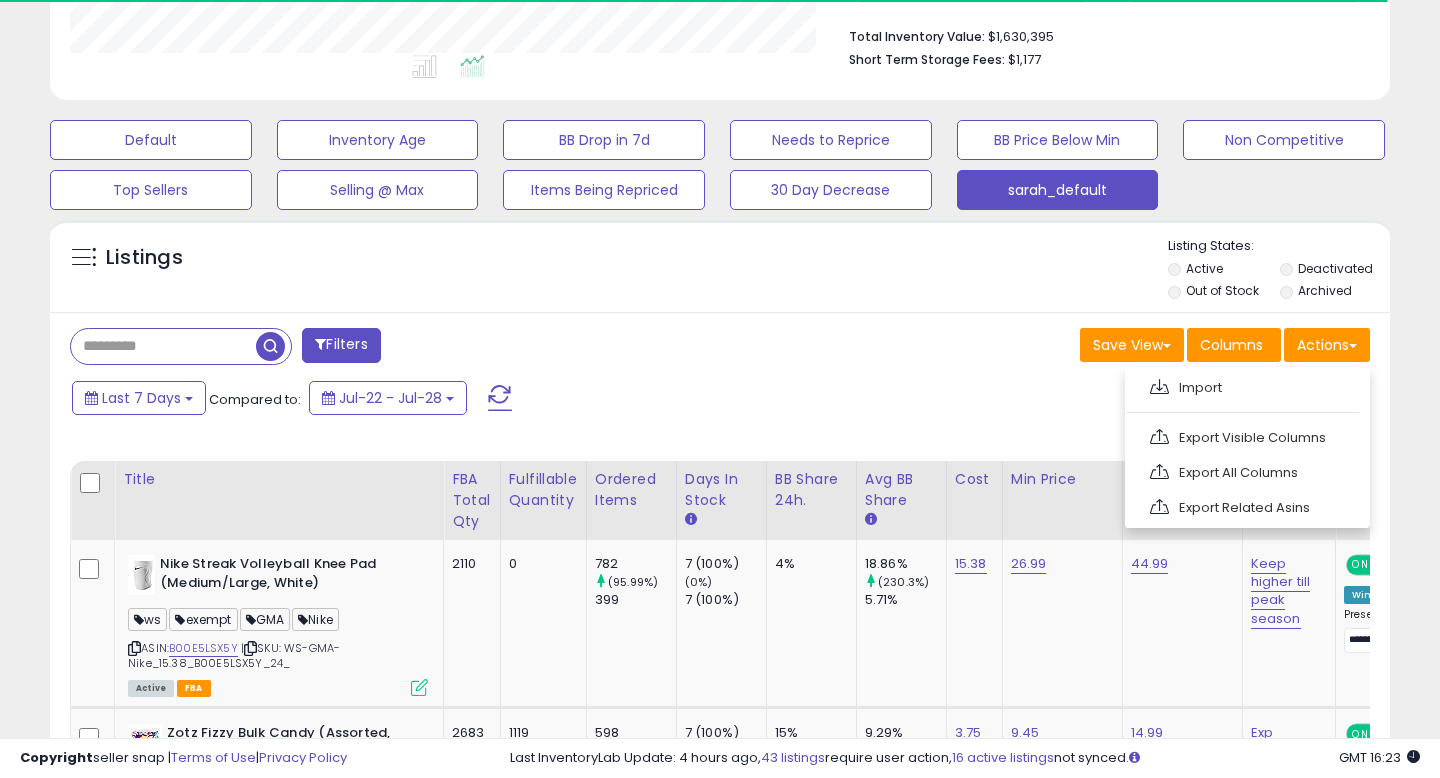 click on "Filters" at bounding box center (387, 348) 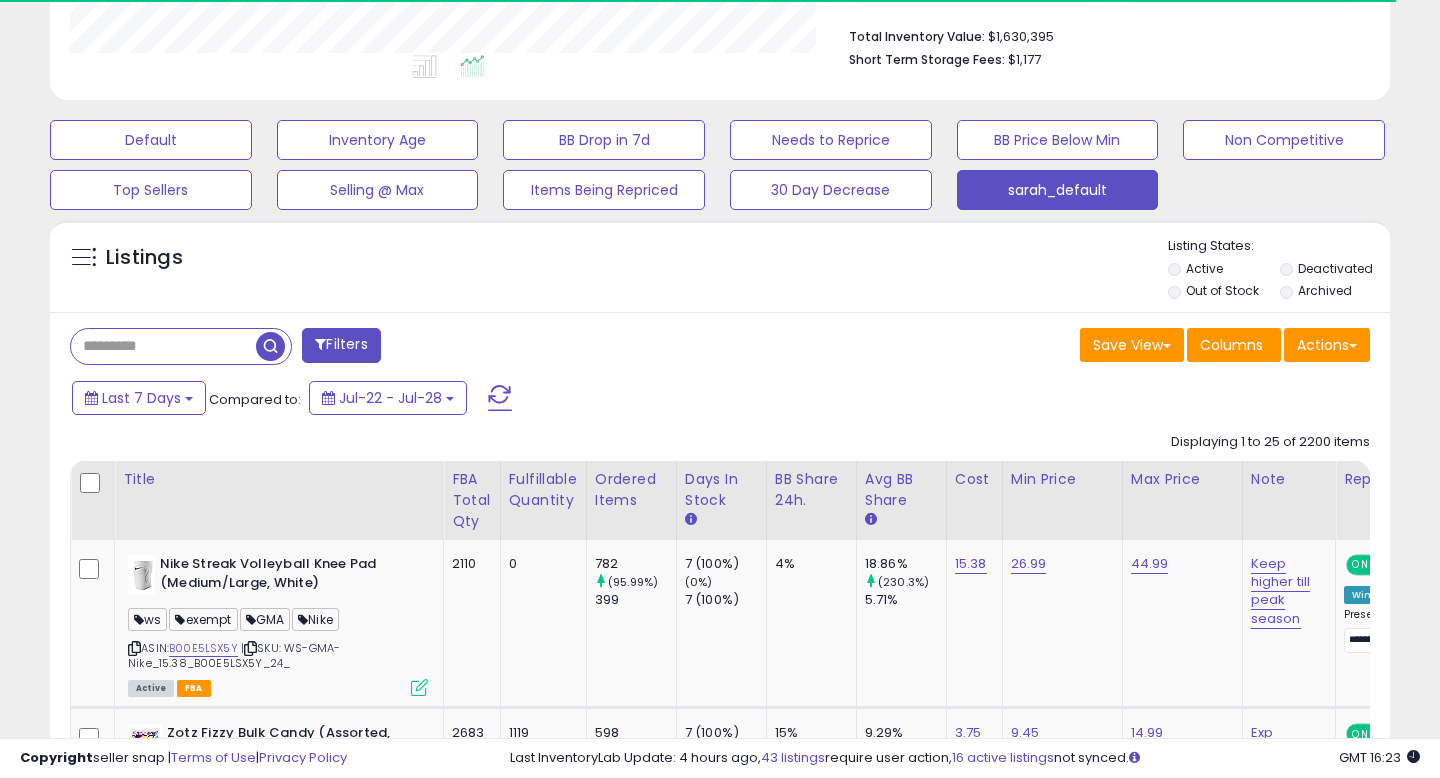 click on "Filters" at bounding box center (341, 345) 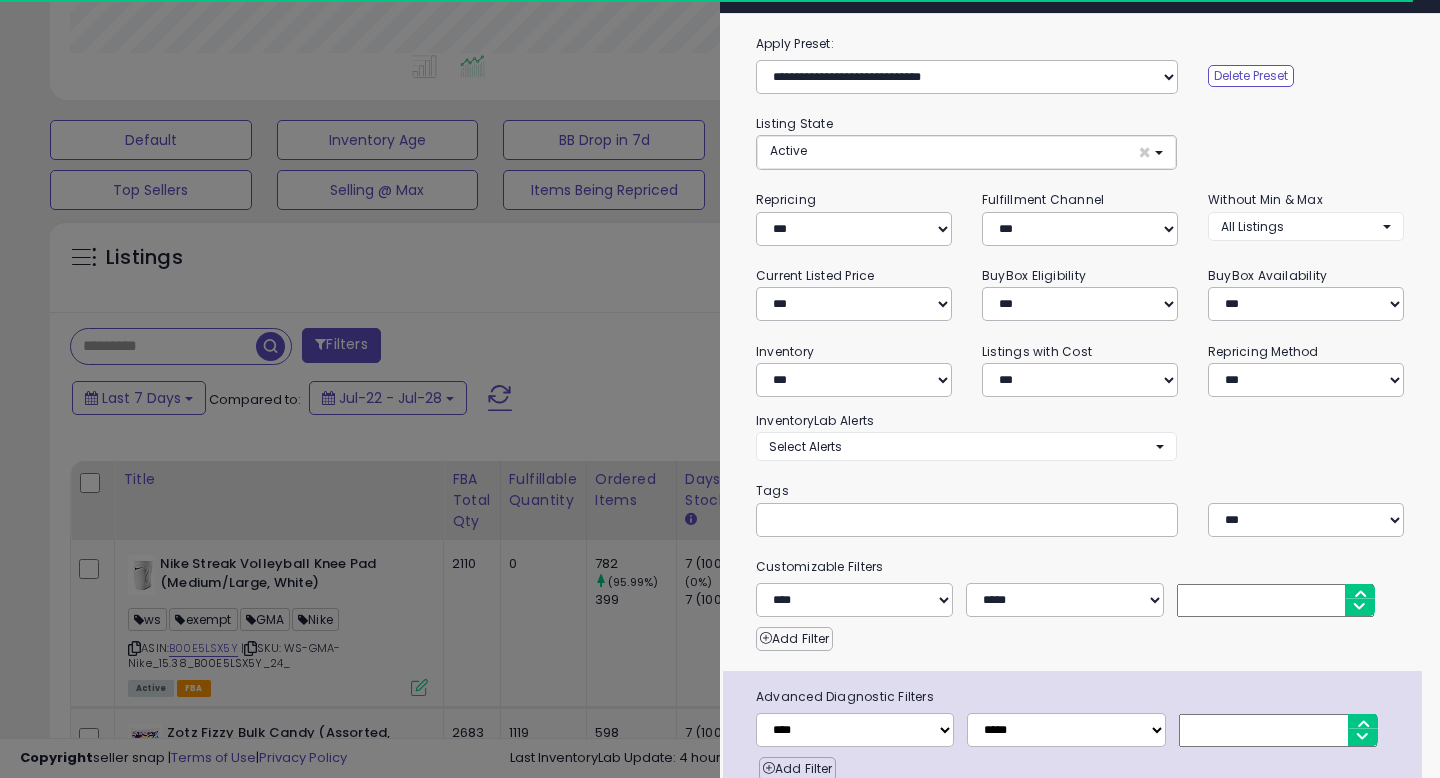 scroll, scrollTop: 30, scrollLeft: 0, axis: vertical 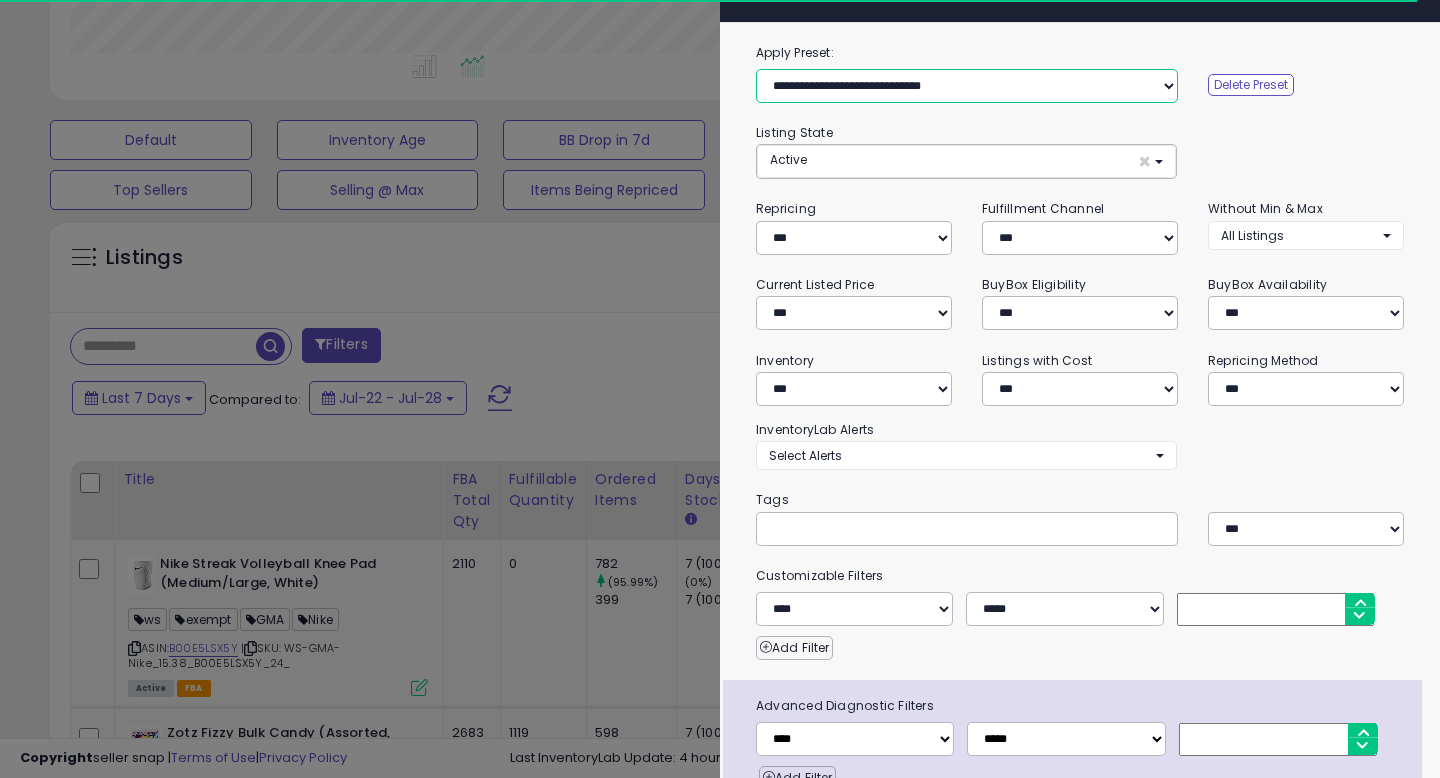 click on "**********" at bounding box center [967, 86] 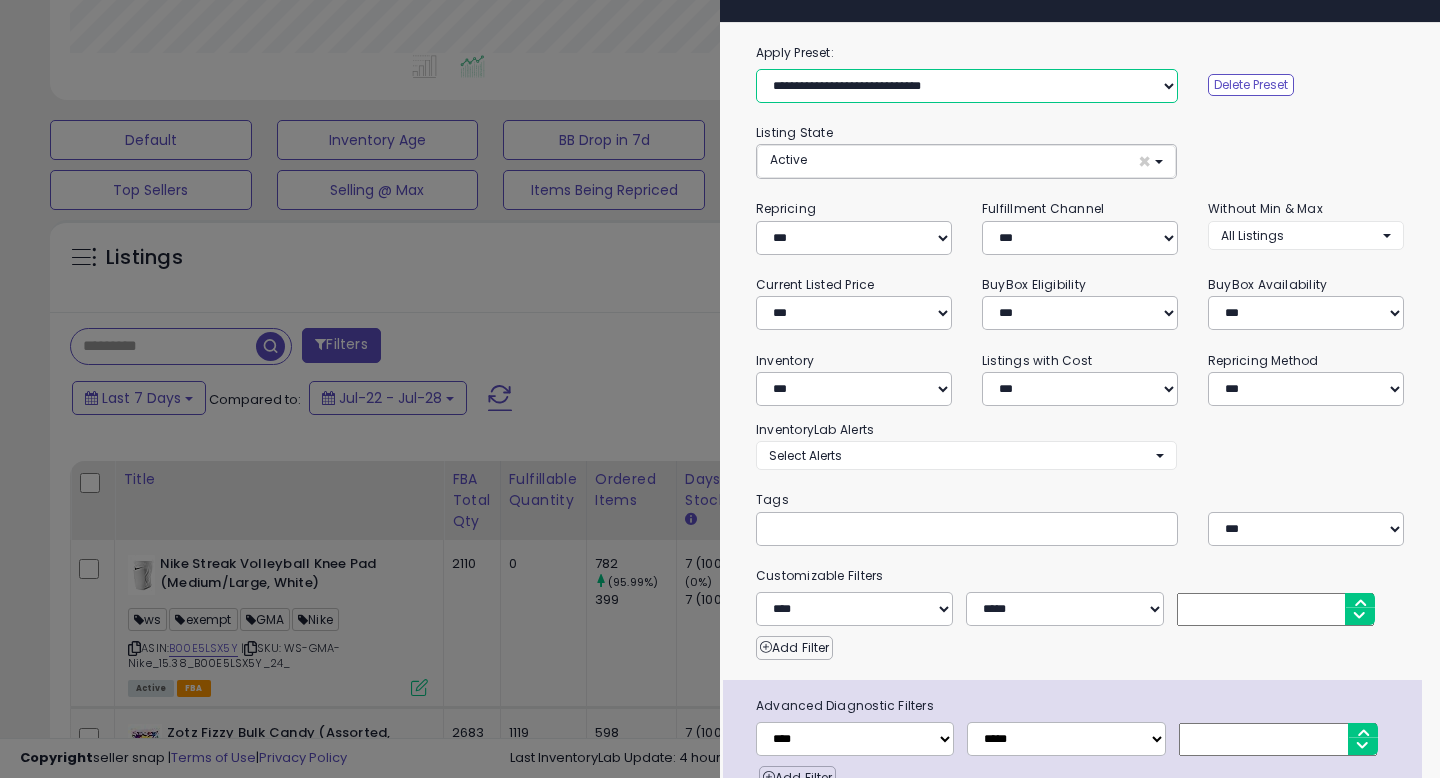 select on "**********" 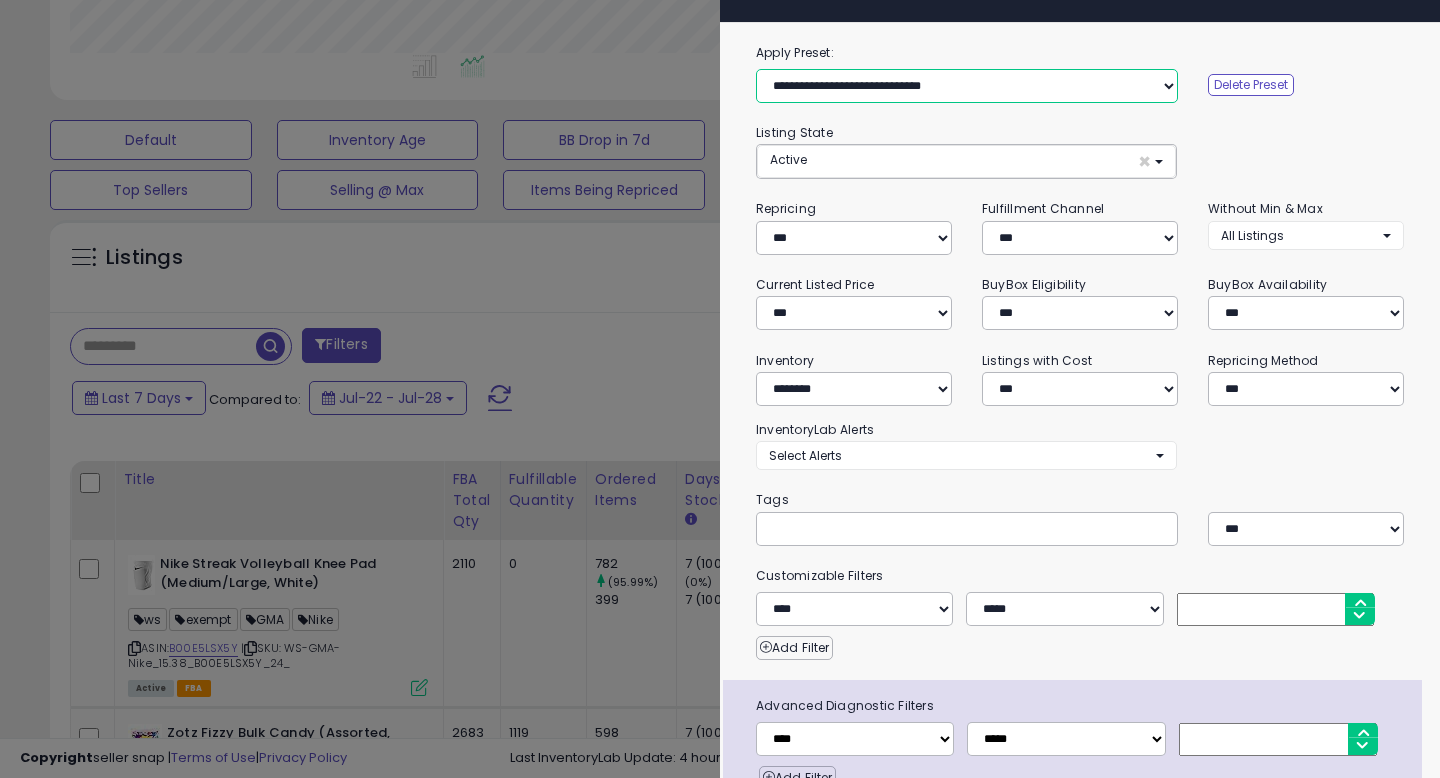 scroll, scrollTop: 999590, scrollLeft: 999224, axis: both 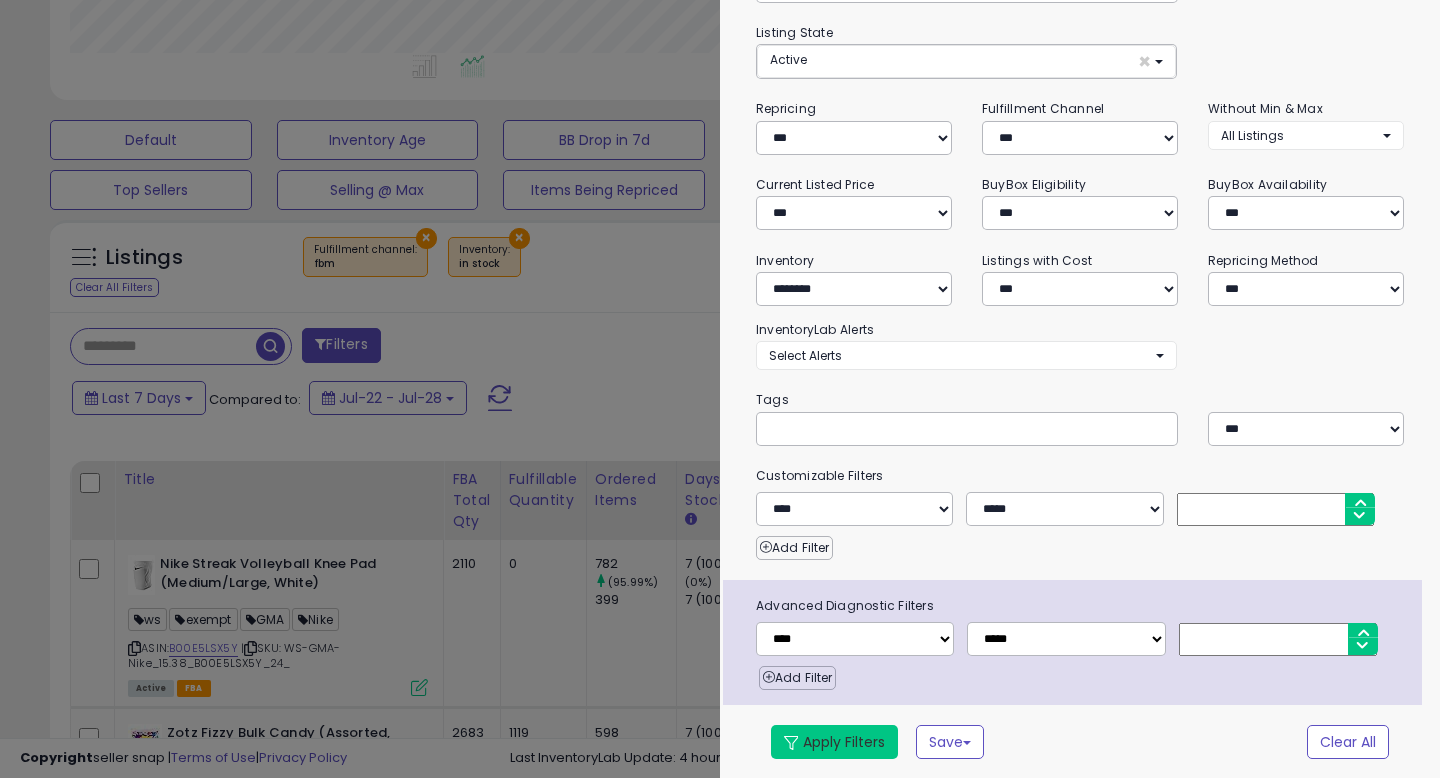 click on "Apply Filters" at bounding box center [834, 742] 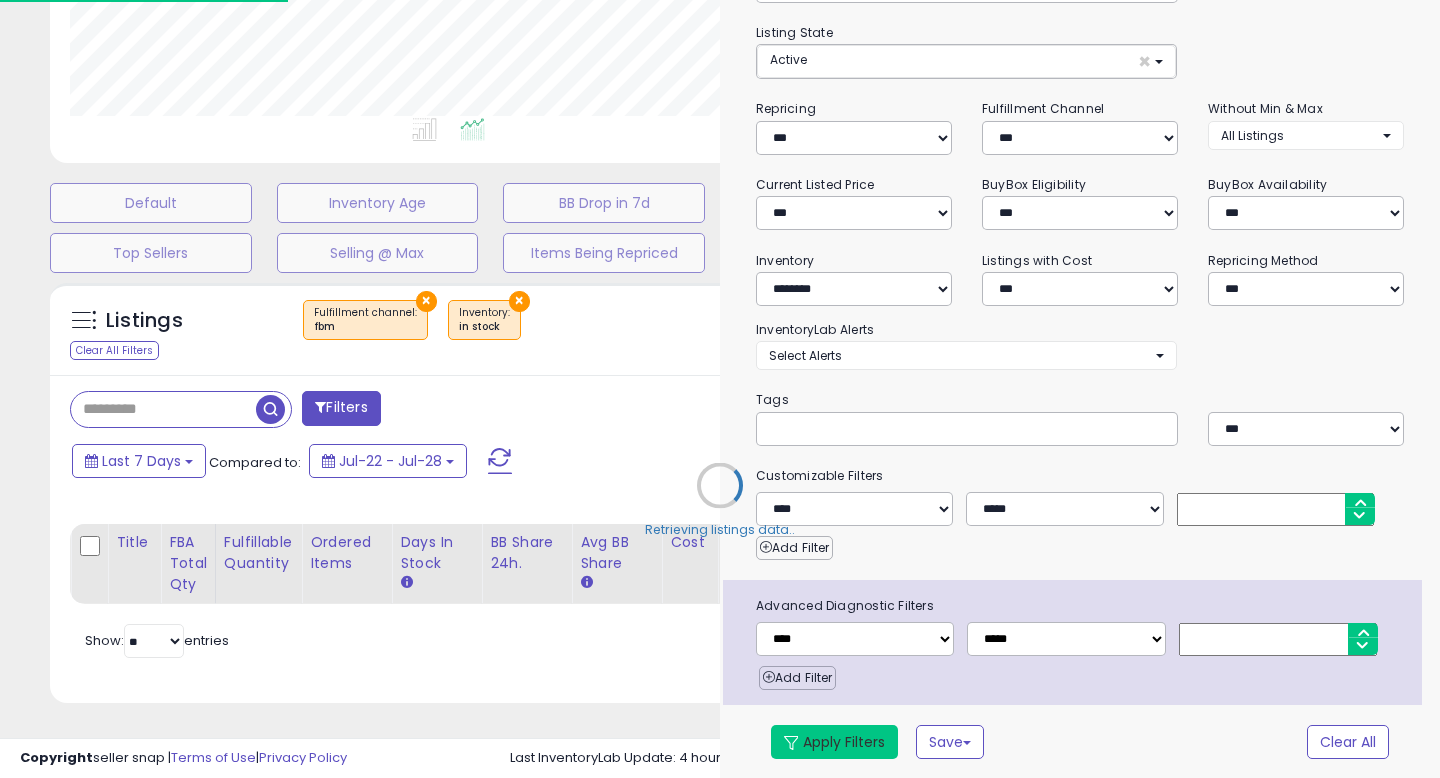 scroll, scrollTop: 447, scrollLeft: 0, axis: vertical 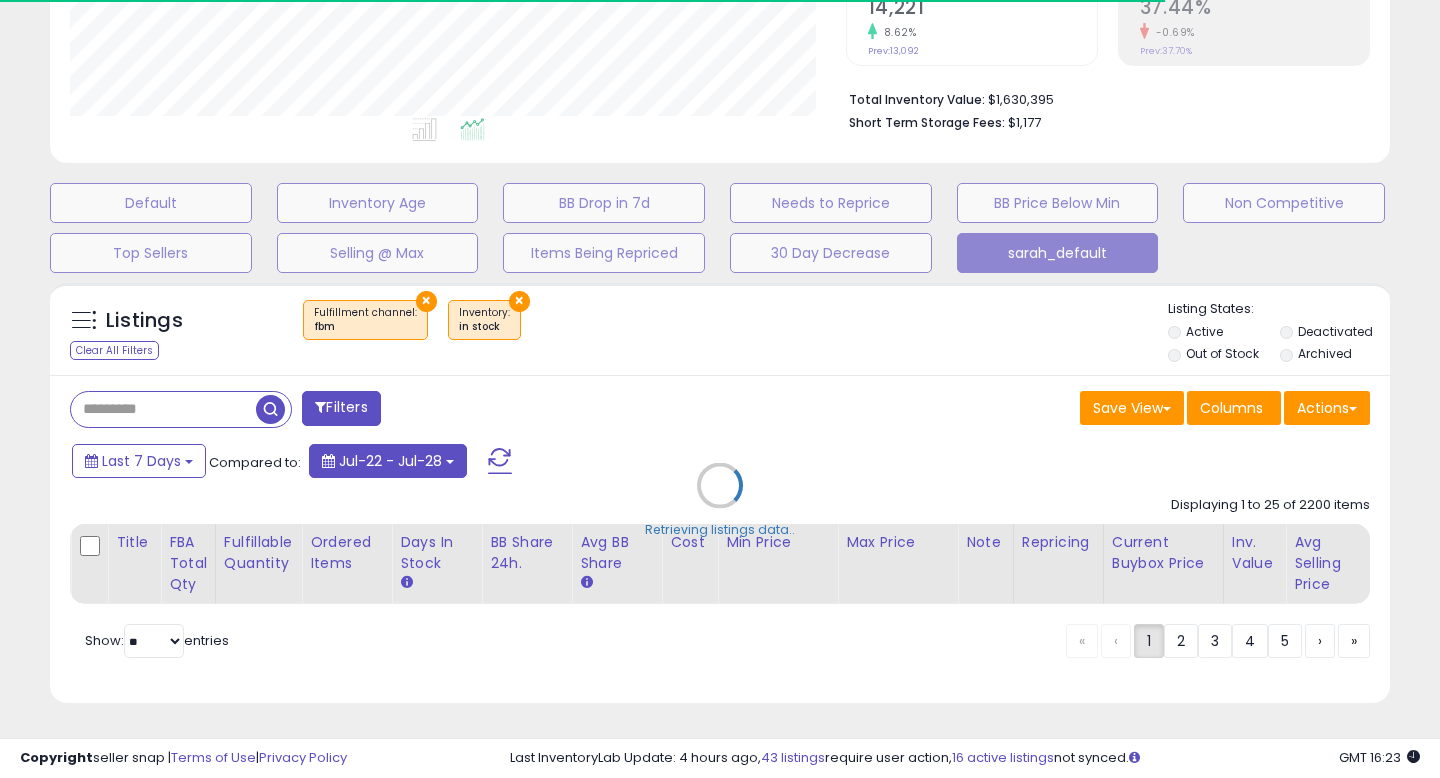 select on "*" 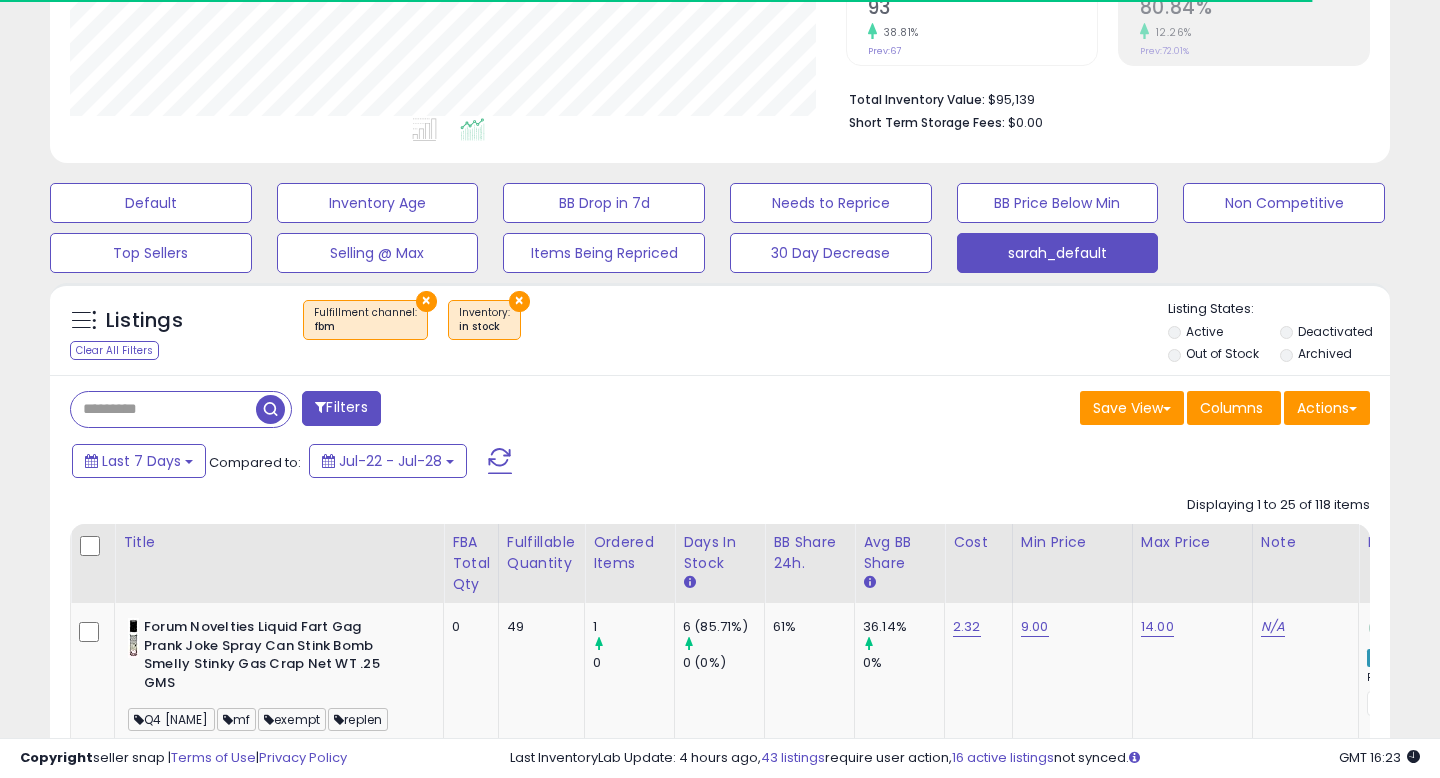 click on "Filters" at bounding box center [341, 408] 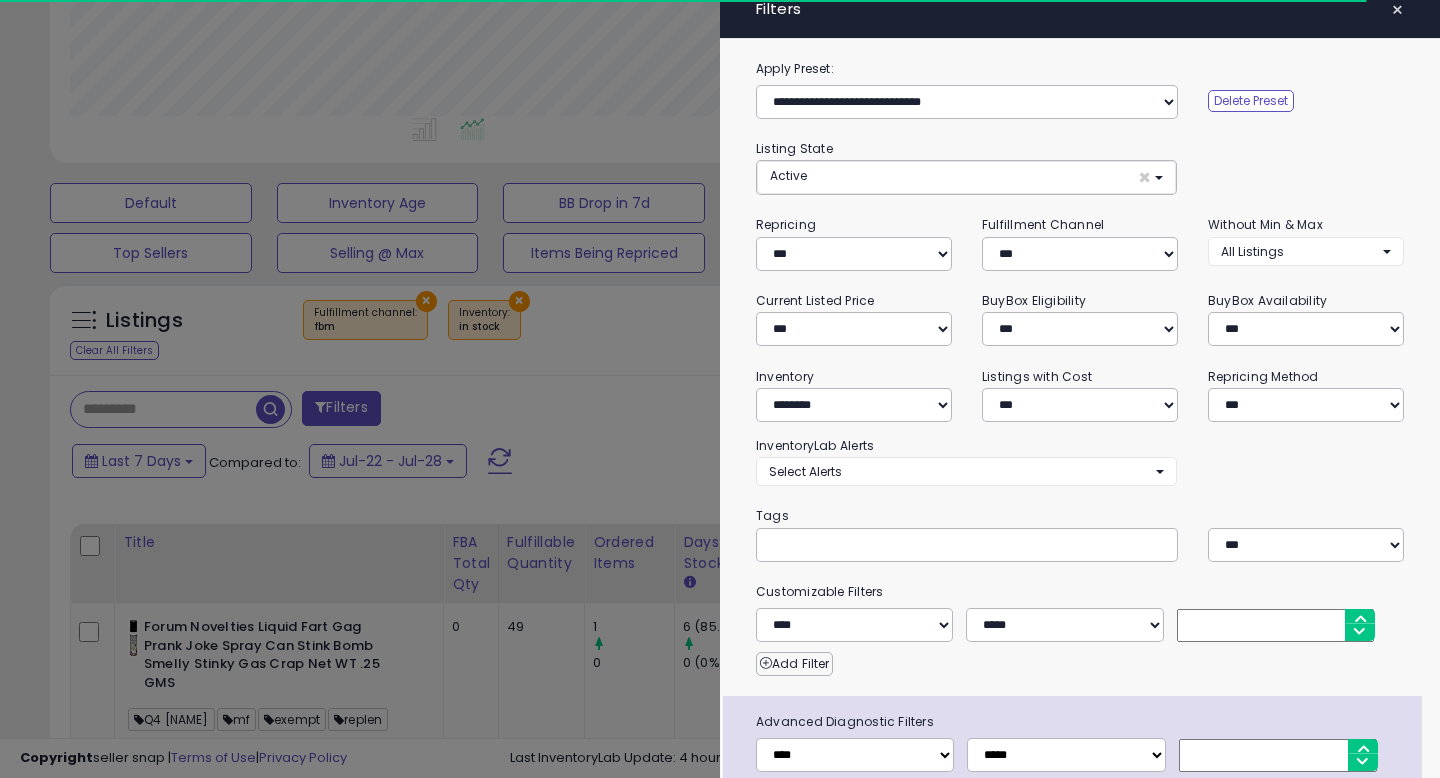 scroll, scrollTop: 0, scrollLeft: 0, axis: both 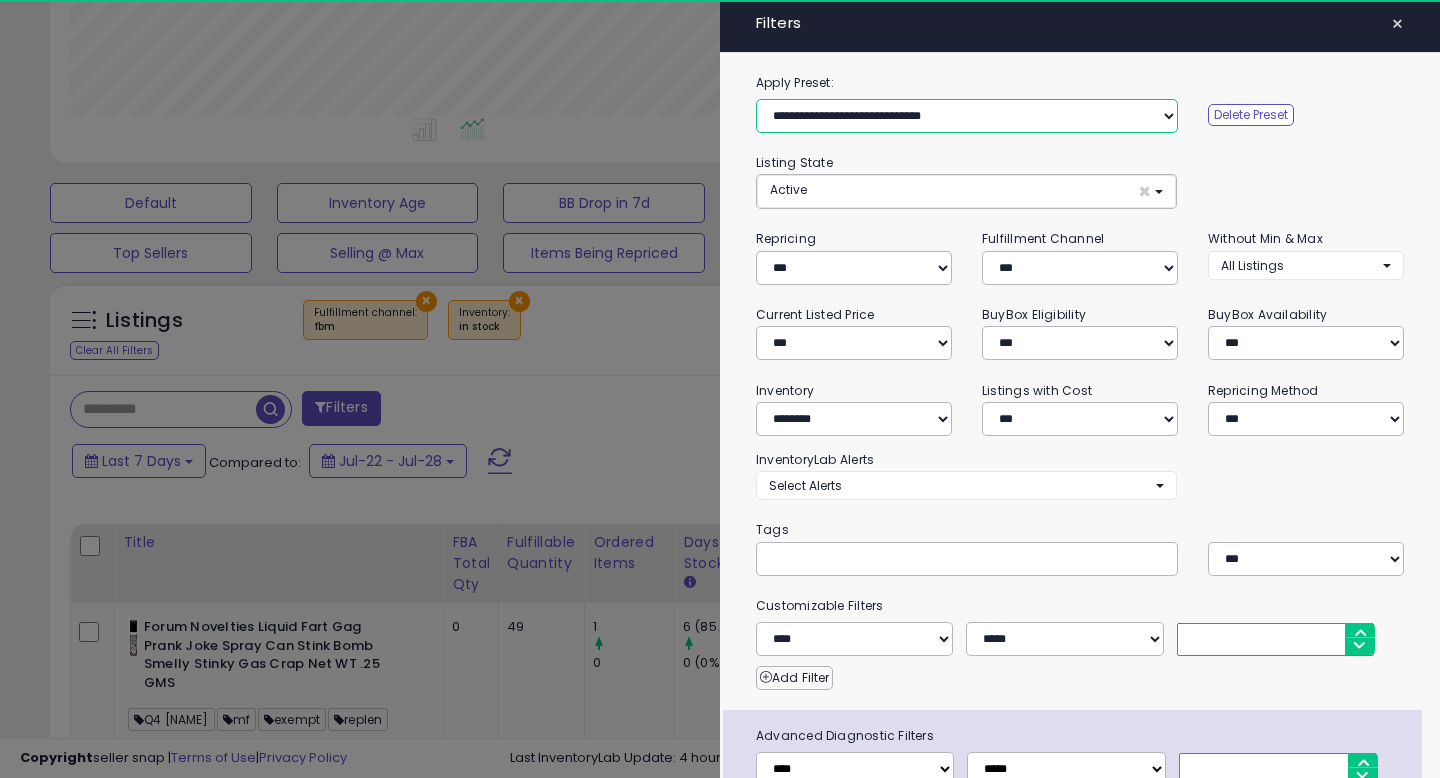 click on "**********" at bounding box center (967, 116) 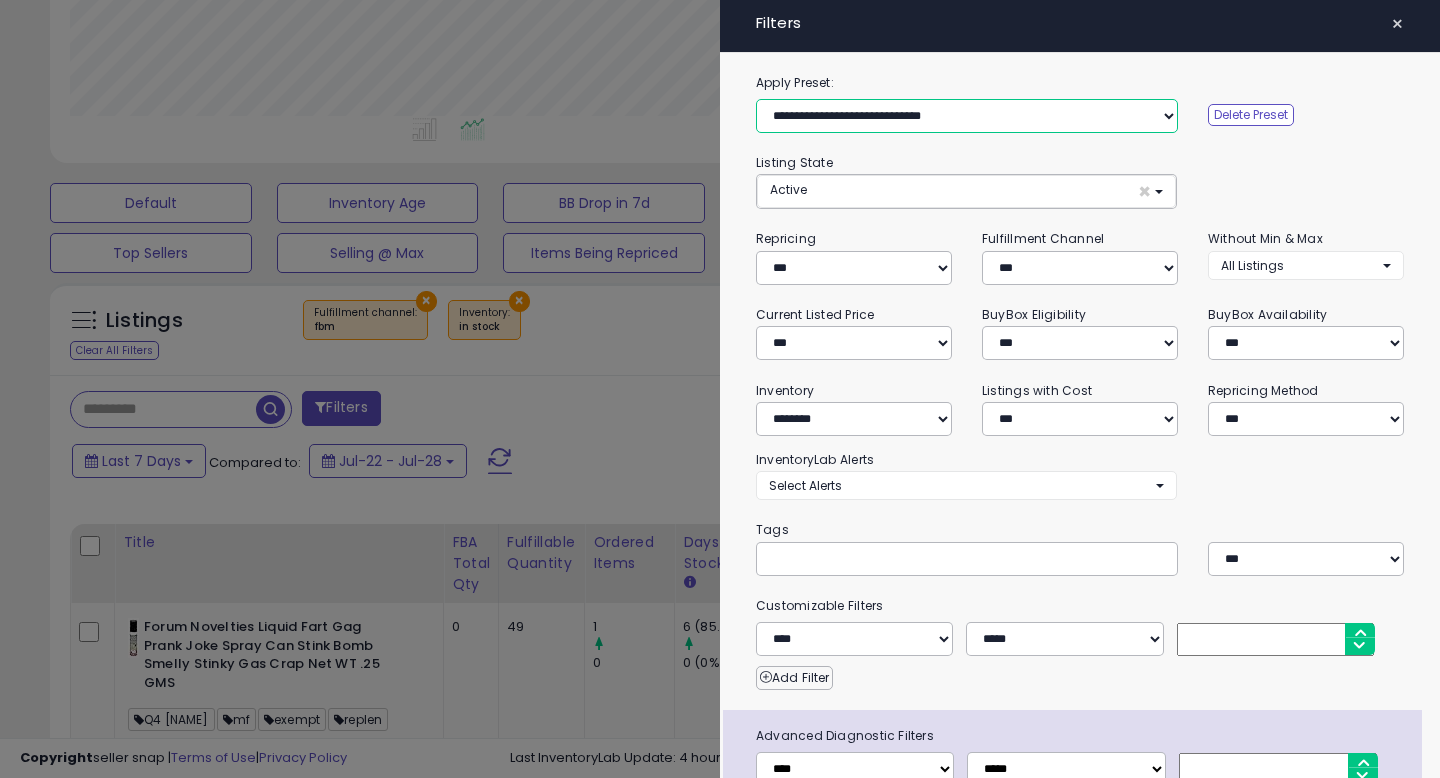 select on "**********" 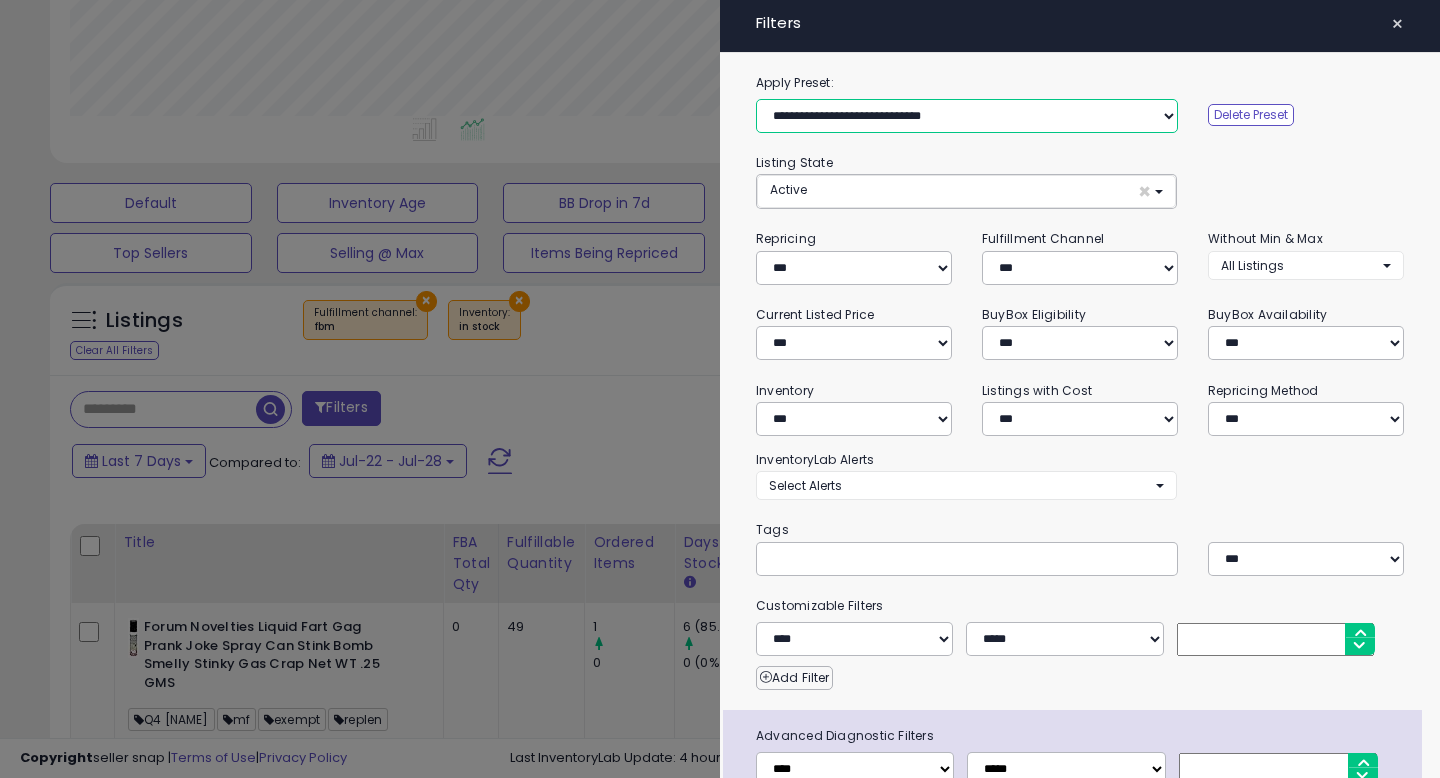 select on "*" 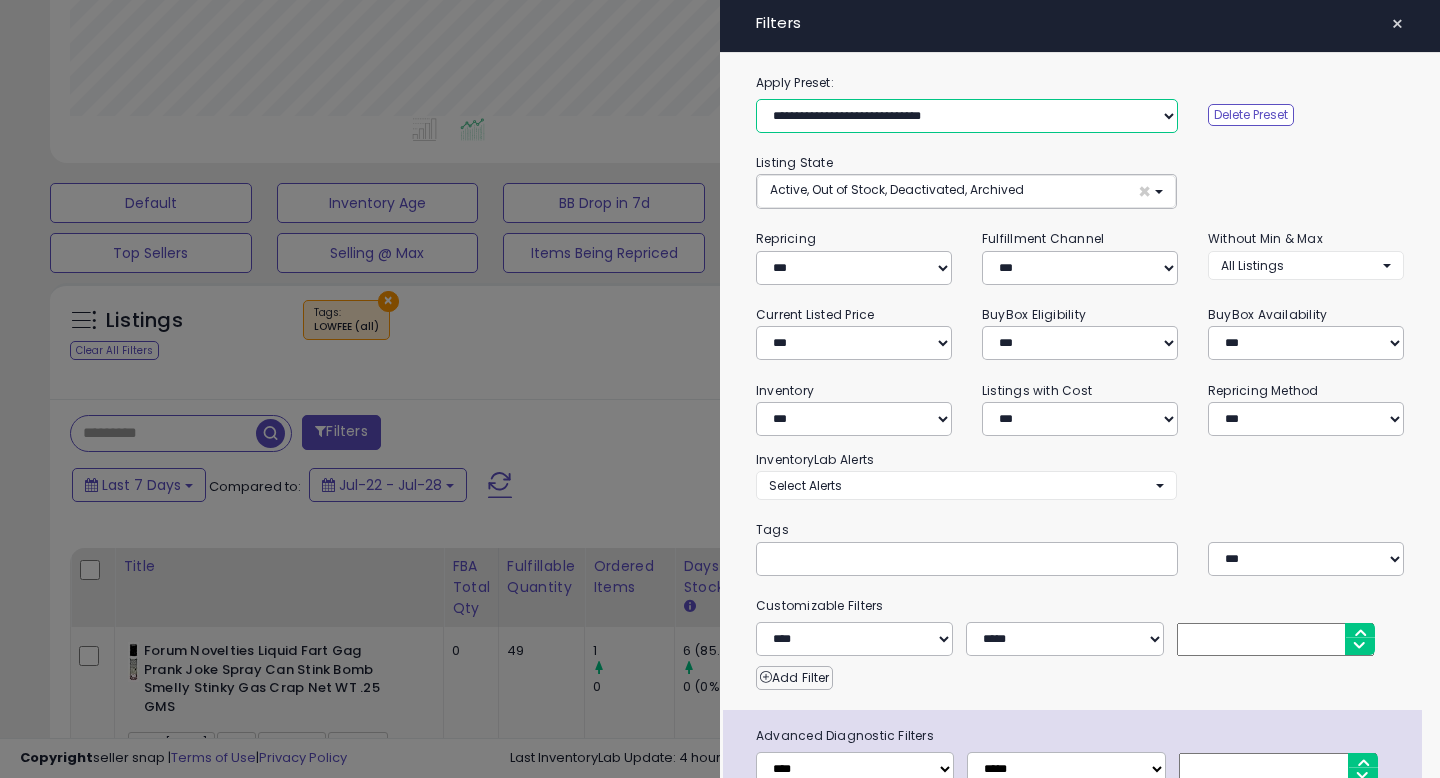 scroll, scrollTop: 130, scrollLeft: 0, axis: vertical 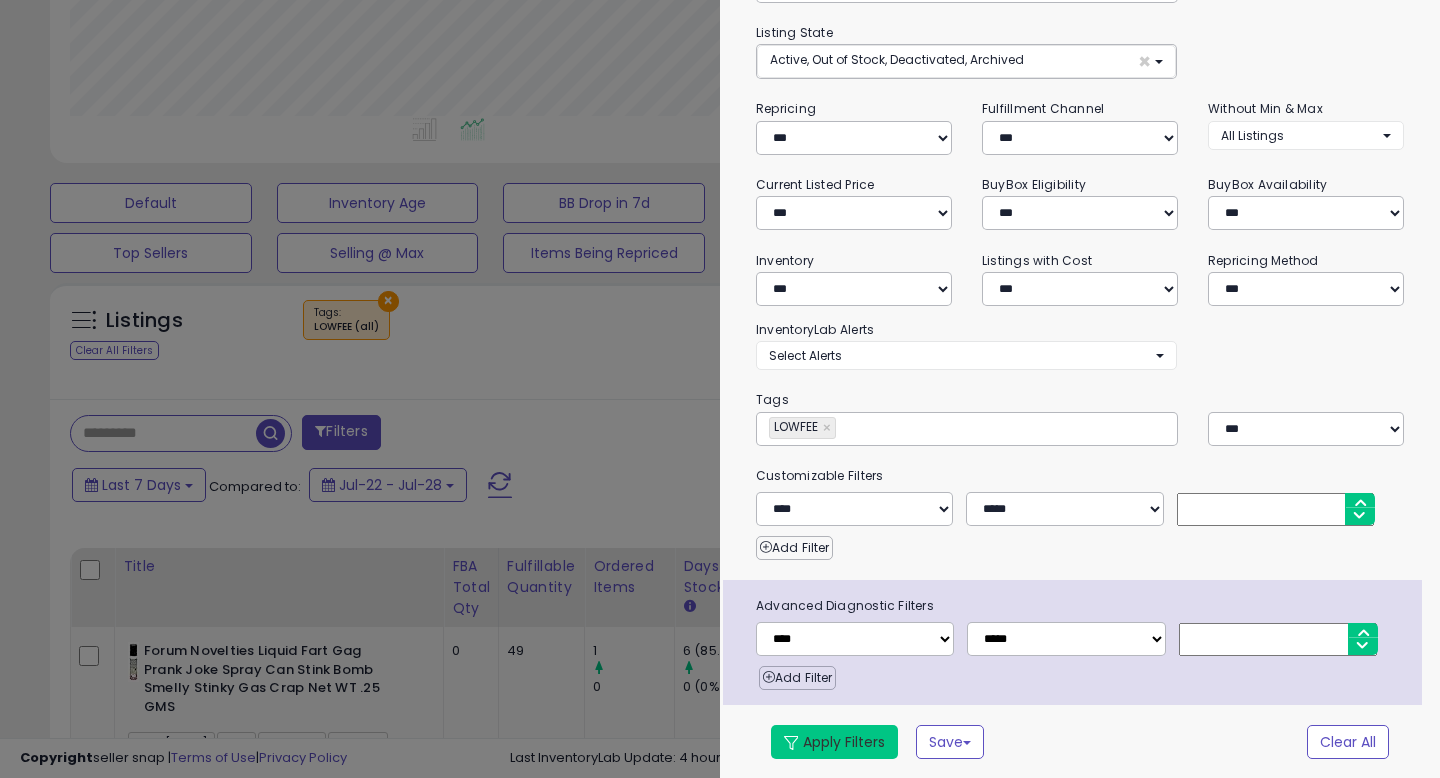click on "Apply Filters" at bounding box center [834, 742] 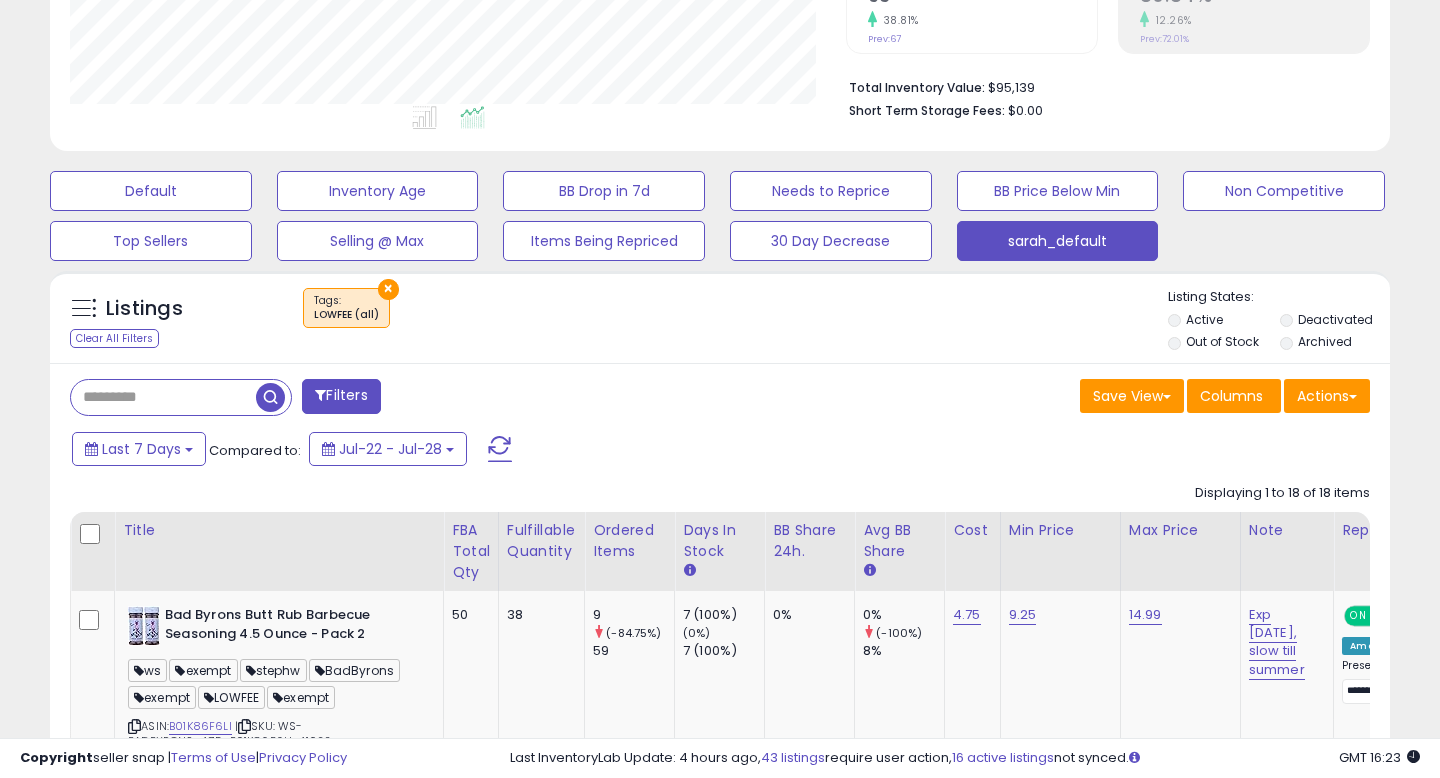 scroll, scrollTop: 463, scrollLeft: 0, axis: vertical 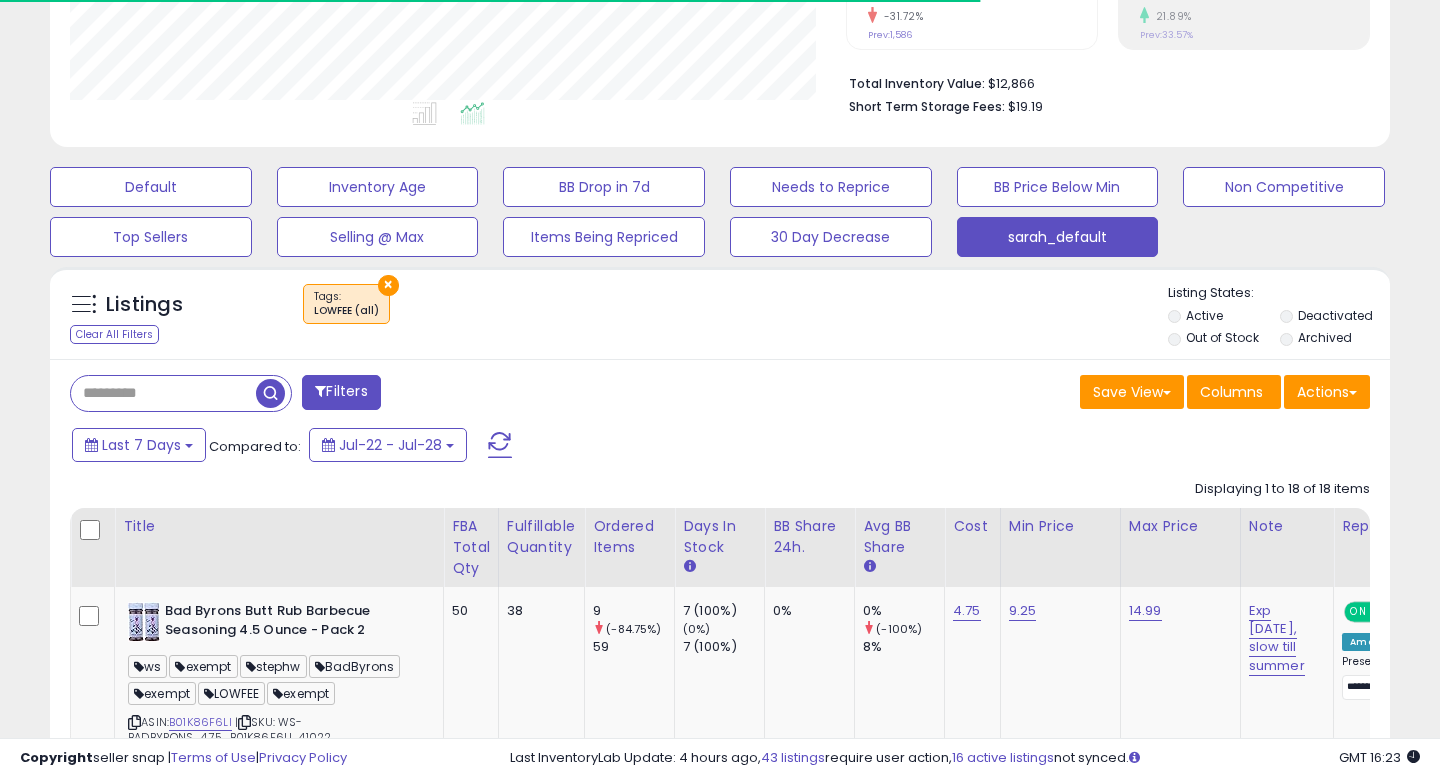 click 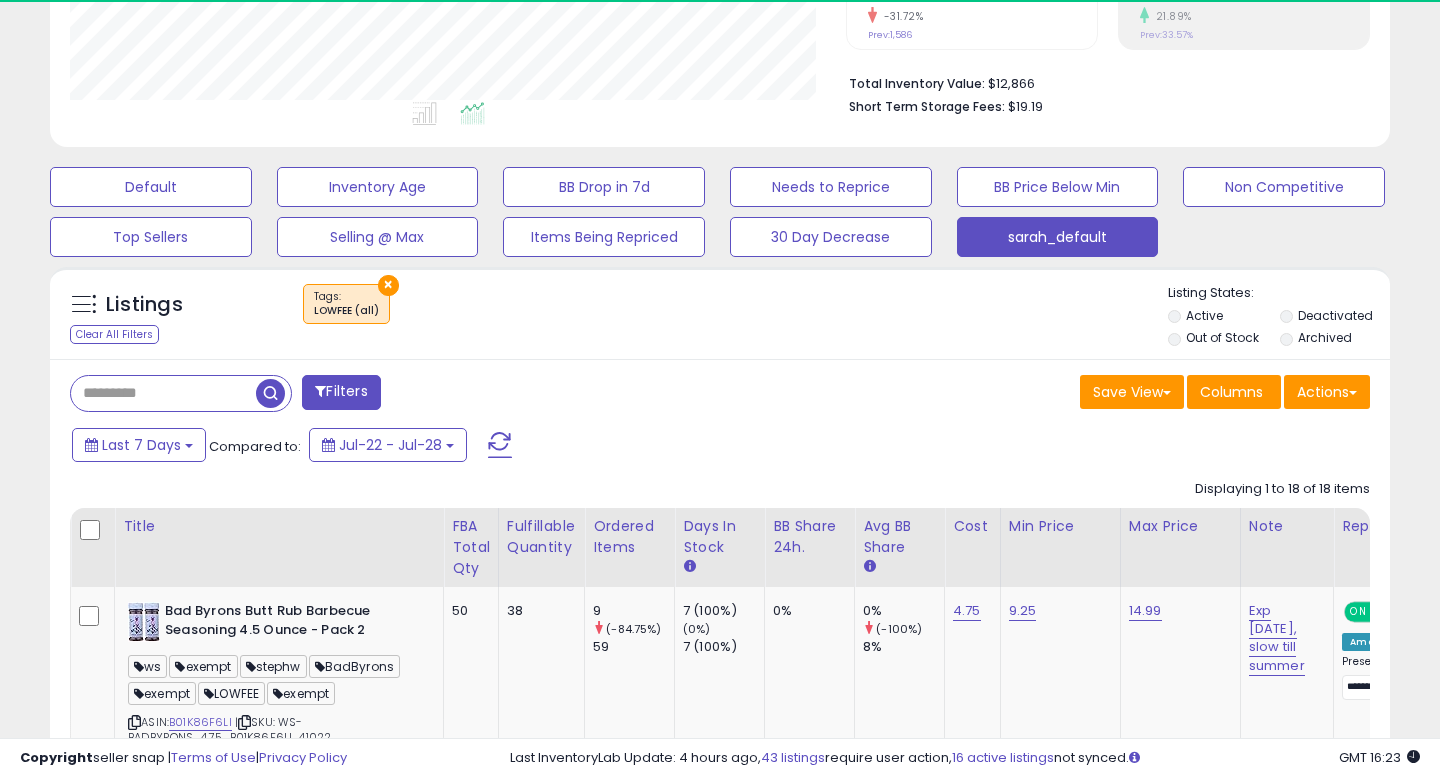 scroll, scrollTop: 999590, scrollLeft: 999224, axis: both 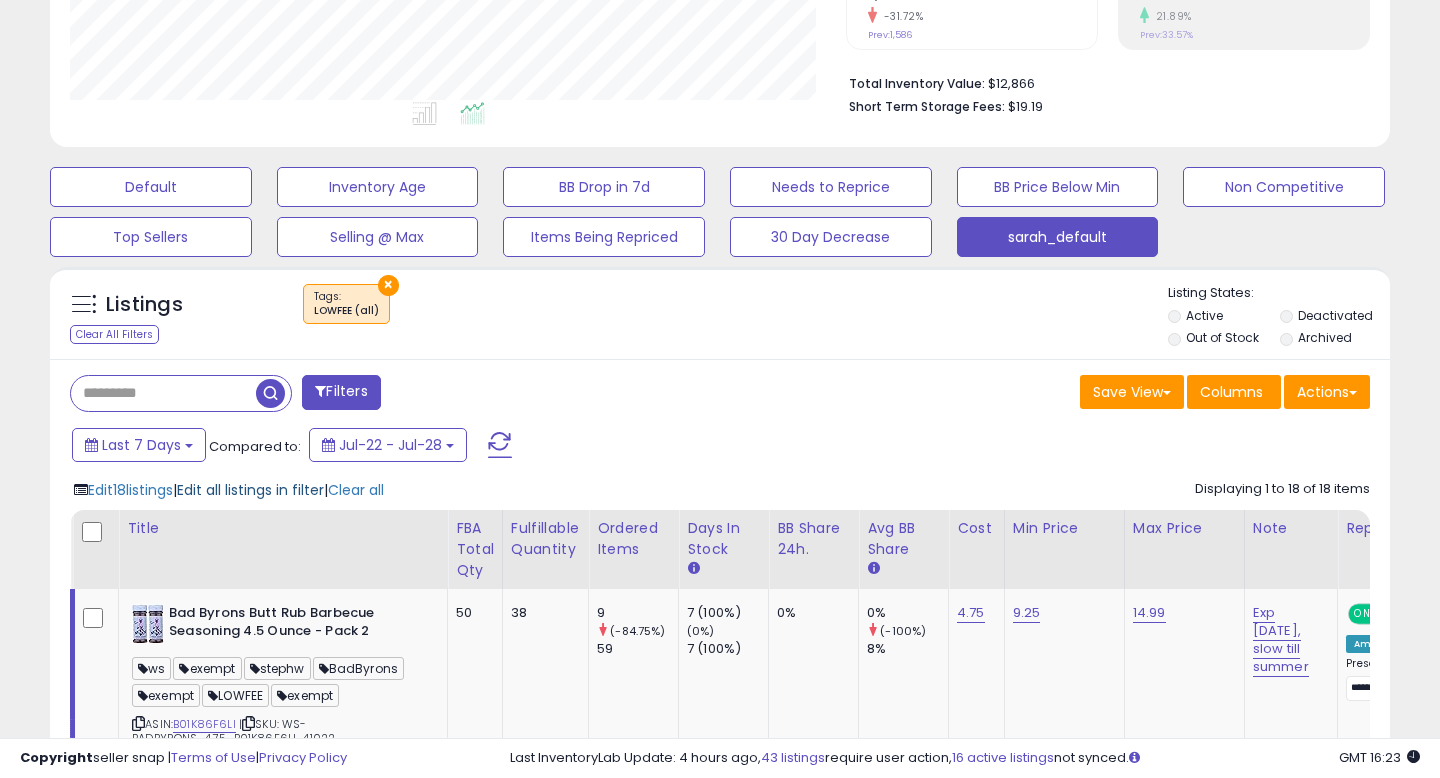 click on "Edit all listings in filter" at bounding box center (250, 490) 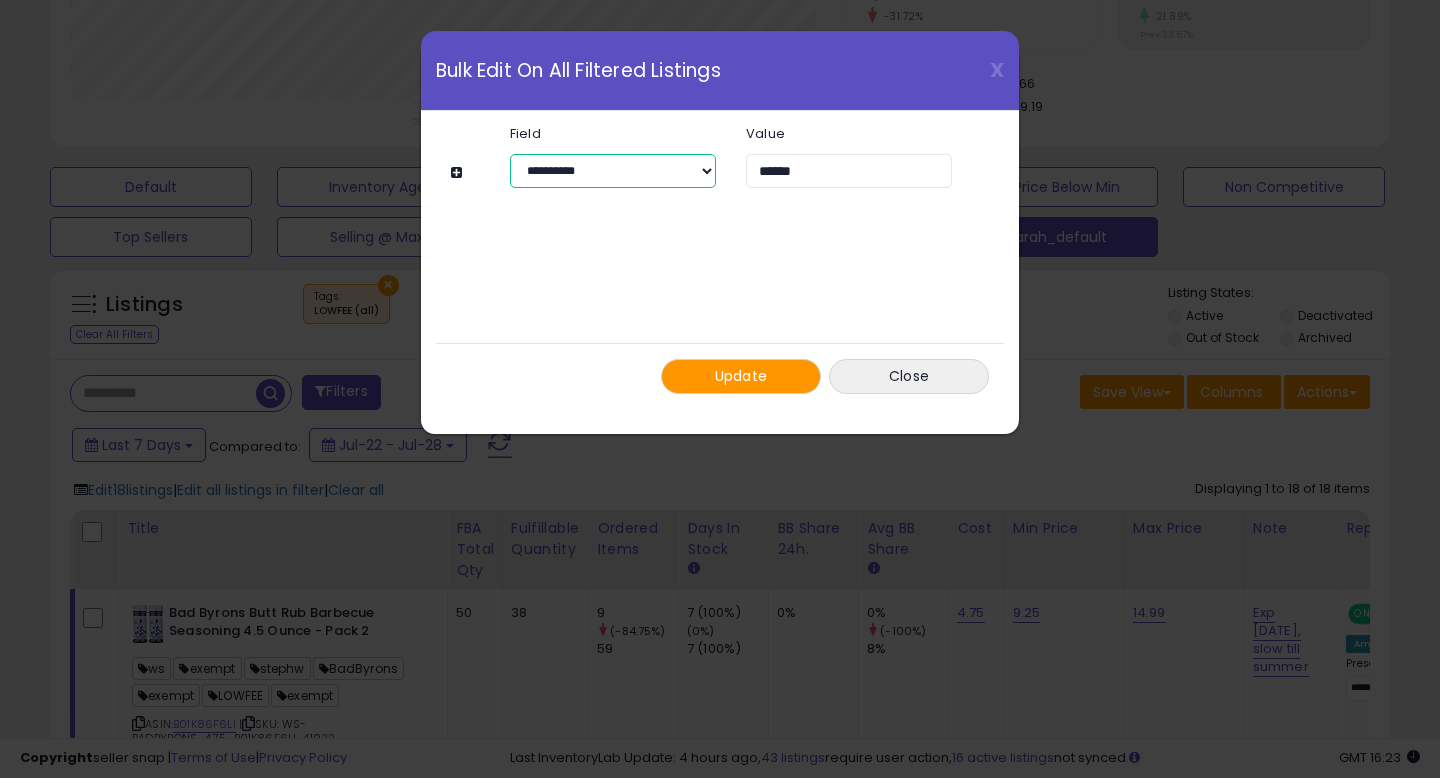 click on "**********" at bounding box center (613, 171) 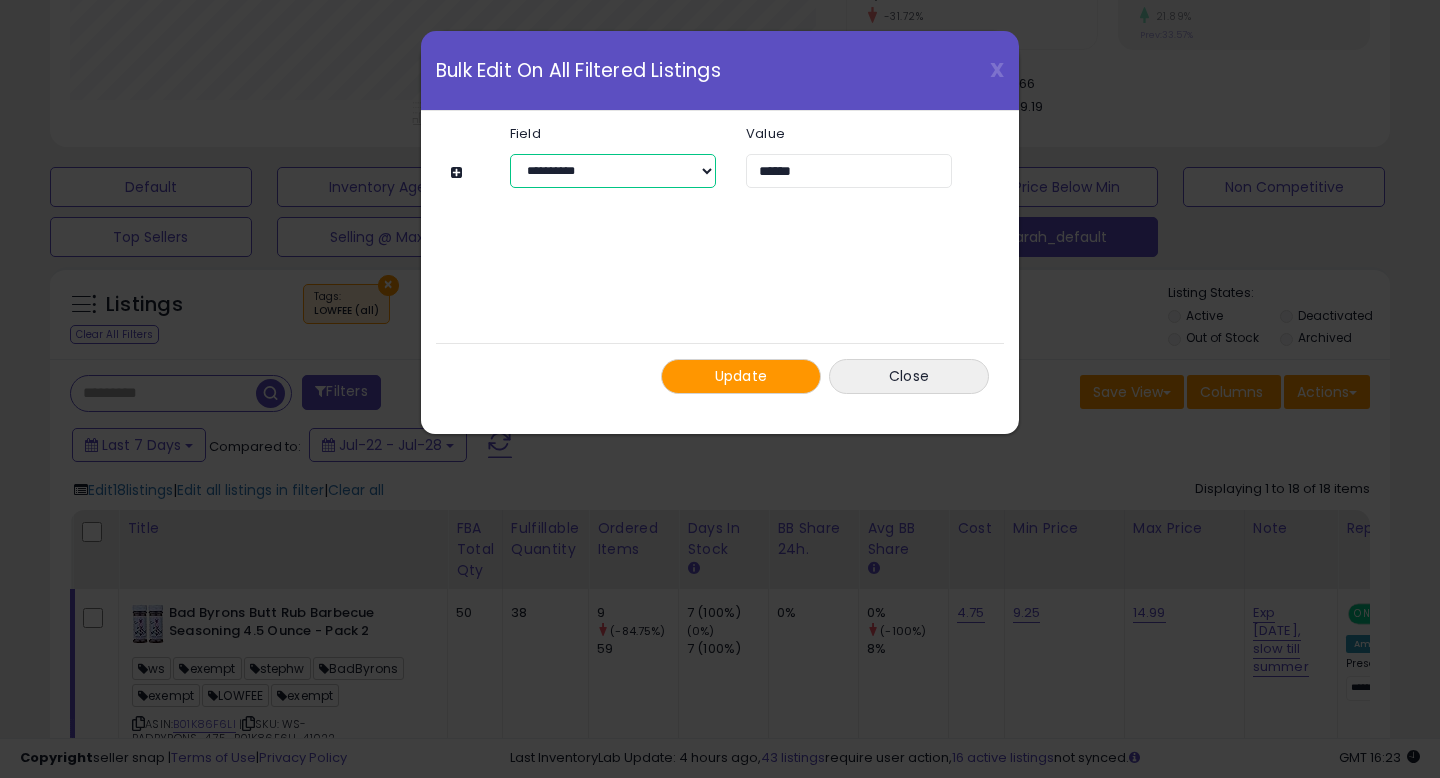 select on "**********" 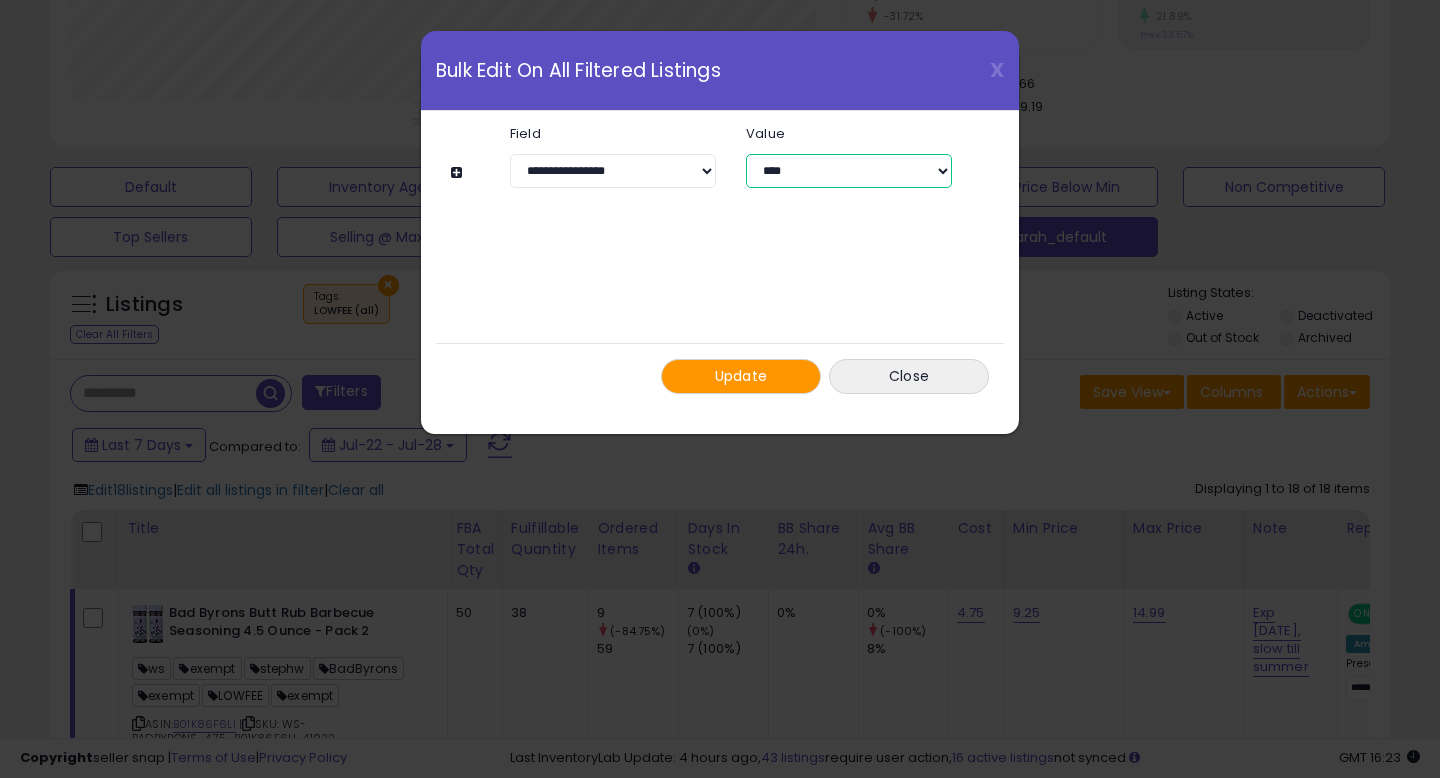 click on "**********" at bounding box center [849, 171] 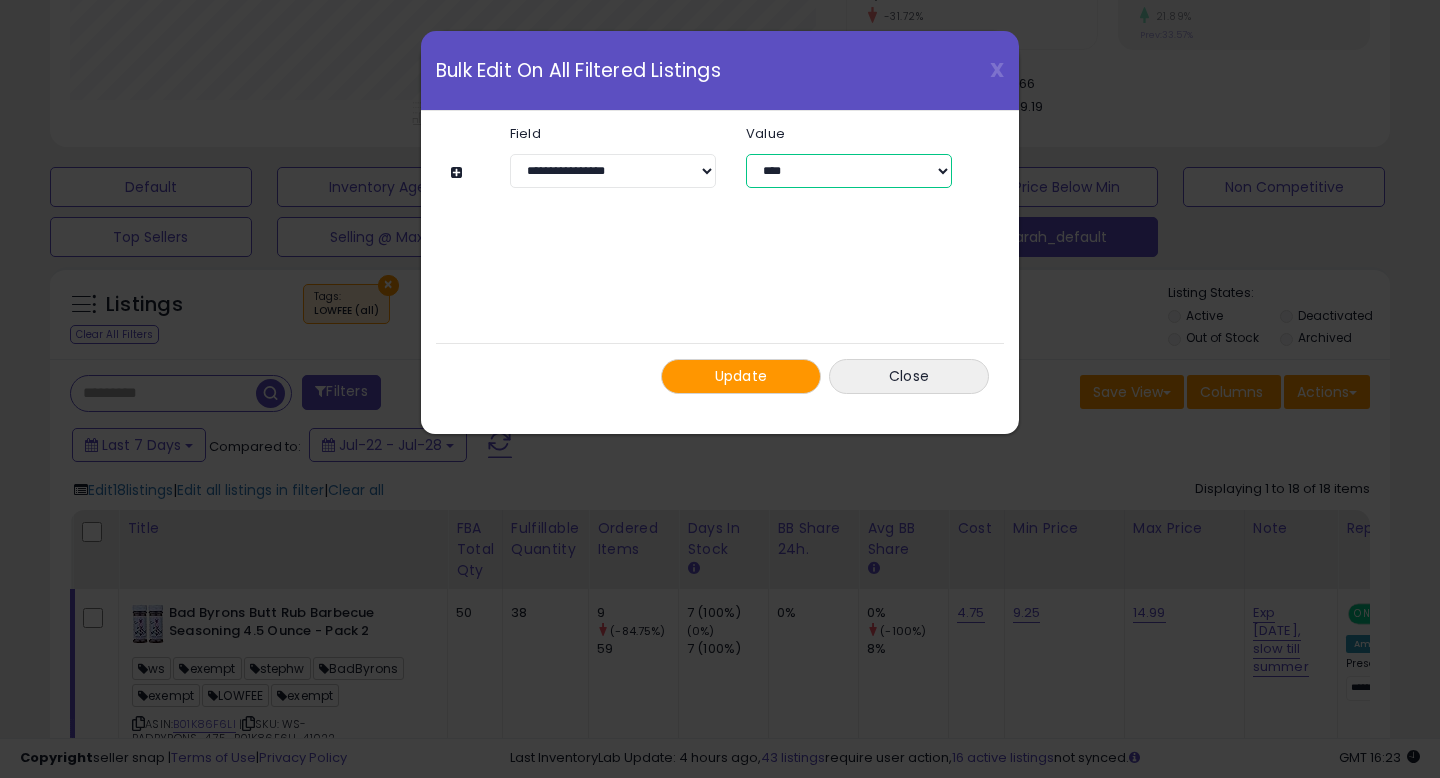 select on "*****" 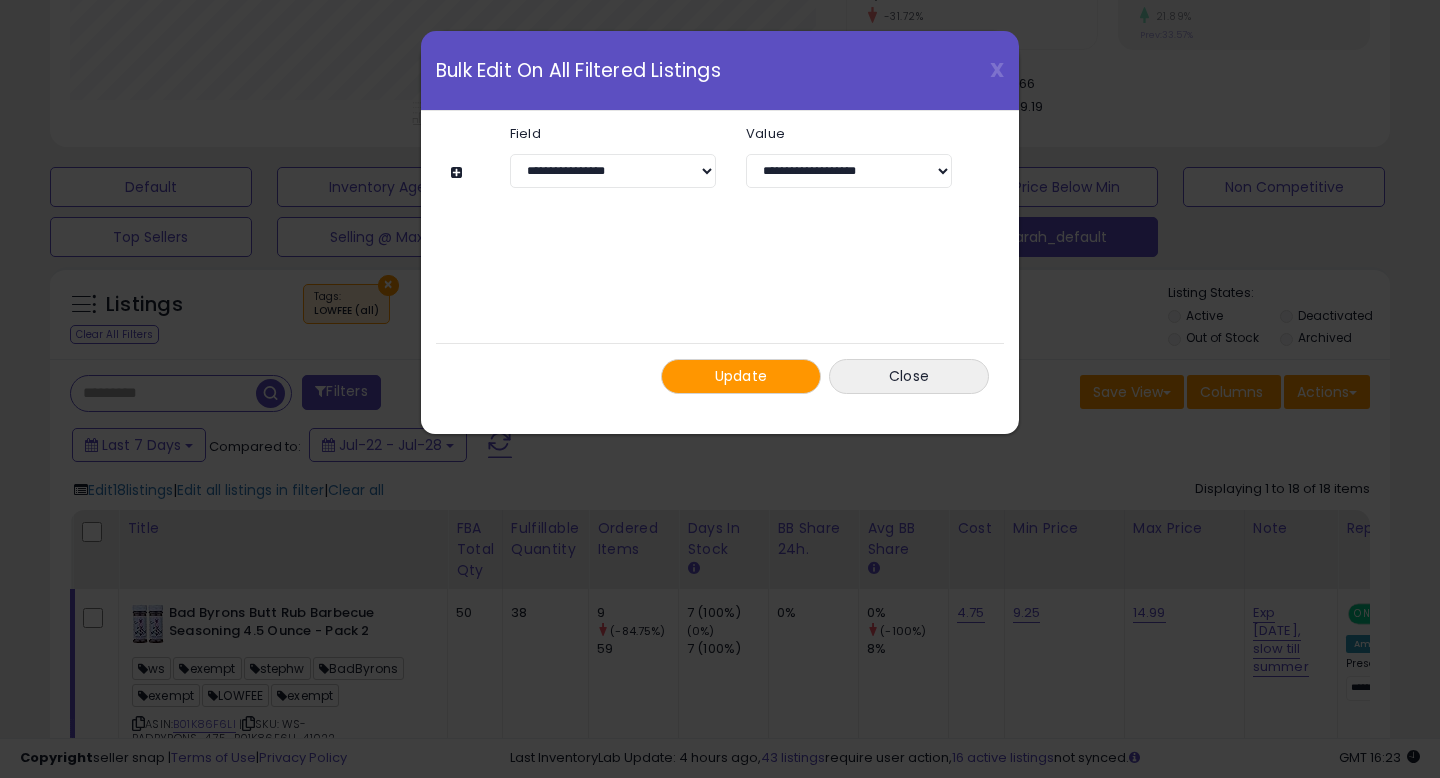 click on "Update" at bounding box center [741, 376] 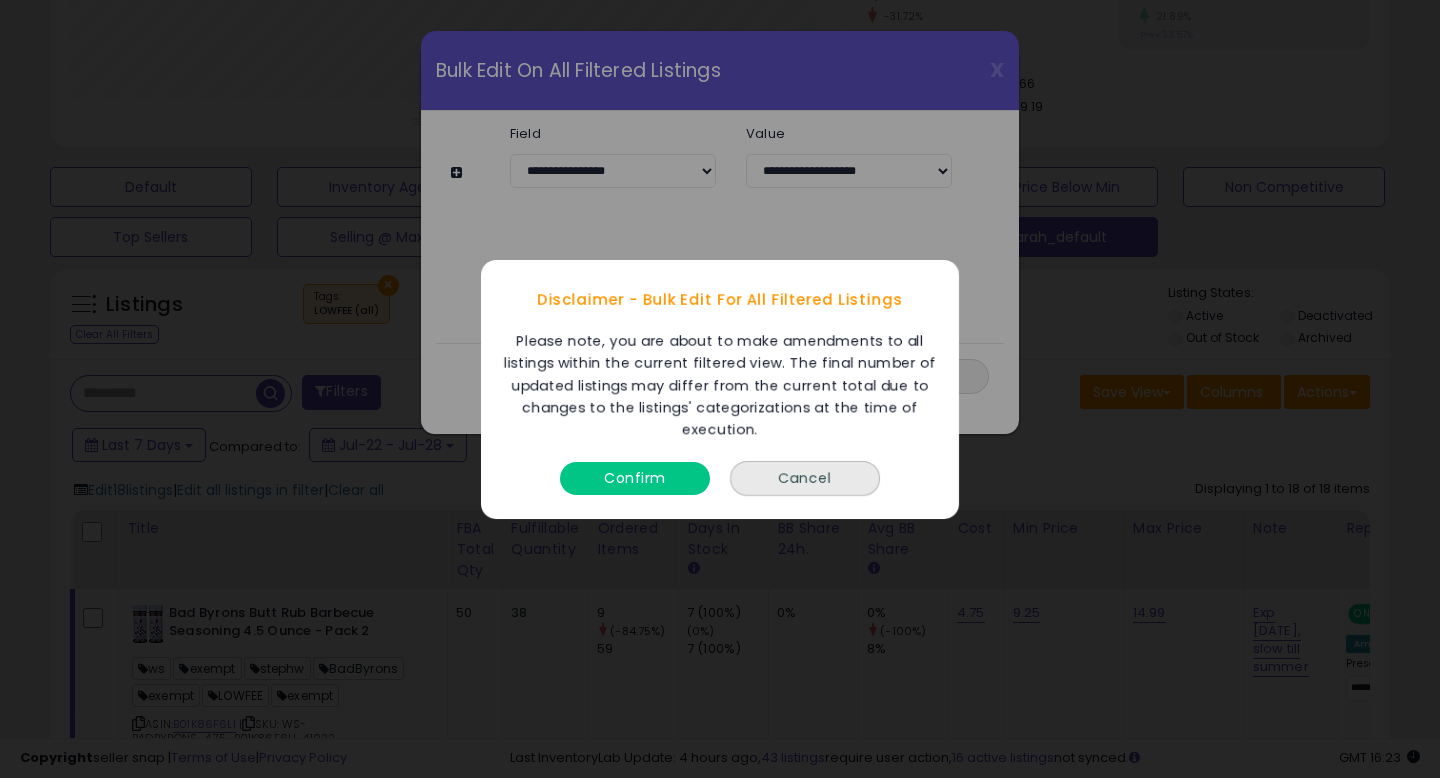 click on "Confirm" at bounding box center (635, 477) 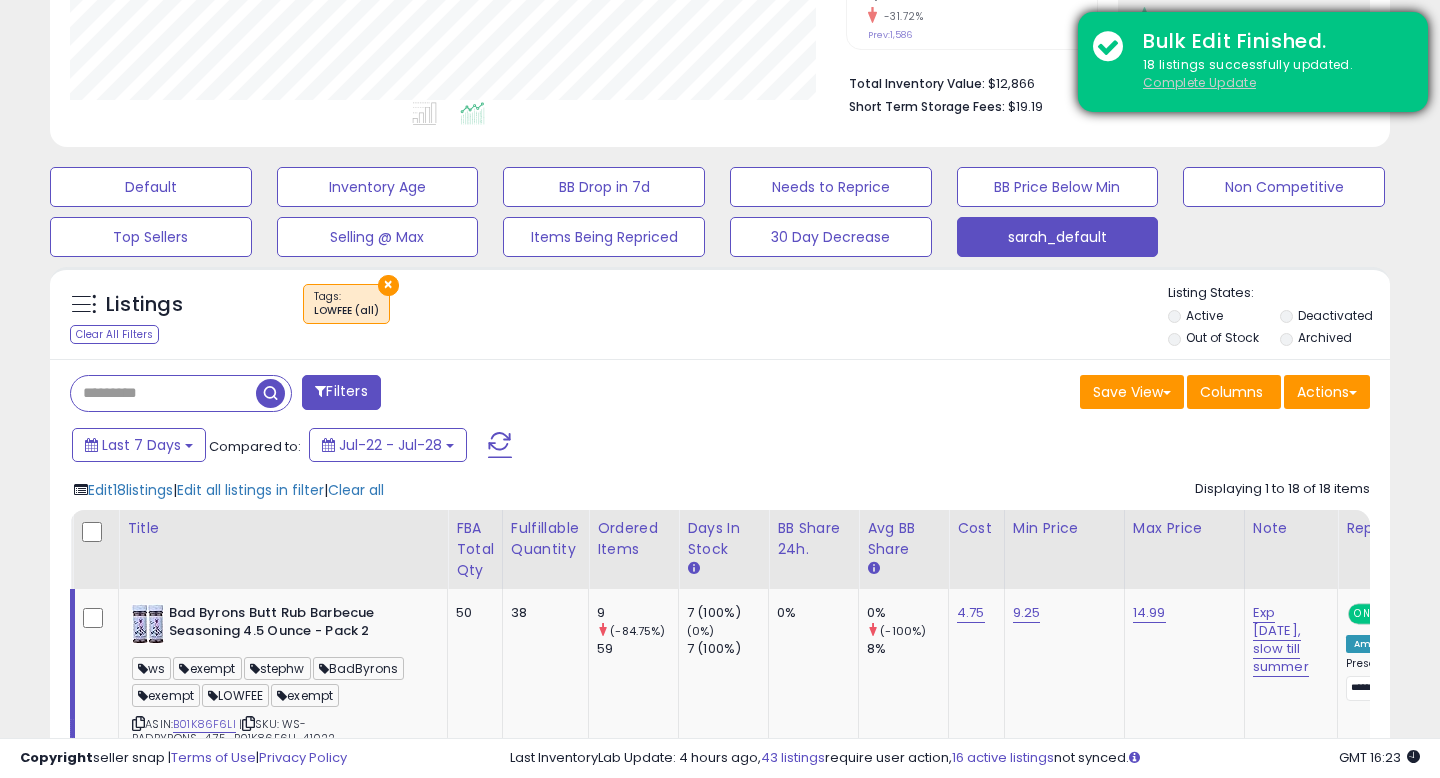 click on "Complete Update" at bounding box center (1199, 82) 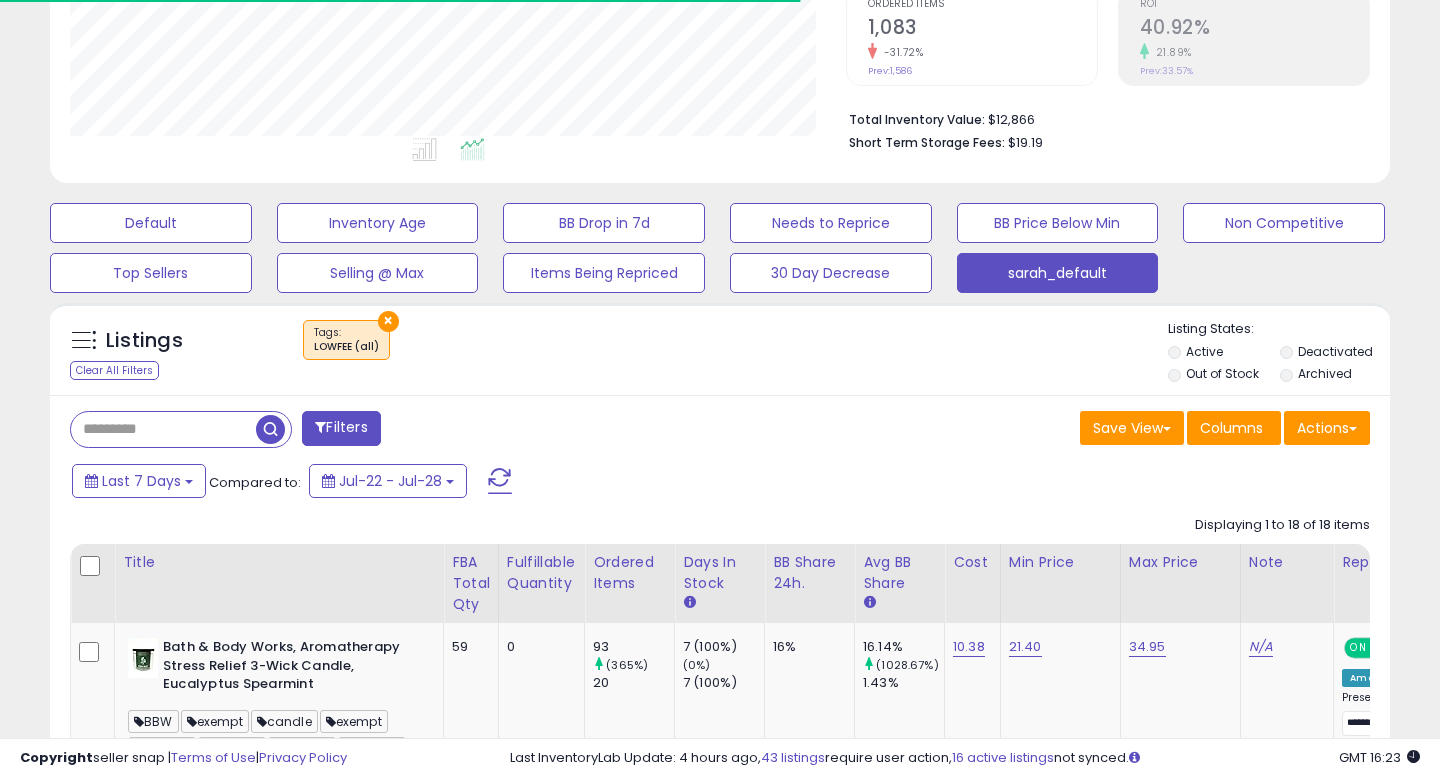 scroll, scrollTop: 463, scrollLeft: 0, axis: vertical 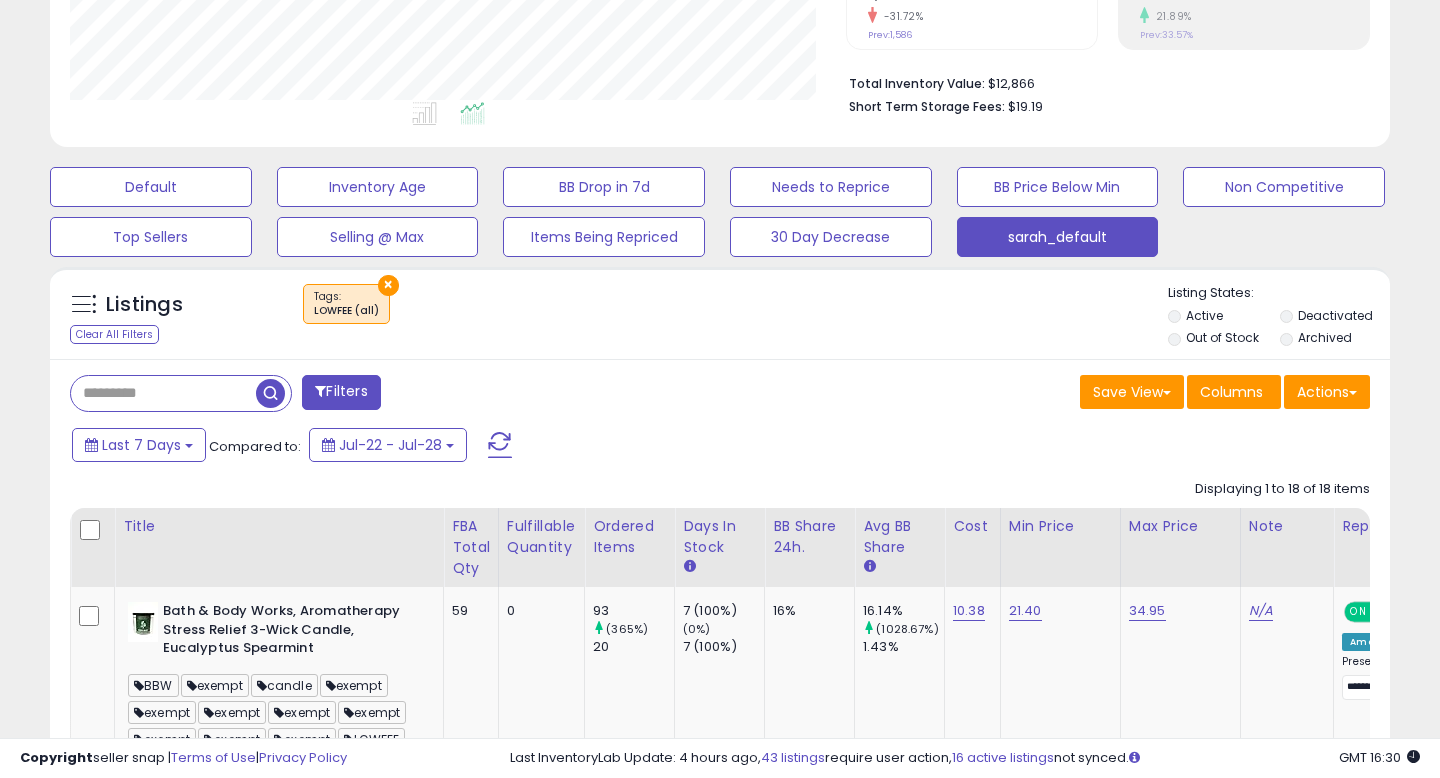 click on "Listings
Clear All Filters
× Tags Active" at bounding box center [720, 318] 